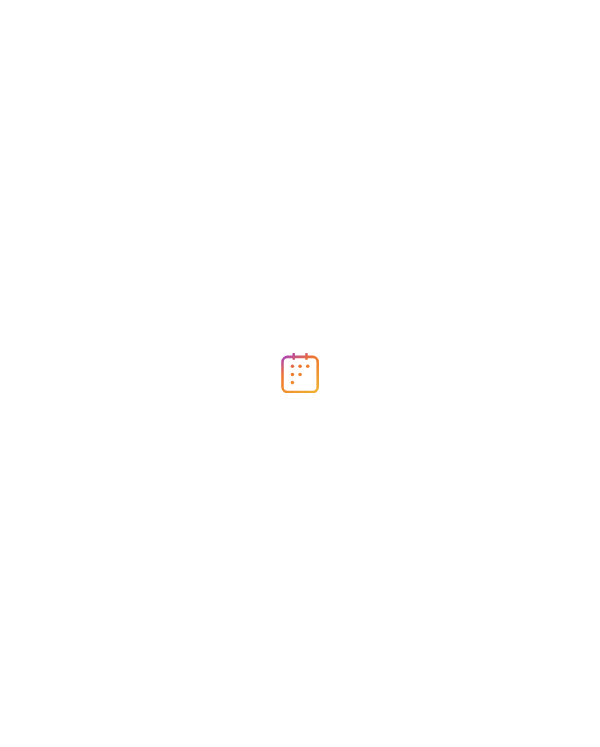 scroll, scrollTop: 0, scrollLeft: 0, axis: both 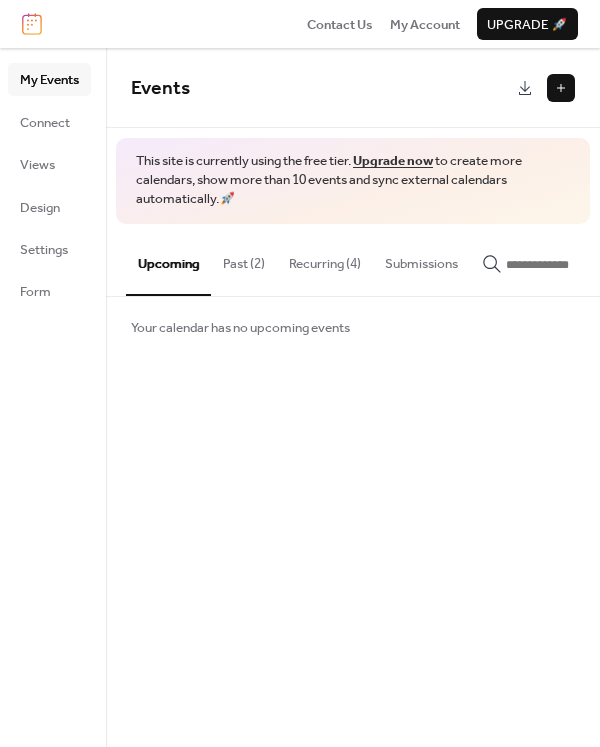 click on "Recurring  (4)" at bounding box center (325, 259) 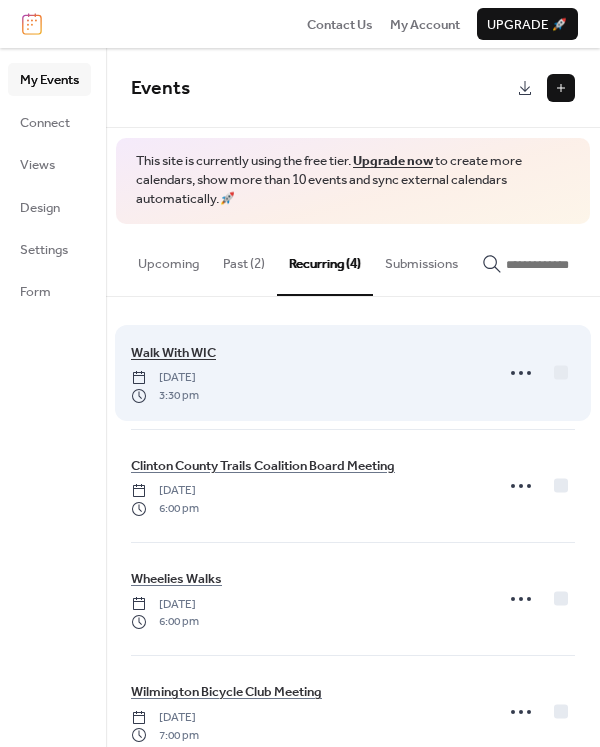 click on "Walk With WIC" at bounding box center (173, 353) 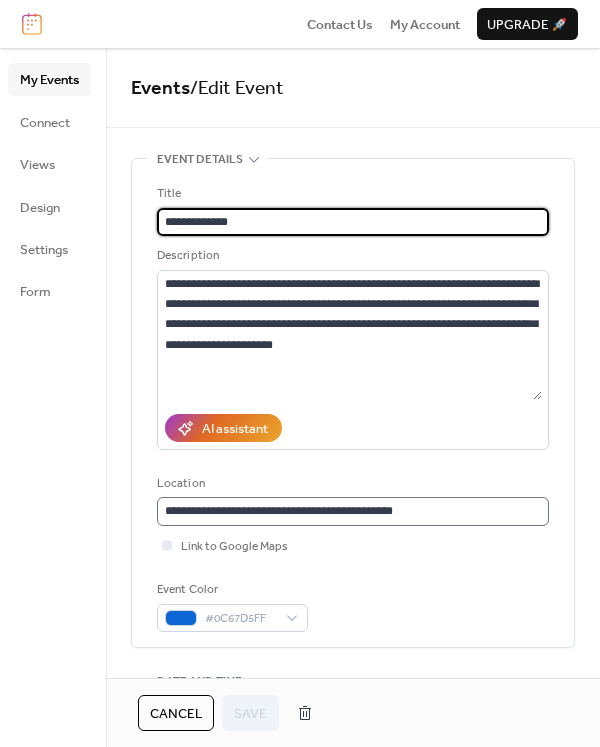 scroll, scrollTop: 0, scrollLeft: 0, axis: both 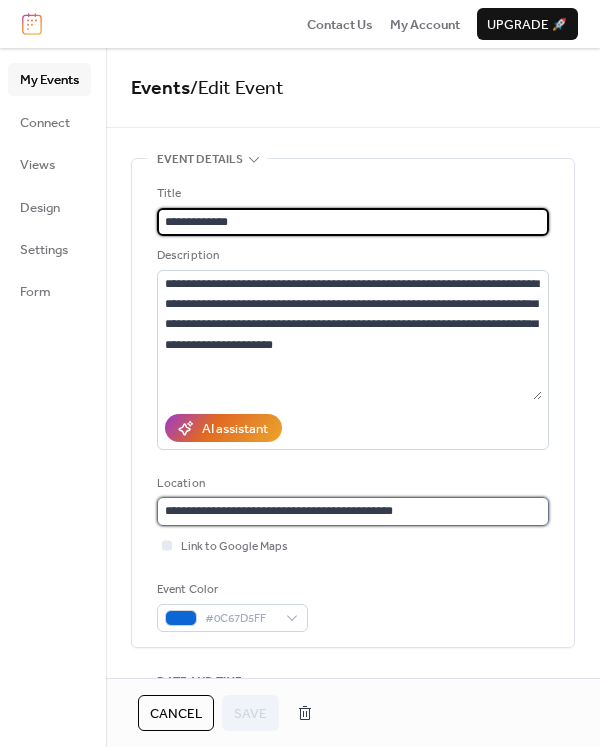 click on "**********" at bounding box center (349, 511) 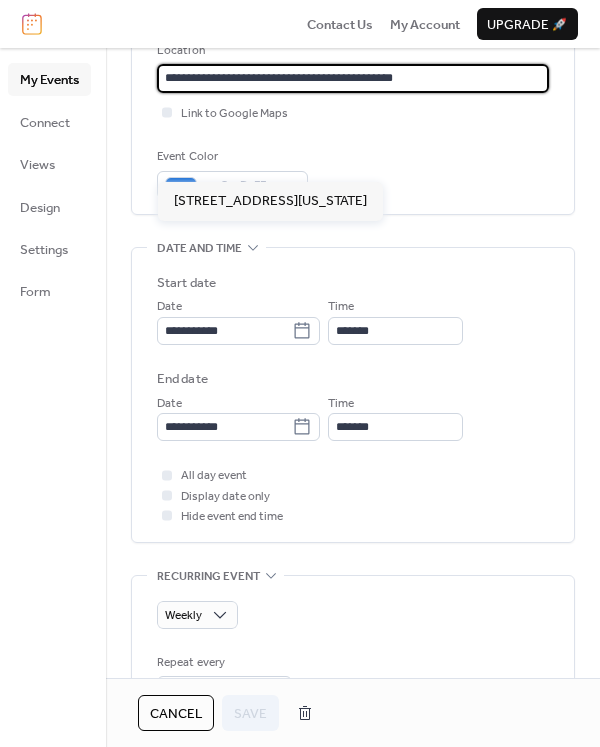 scroll, scrollTop: 347, scrollLeft: 0, axis: vertical 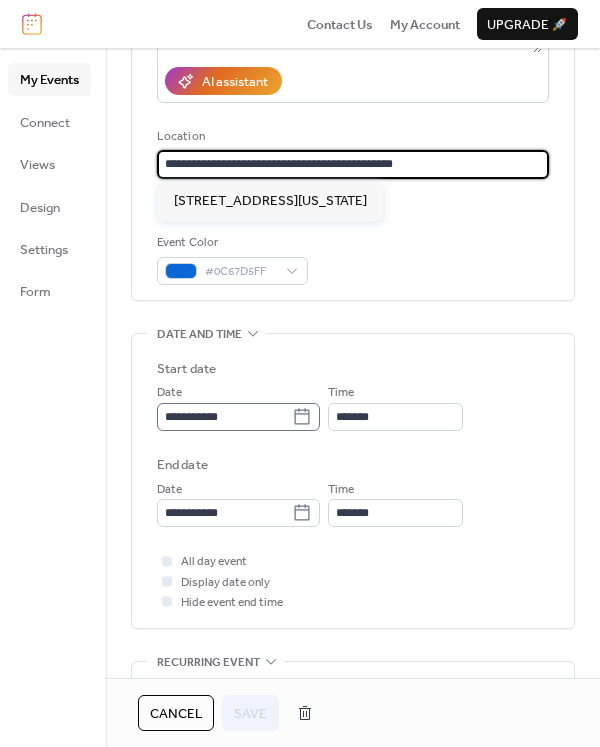 click 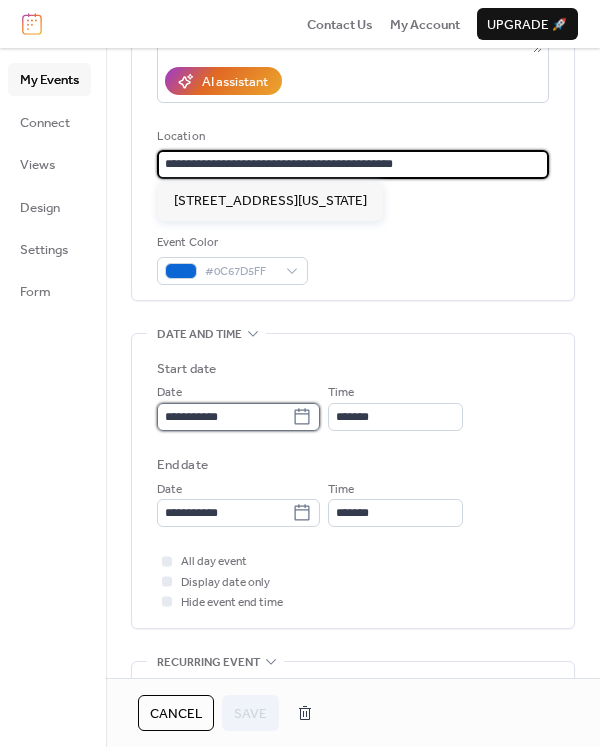 click on "**********" at bounding box center [224, 417] 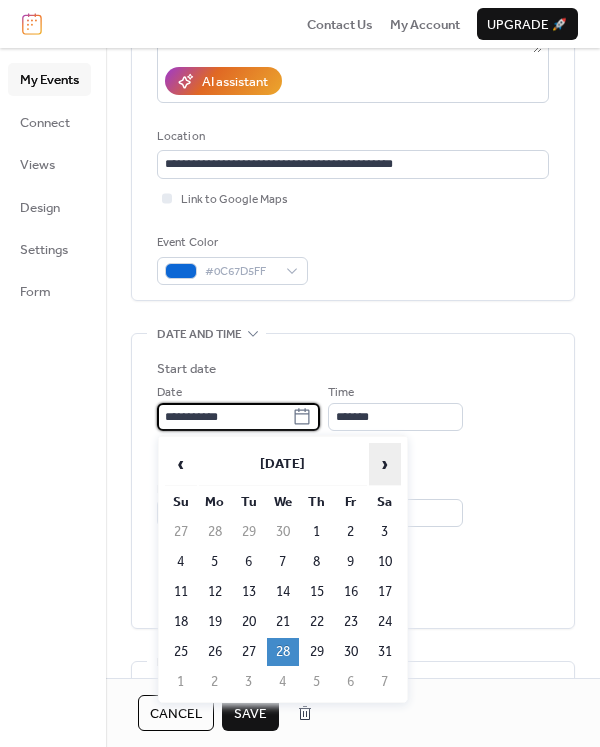 click on "›" at bounding box center (385, 464) 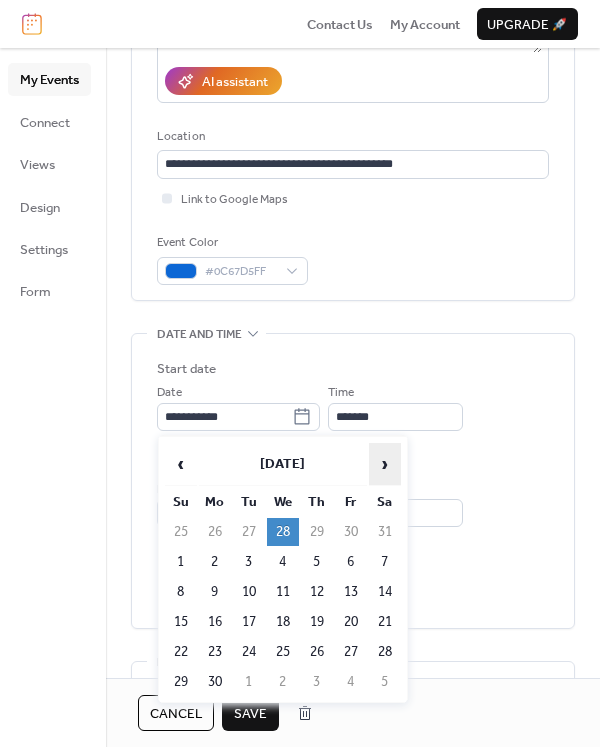 click on "›" at bounding box center (385, 464) 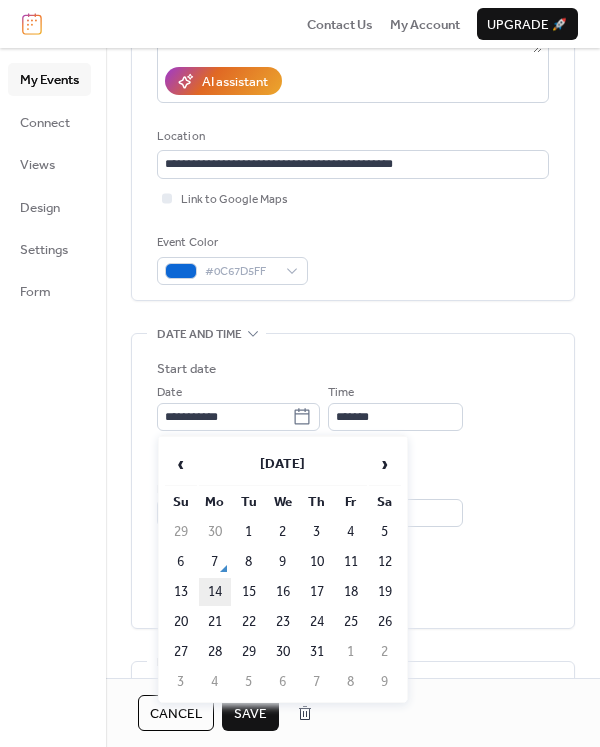 click on "14" at bounding box center (215, 592) 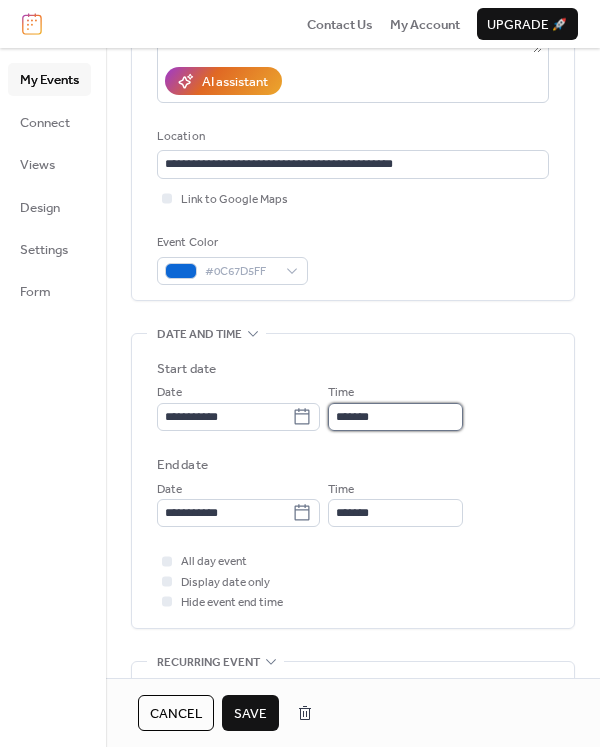 click on "*******" at bounding box center [395, 417] 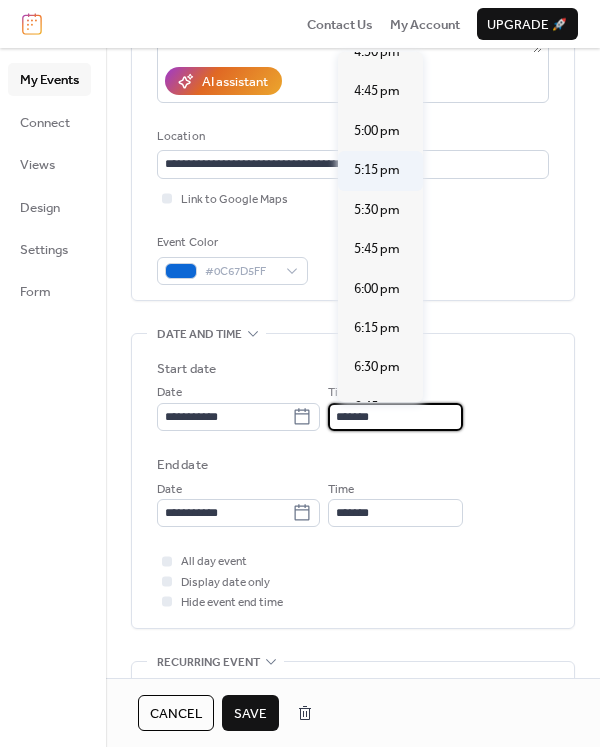 scroll, scrollTop: 2645, scrollLeft: 0, axis: vertical 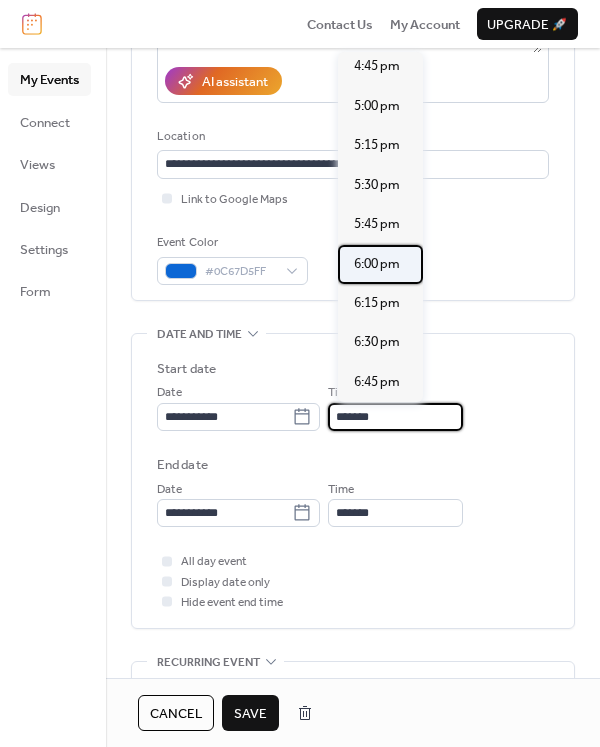 click on "6:00 pm" at bounding box center (380, 264) 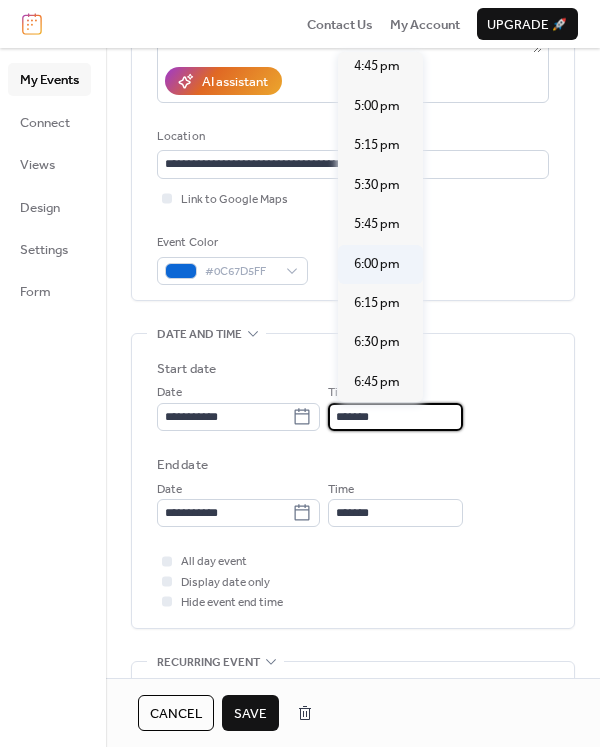type on "*******" 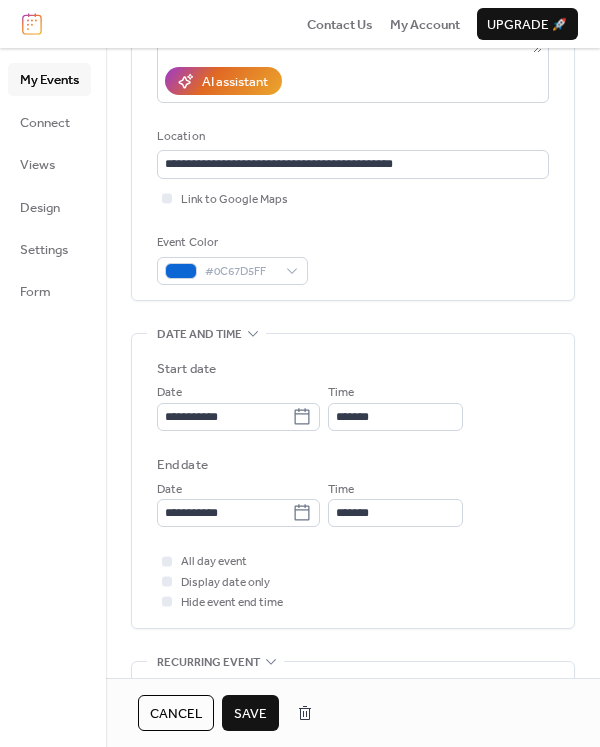 click on "**********" at bounding box center [238, 503] 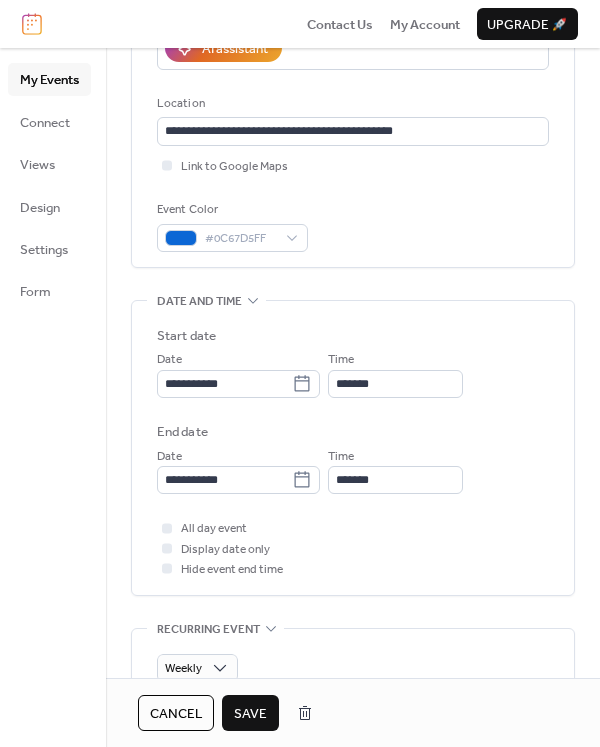scroll, scrollTop: 380, scrollLeft: 0, axis: vertical 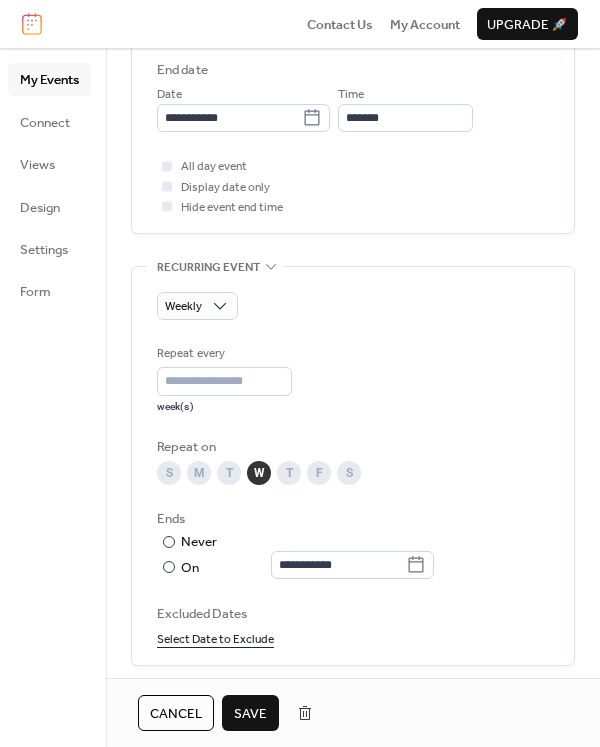 click on "M" at bounding box center [199, 473] 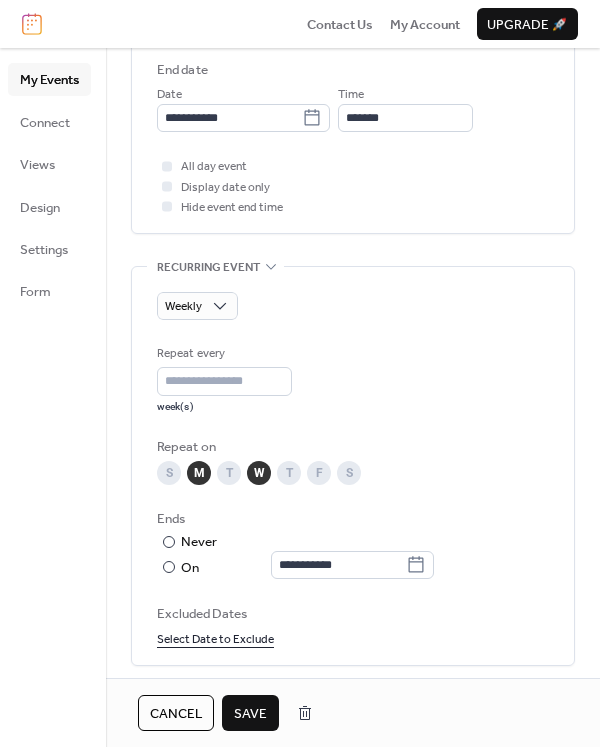 click on "W" at bounding box center [259, 473] 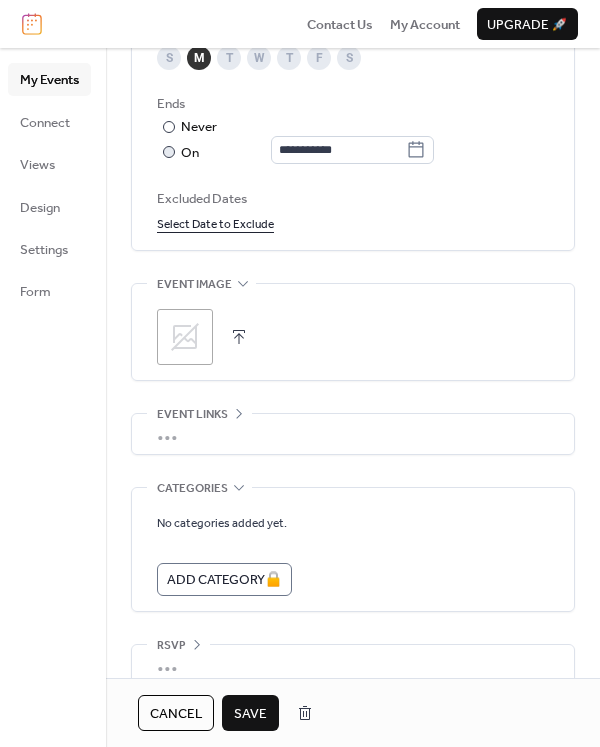 scroll, scrollTop: 1184, scrollLeft: 0, axis: vertical 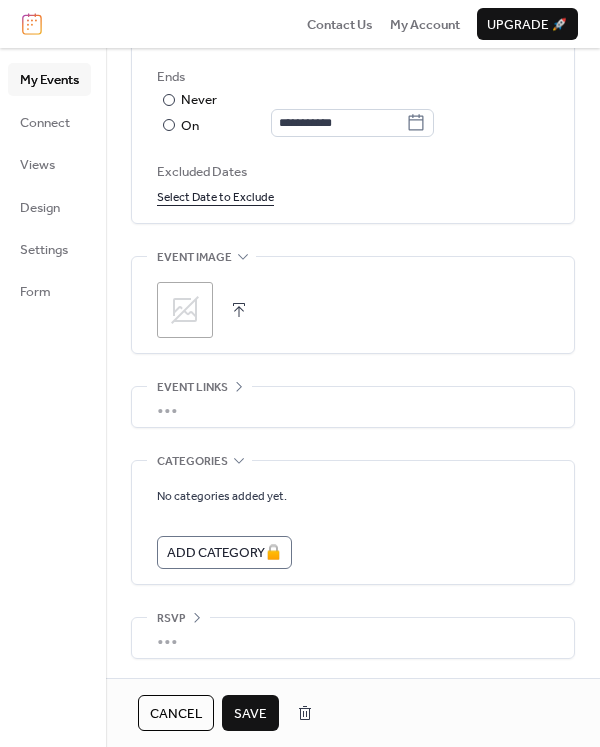 click on "Save" at bounding box center (250, 714) 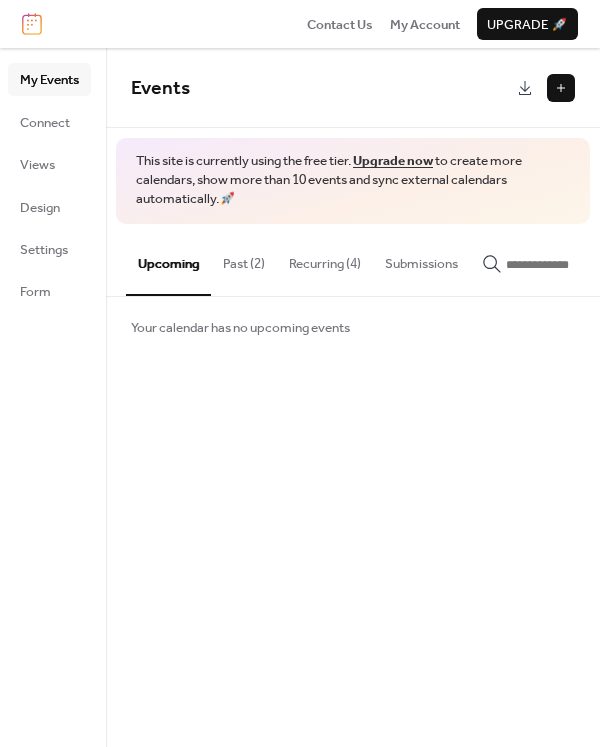 click on "Recurring  (4)" at bounding box center [325, 259] 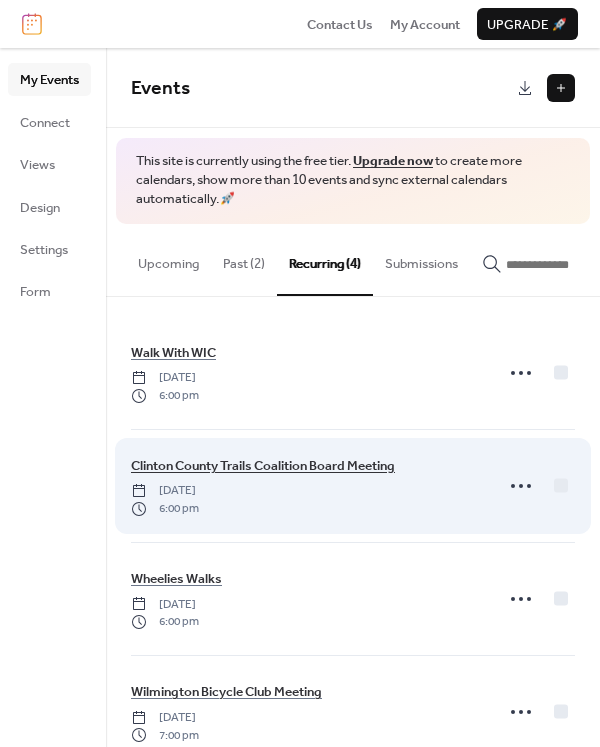 click on "Clinton County Trails Coalition Board Meeting" at bounding box center (263, 466) 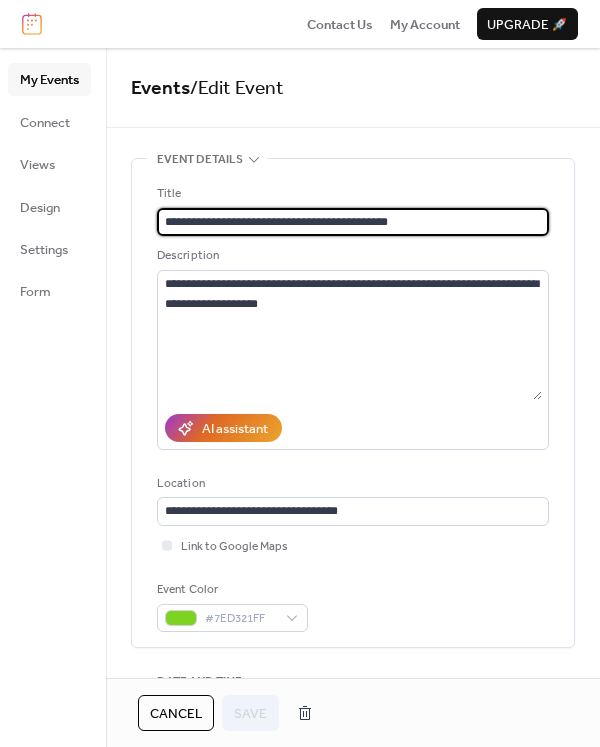 scroll, scrollTop: 246, scrollLeft: 0, axis: vertical 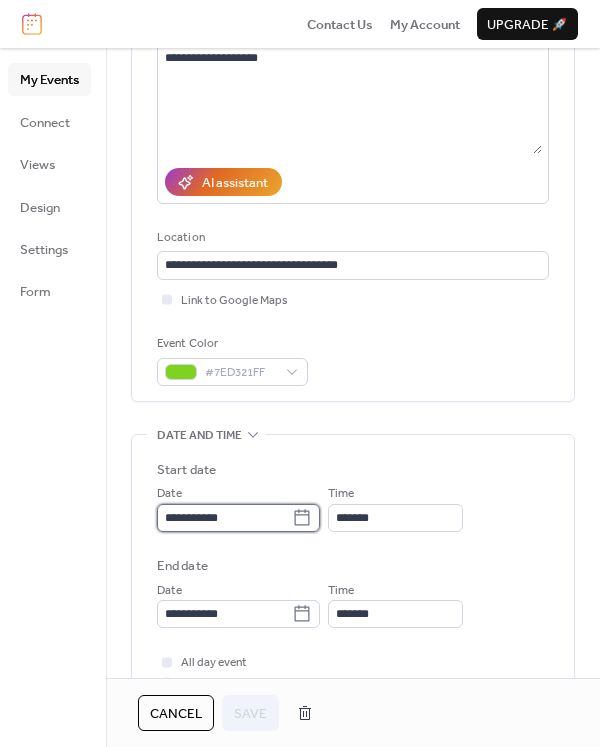 click on "**********" at bounding box center (224, 518) 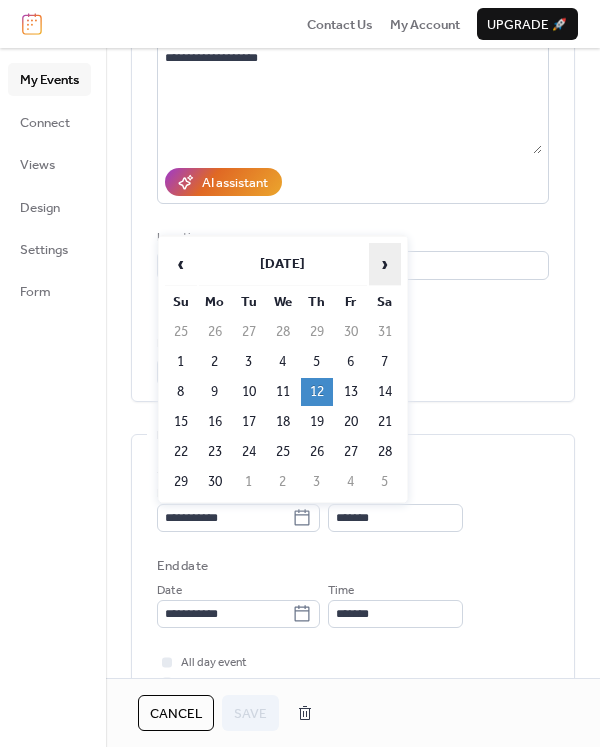 click on "›" at bounding box center [385, 264] 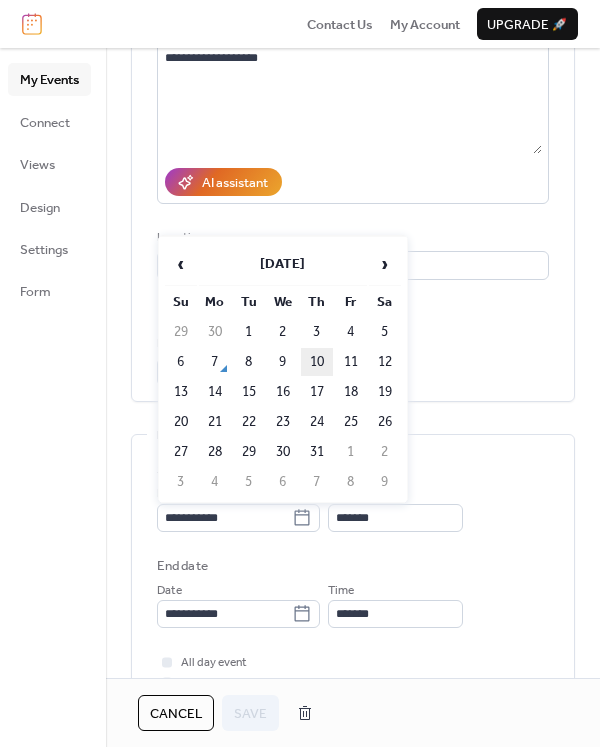 click on "10" at bounding box center [317, 362] 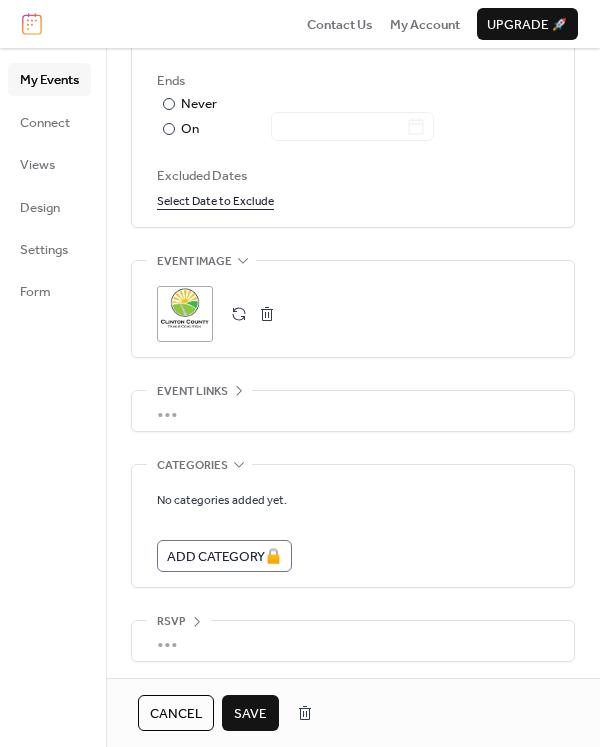 scroll, scrollTop: 1205, scrollLeft: 0, axis: vertical 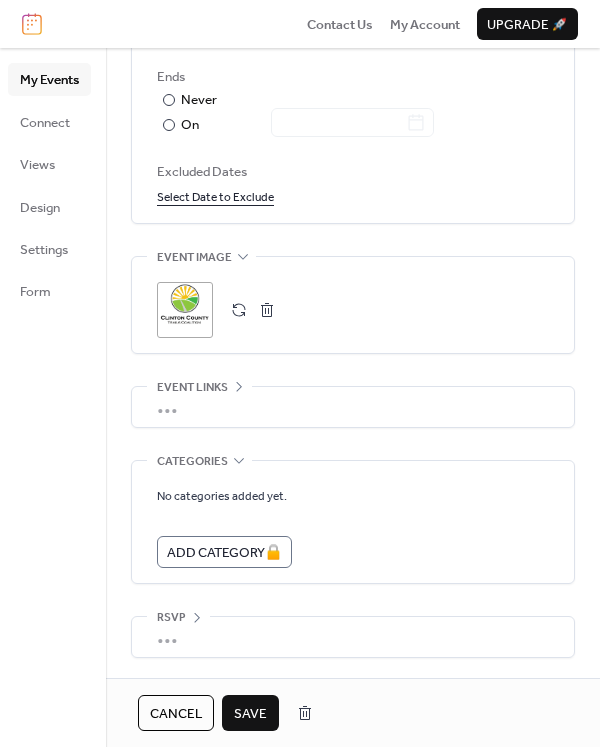 click on "Save" at bounding box center (250, 714) 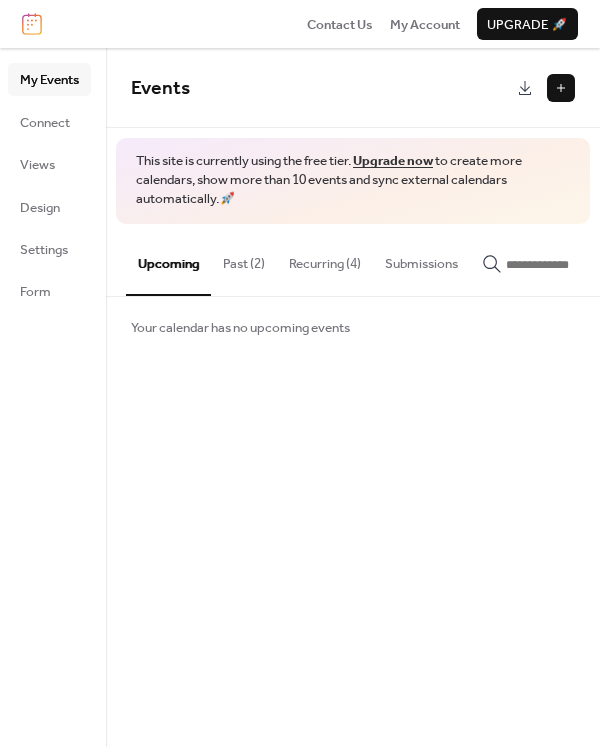 click on "Recurring  (4)" at bounding box center (325, 259) 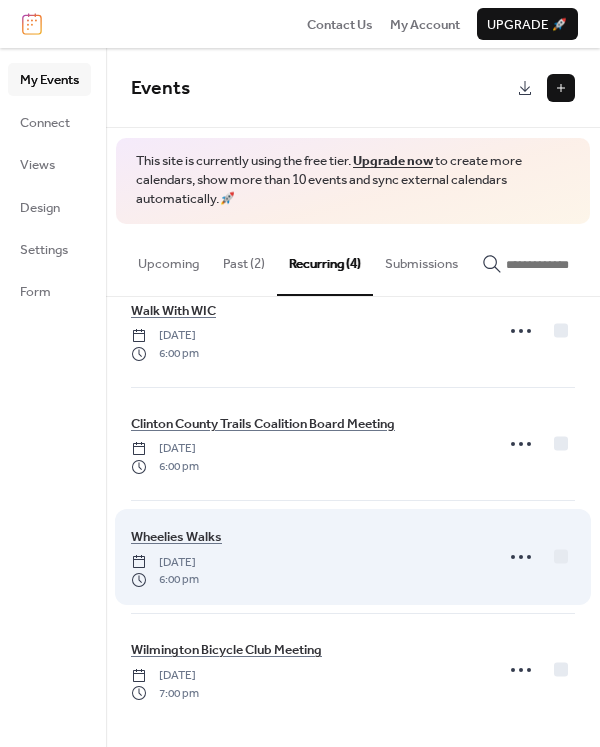 scroll, scrollTop: 47, scrollLeft: 0, axis: vertical 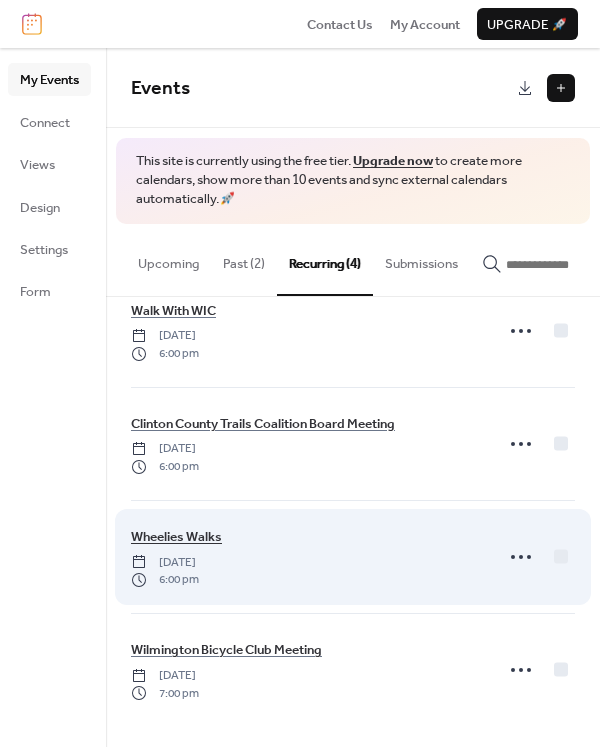 click on "Wheelies Walks" at bounding box center (176, 537) 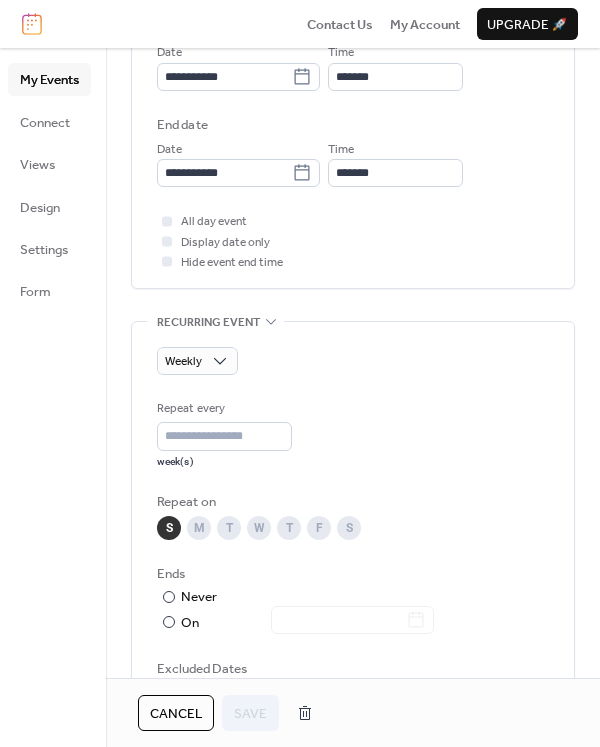 scroll, scrollTop: 685, scrollLeft: 0, axis: vertical 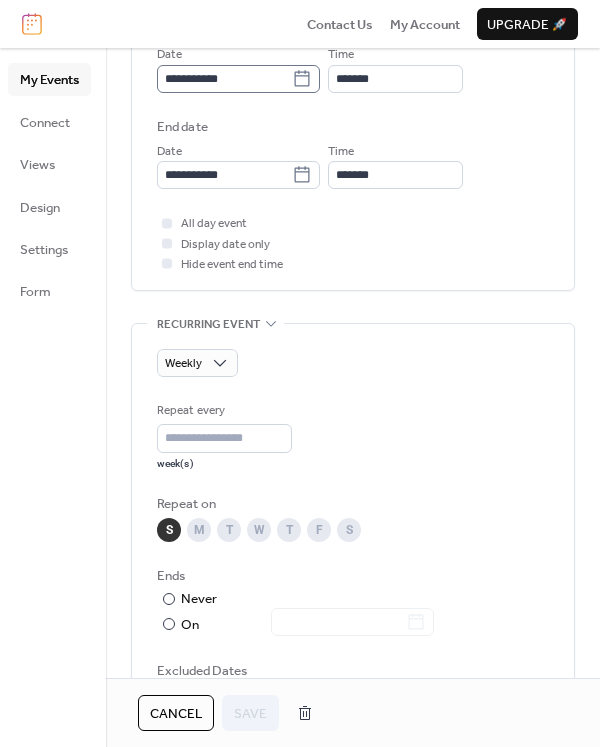 click 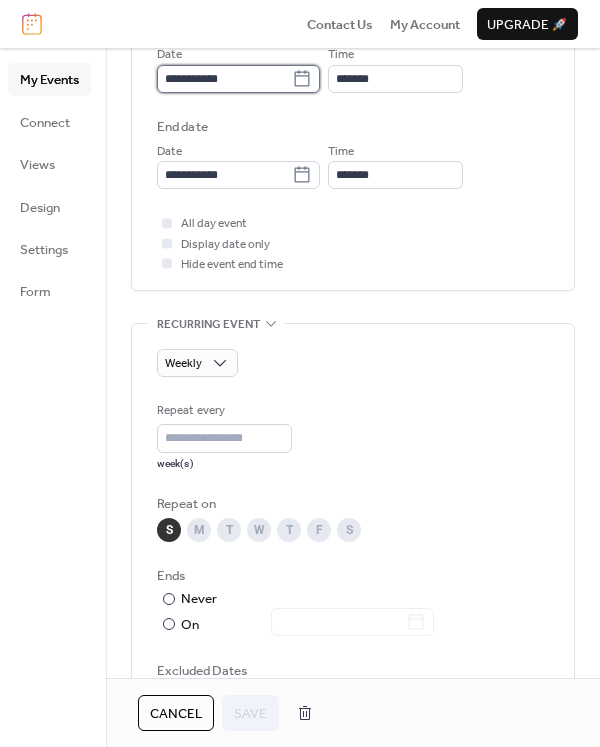 click on "**********" at bounding box center (224, 79) 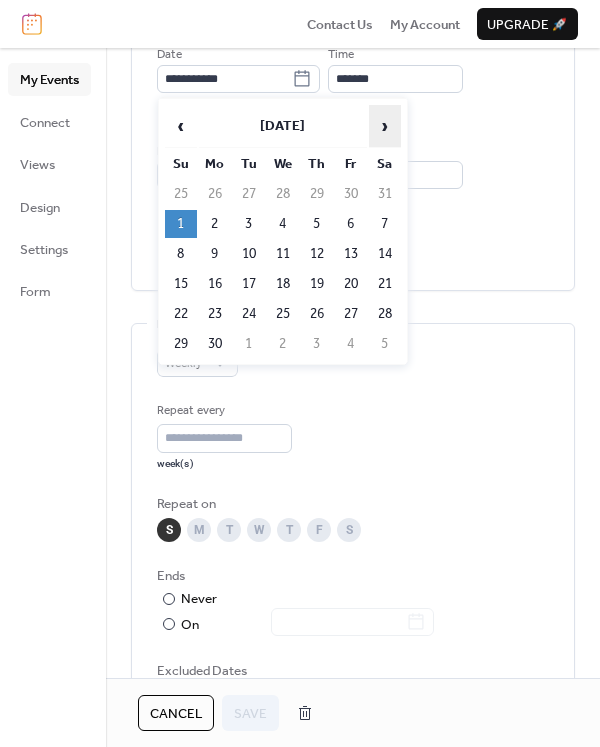 click on "›" at bounding box center (385, 126) 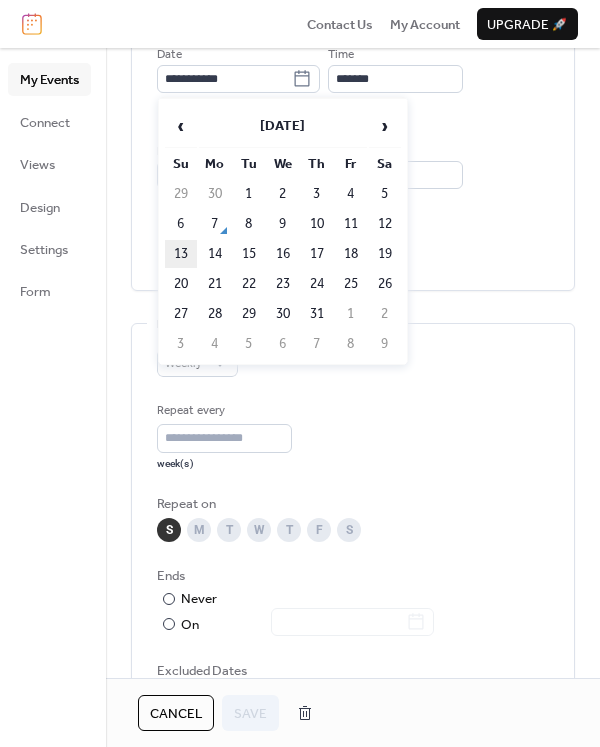 click on "13" at bounding box center (181, 254) 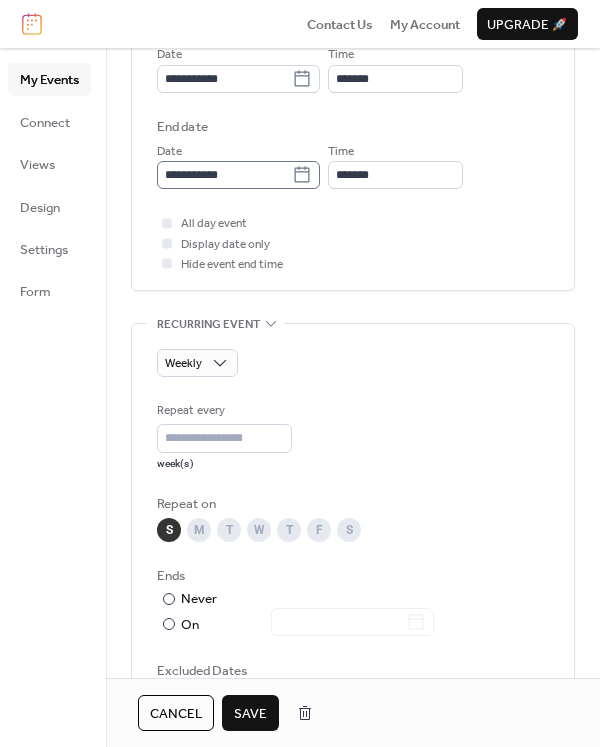 click 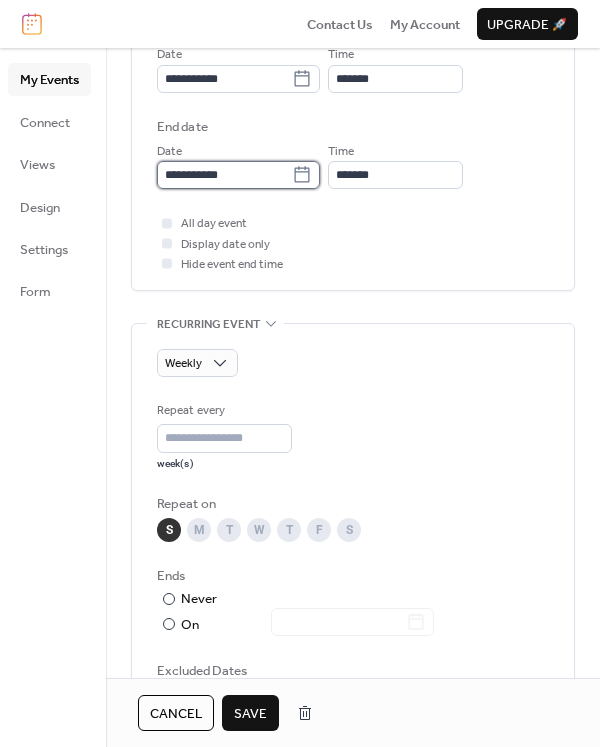 click on "**********" at bounding box center [224, 175] 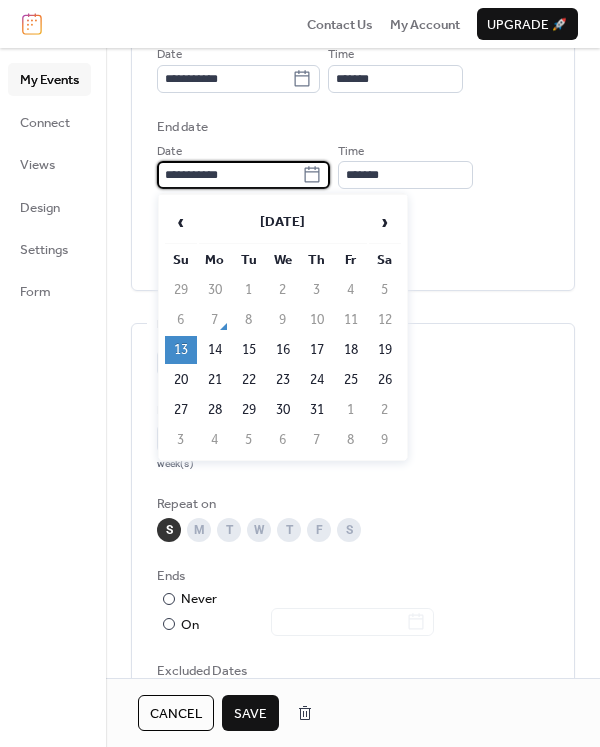 drag, startPoint x: 248, startPoint y: 174, endPoint x: 141, endPoint y: 176, distance: 107.01869 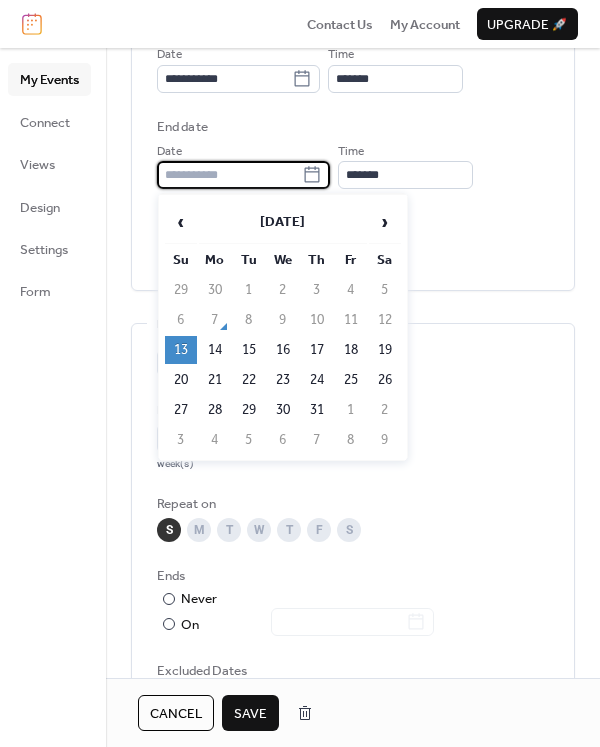 scroll, scrollTop: 0, scrollLeft: 0, axis: both 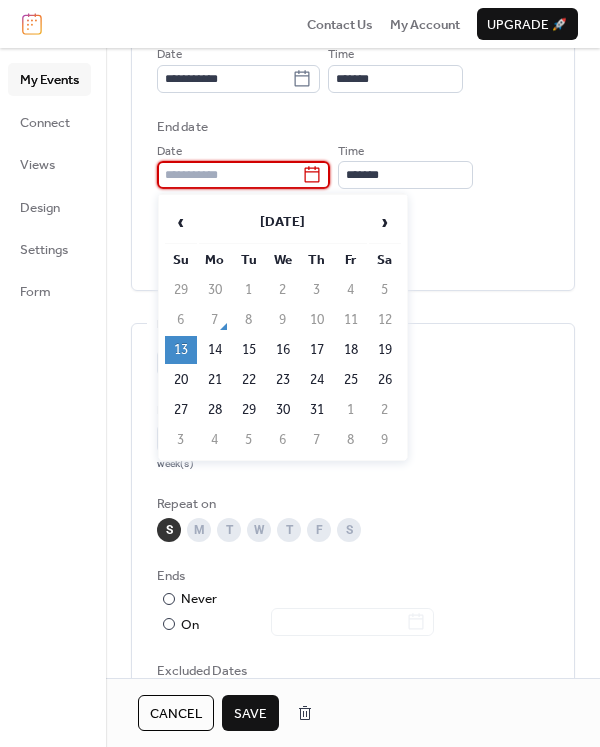 click on "6" at bounding box center [181, 320] 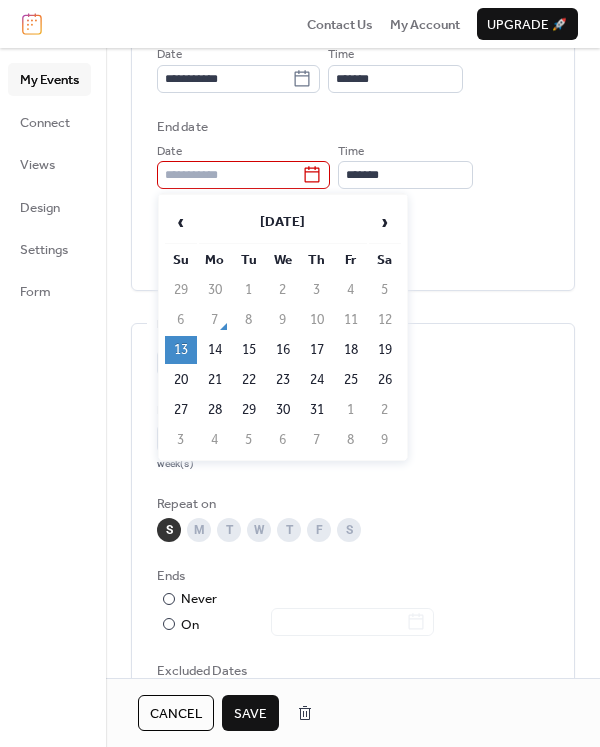 click on "13" at bounding box center [181, 350] 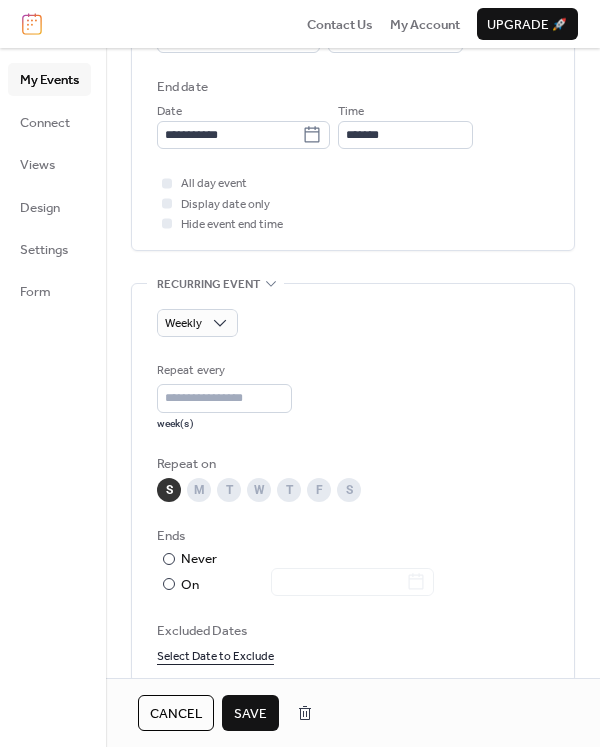 scroll, scrollTop: 729, scrollLeft: 0, axis: vertical 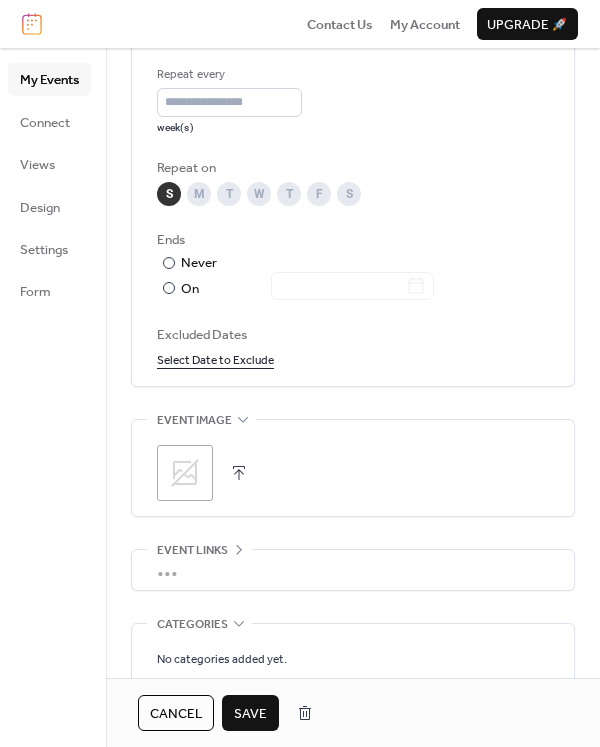 click on "Select Date to Exclude" at bounding box center [215, 359] 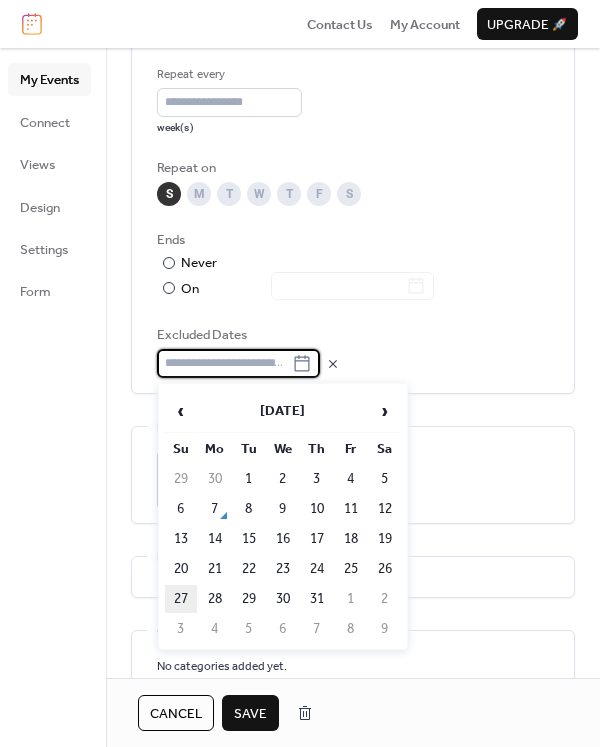click on "27" at bounding box center [181, 599] 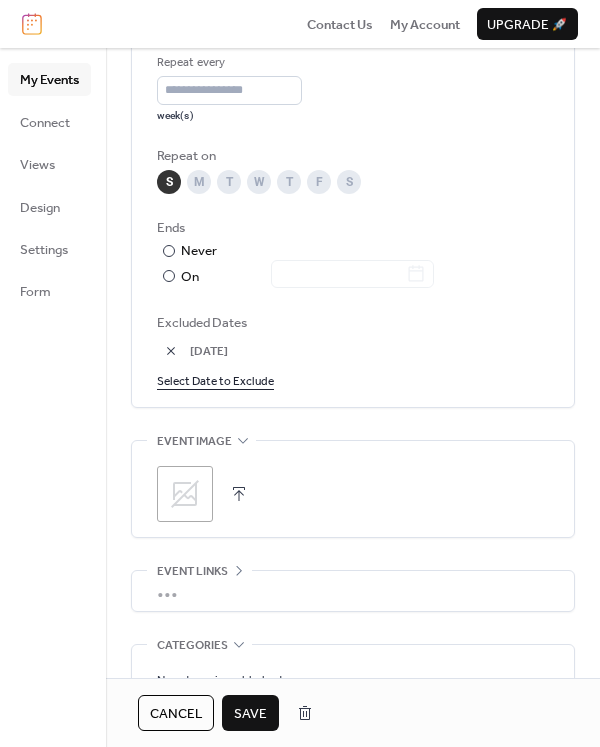 scroll, scrollTop: 1213, scrollLeft: 0, axis: vertical 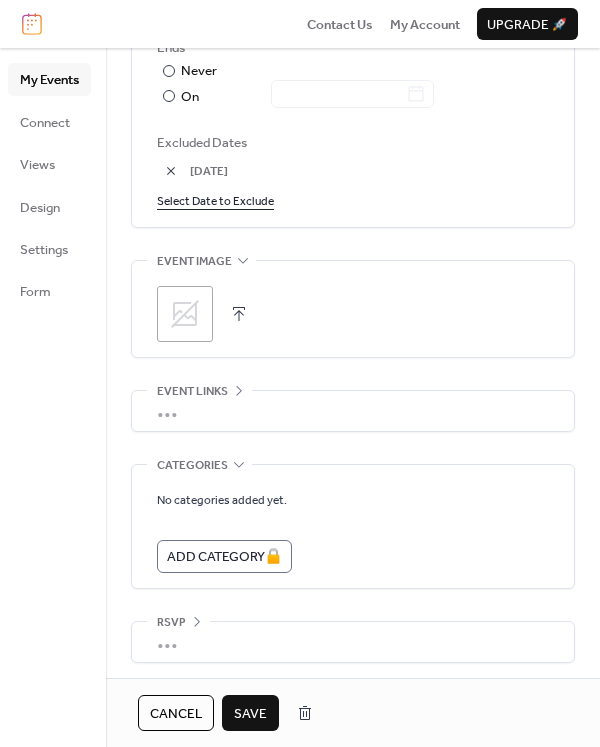 click on "Save" at bounding box center [250, 714] 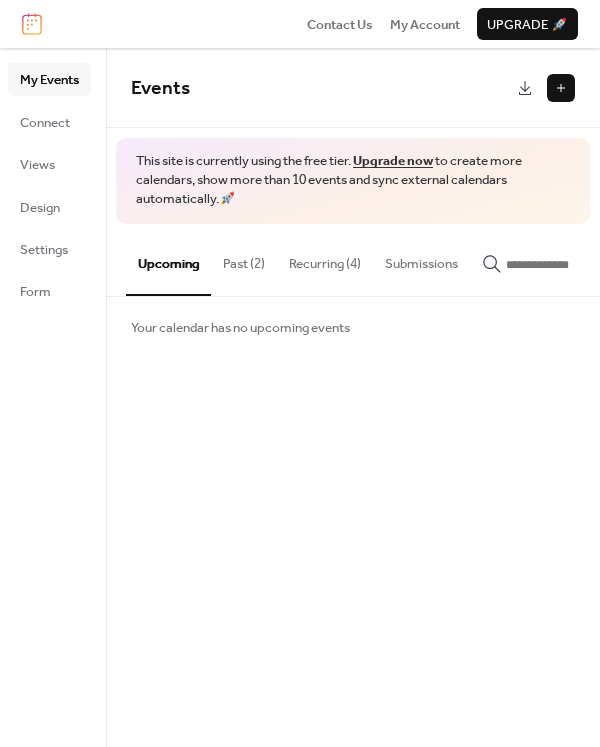 click on "Recurring  (4)" at bounding box center (325, 259) 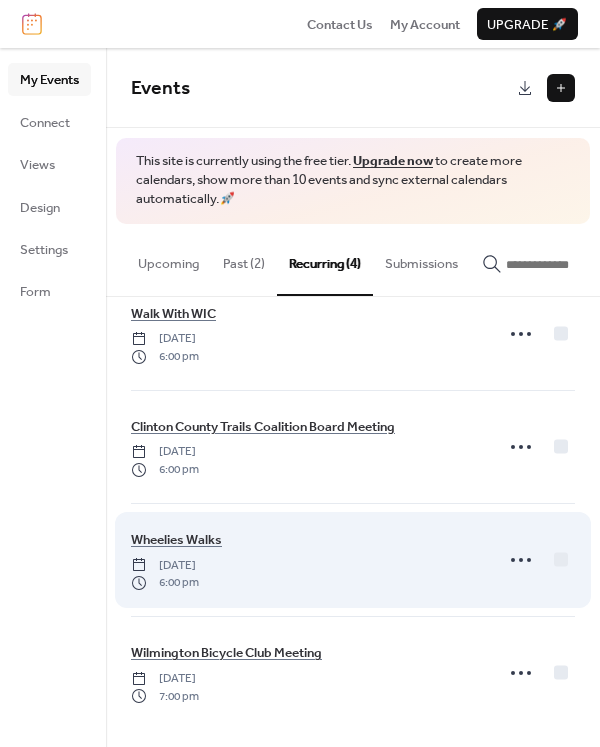scroll, scrollTop: 47, scrollLeft: 0, axis: vertical 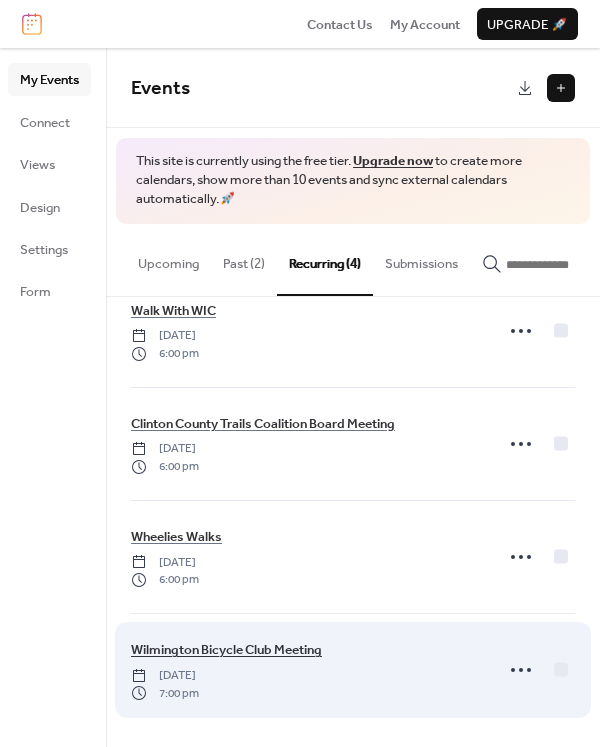 click on "Wilmington Bicycle Club Meeting" at bounding box center [226, 650] 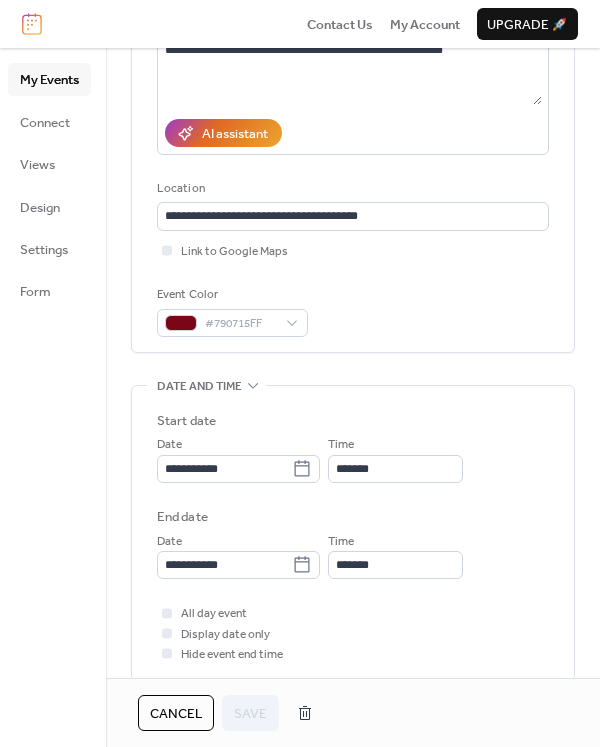 scroll, scrollTop: 621, scrollLeft: 0, axis: vertical 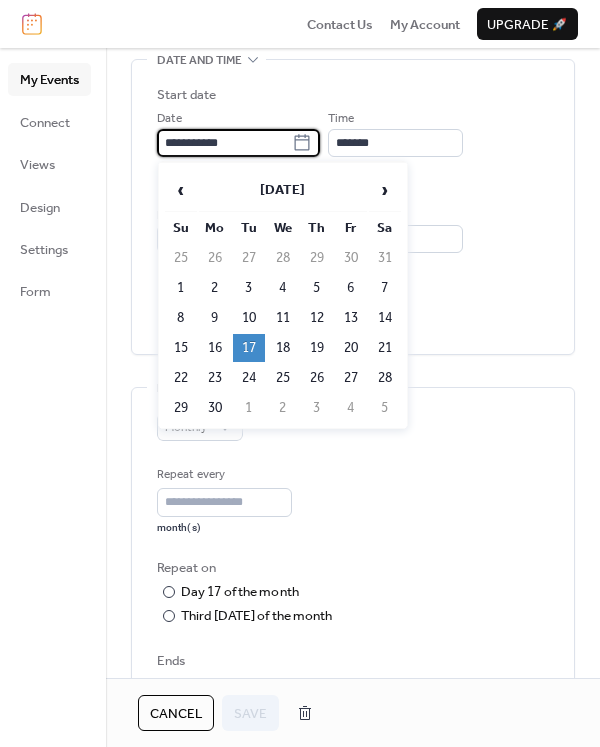 click on "**********" at bounding box center [224, 143] 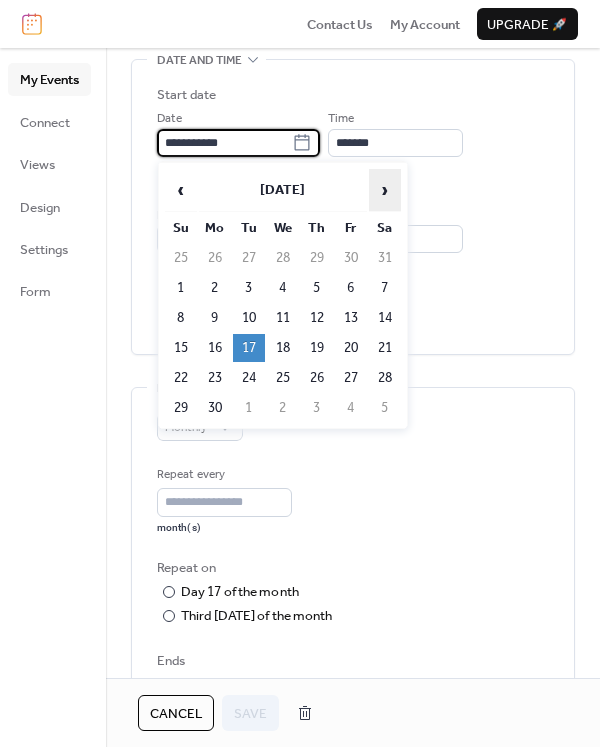 click on "›" at bounding box center (385, 190) 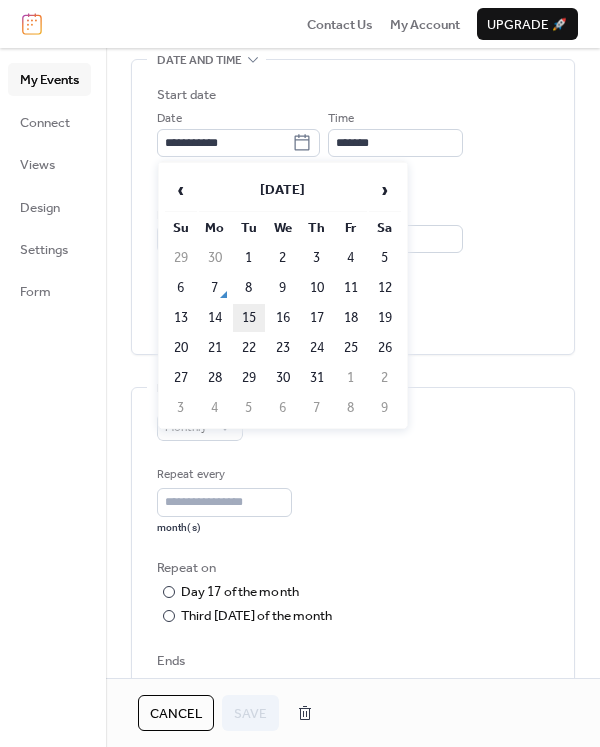 click on "15" at bounding box center (249, 318) 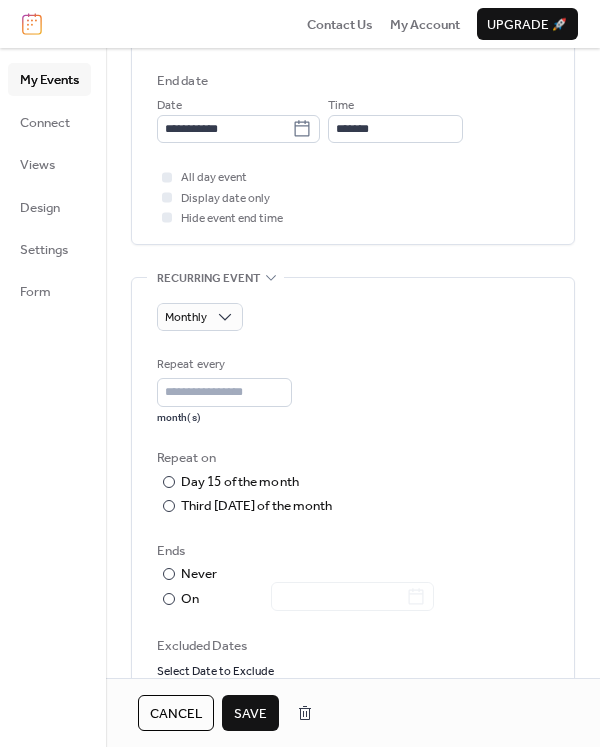 scroll, scrollTop: 754, scrollLeft: 0, axis: vertical 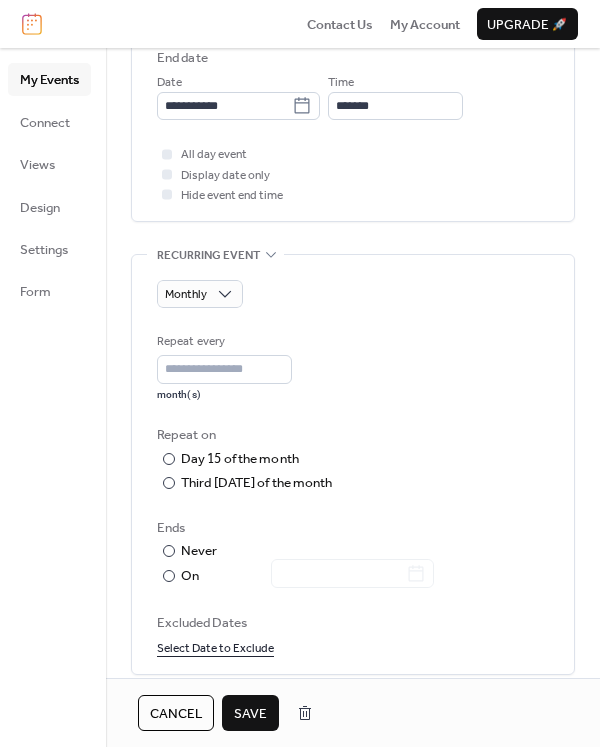 click on "Save" at bounding box center (250, 713) 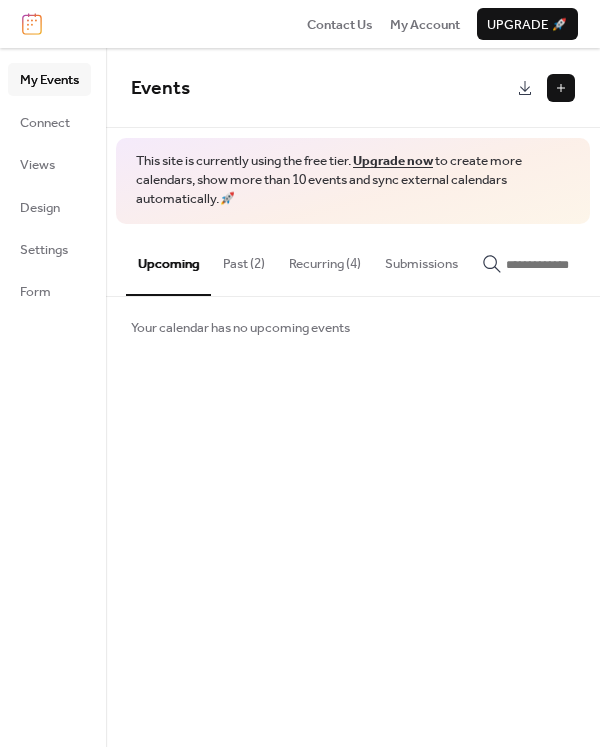 click on "Recurring  (4)" at bounding box center (325, 259) 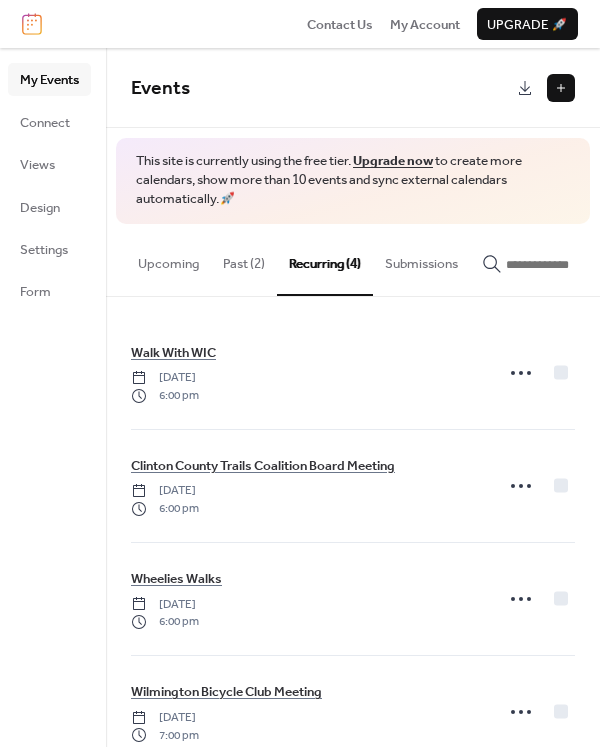 click at bounding box center [561, 88] 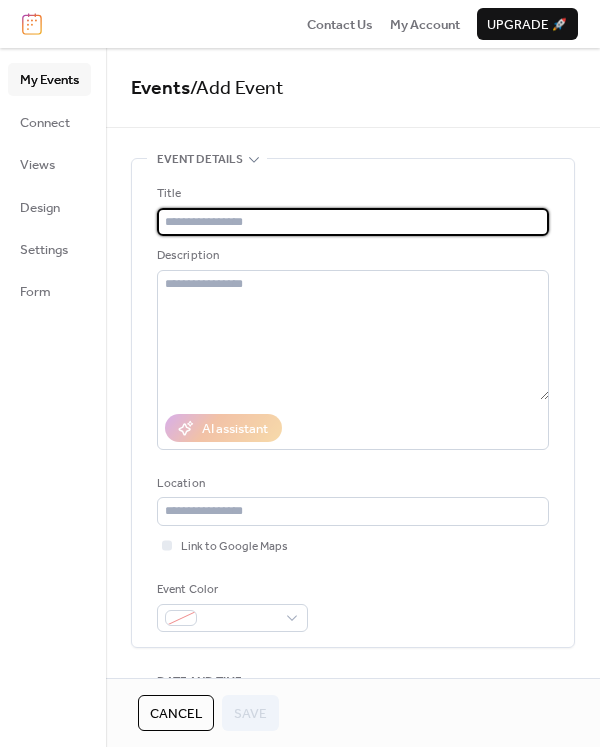 click on "Title" at bounding box center (353, 210) 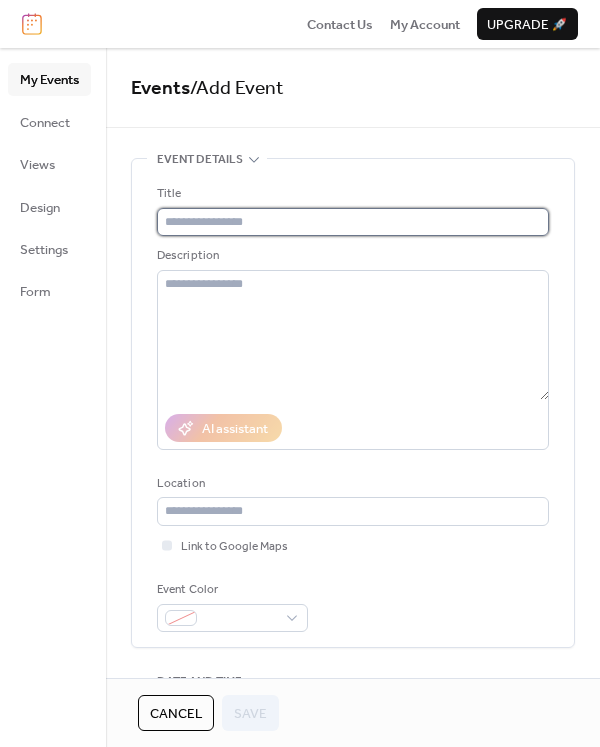 click at bounding box center [353, 222] 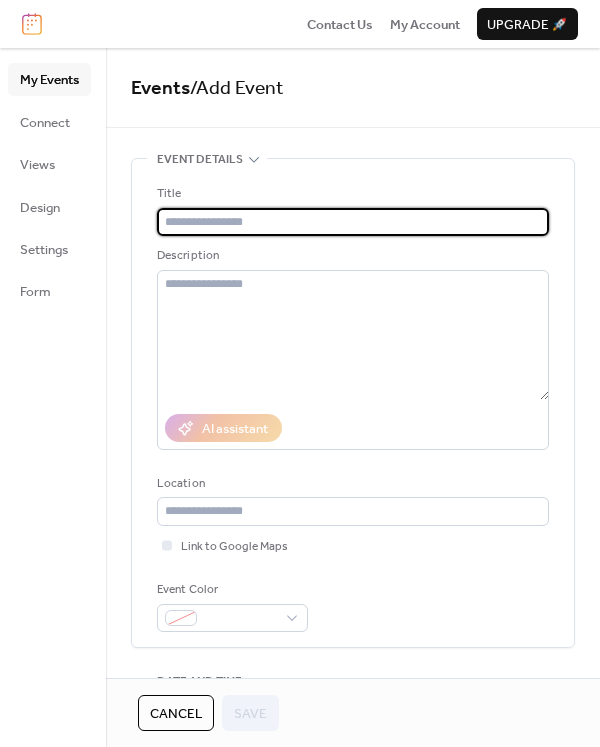 type on "*" 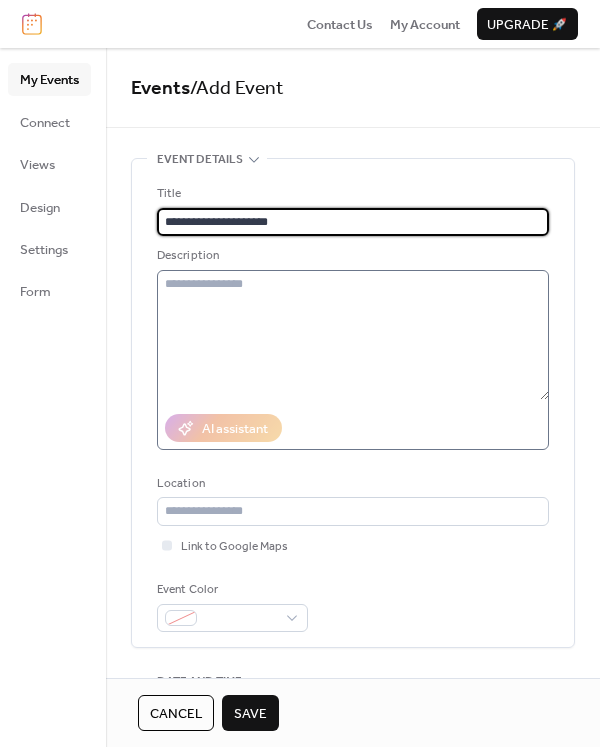 type on "**********" 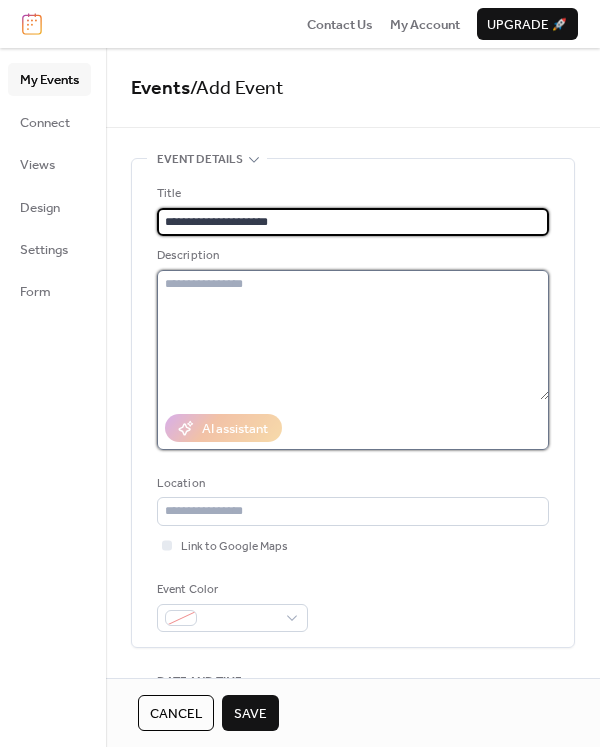 click at bounding box center [353, 335] 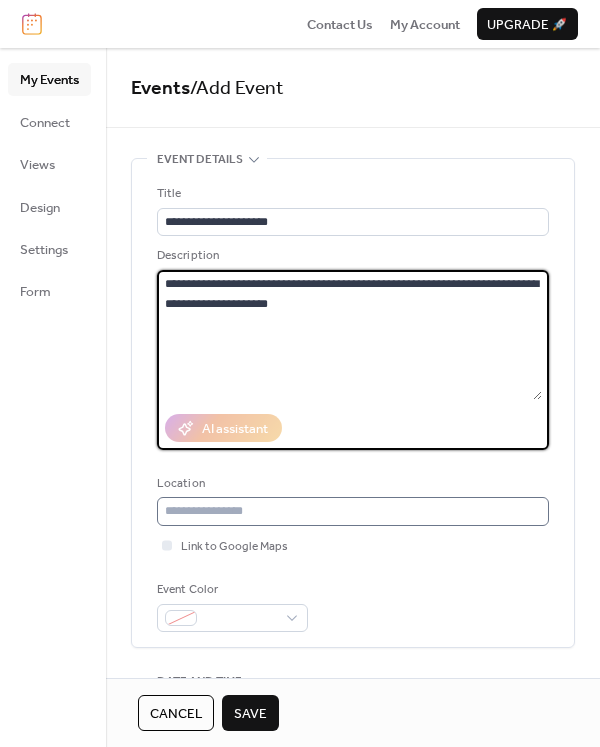 type on "**********" 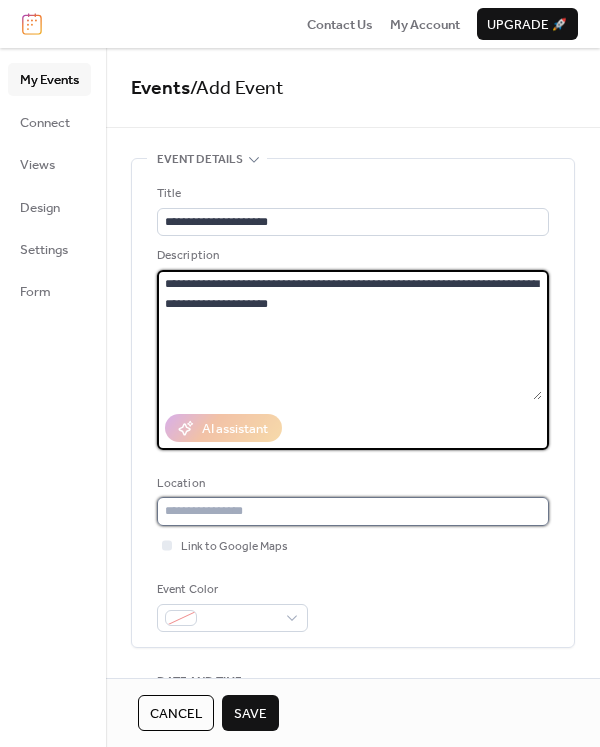 click at bounding box center (353, 511) 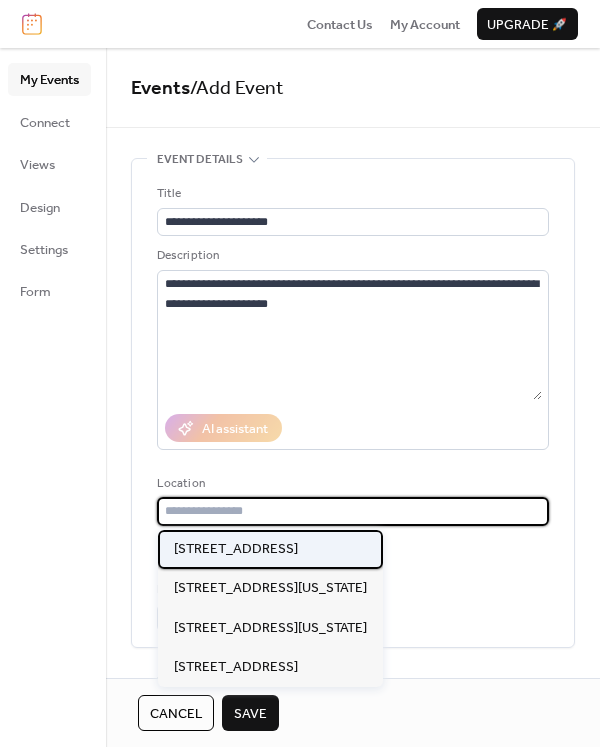 click on "[STREET_ADDRESS]" at bounding box center [236, 549] 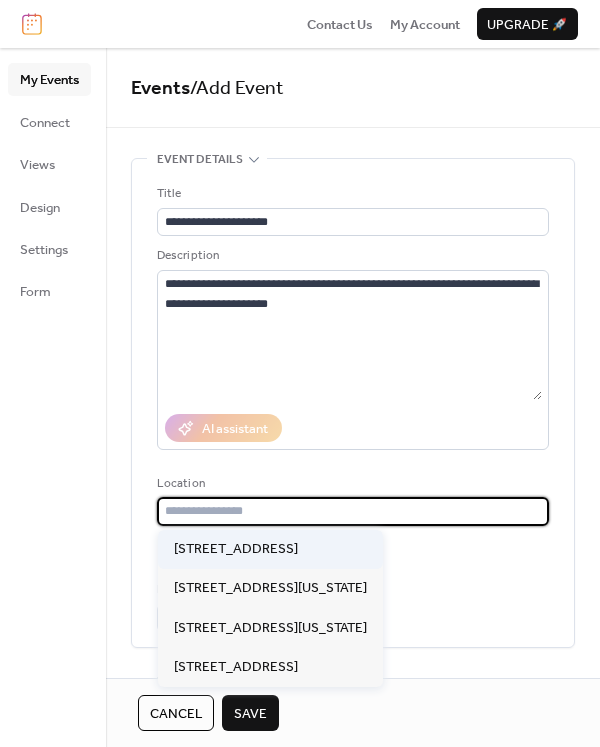 type on "**********" 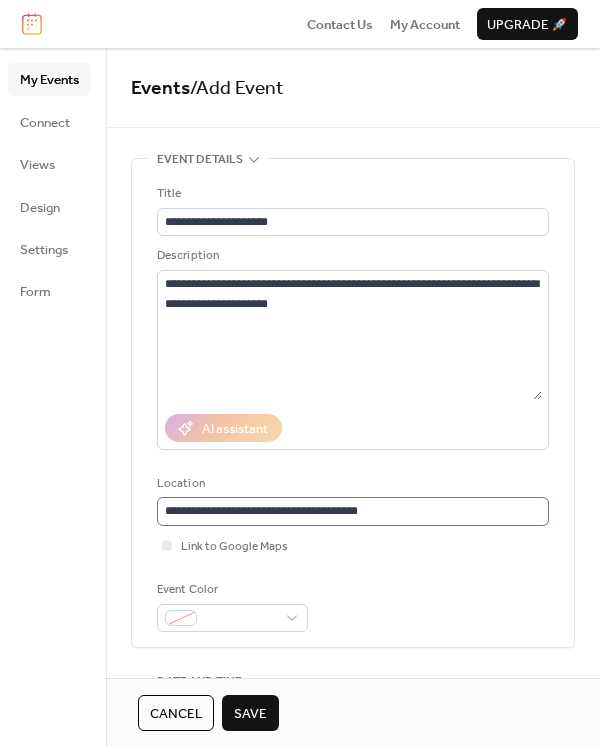 scroll, scrollTop: 0, scrollLeft: 0, axis: both 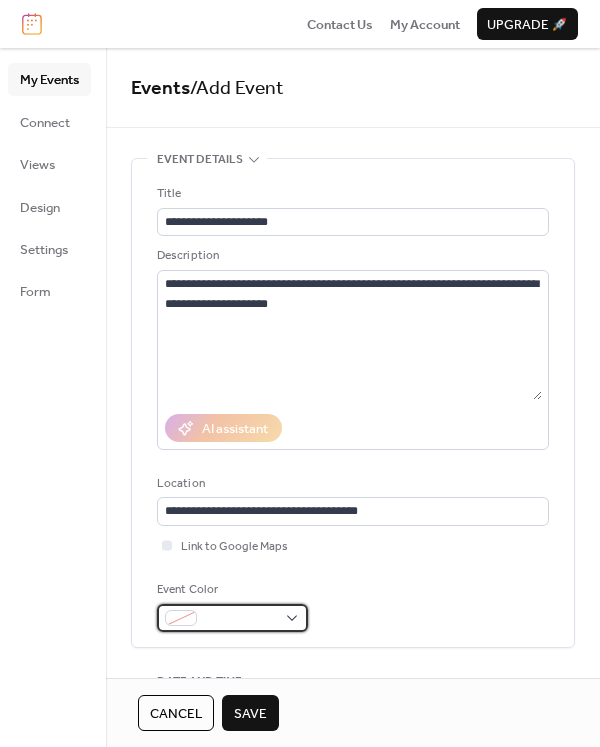 click at bounding box center [232, 618] 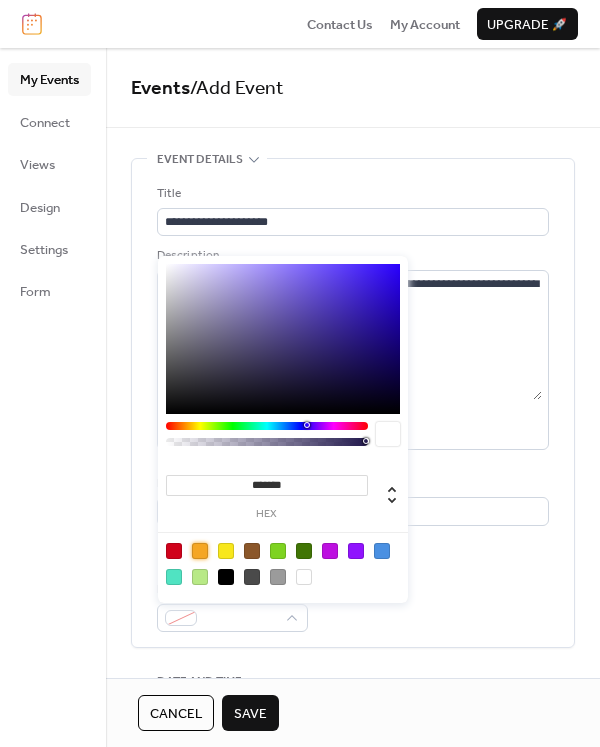 click at bounding box center [200, 551] 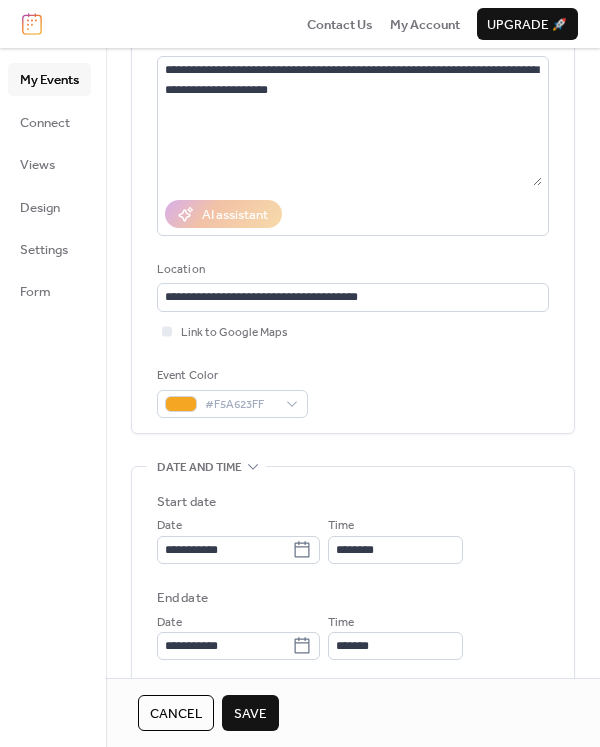 scroll, scrollTop: 420, scrollLeft: 0, axis: vertical 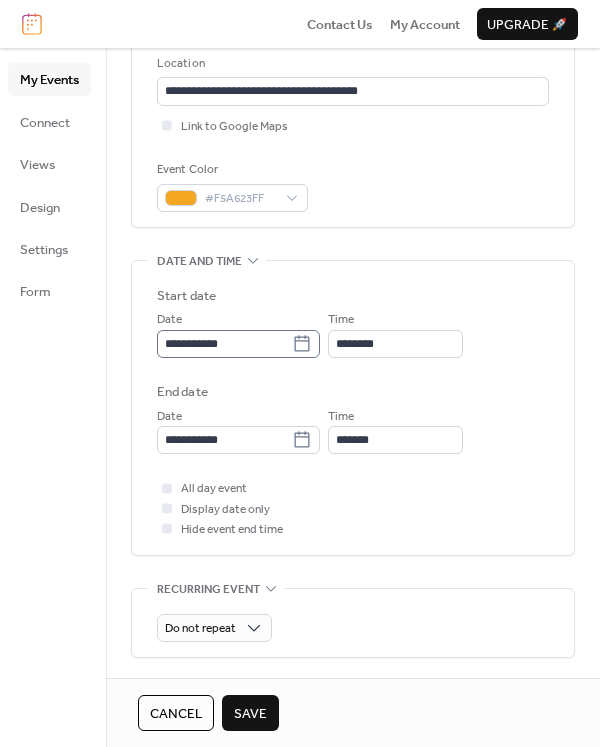 click 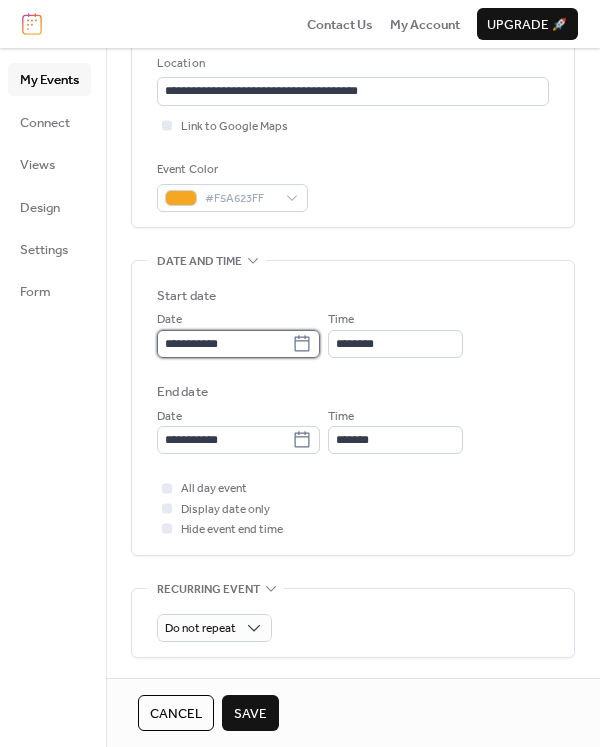 click on "**********" at bounding box center [224, 344] 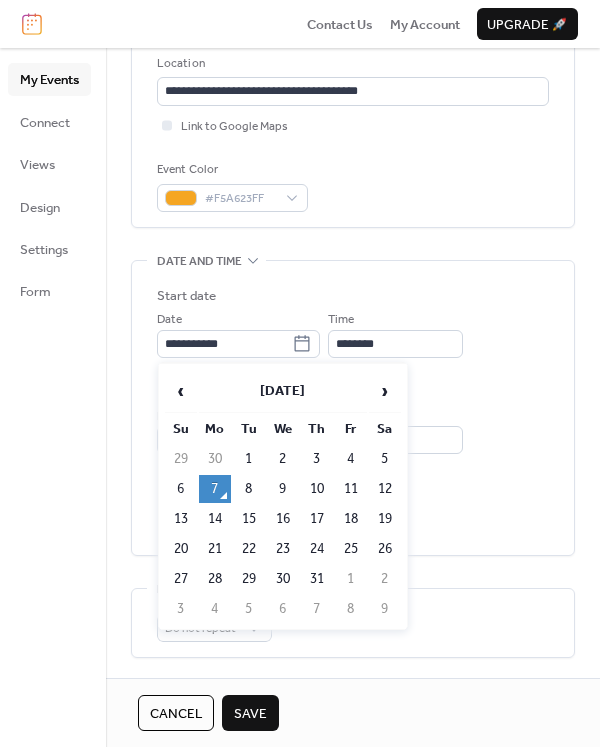 click on "7" at bounding box center (215, 489) 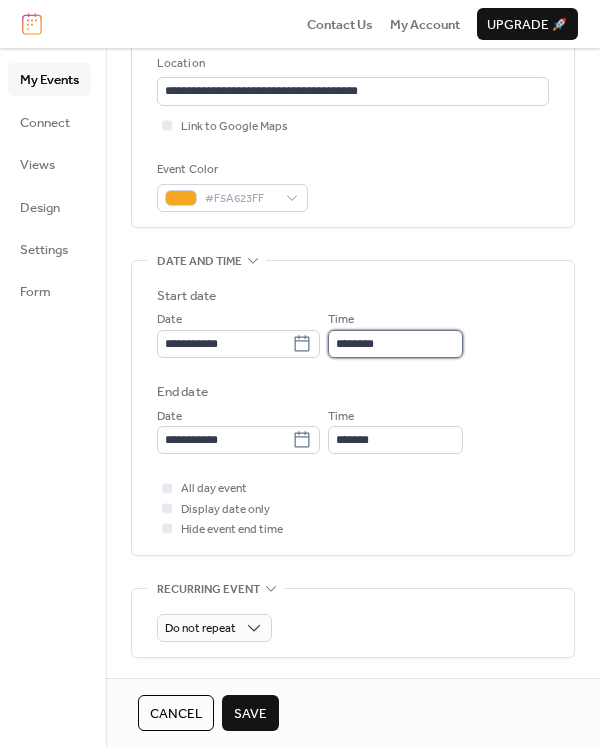 click on "********" at bounding box center [395, 344] 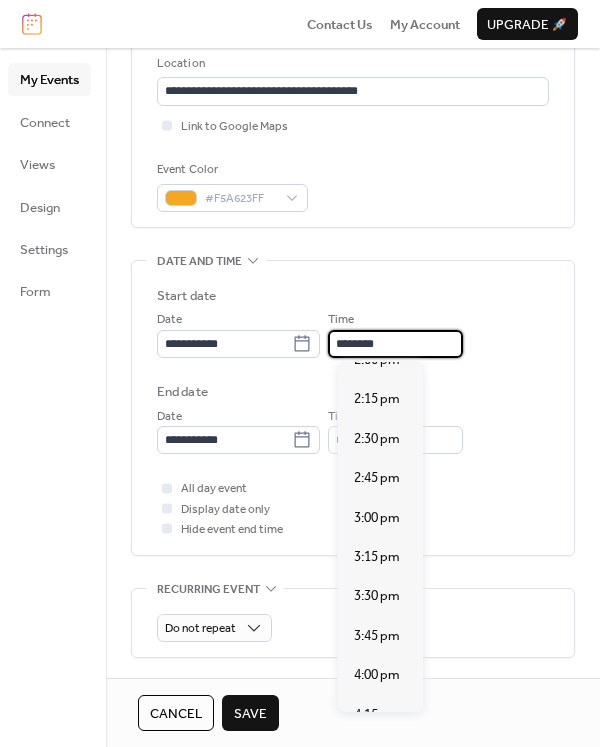 scroll, scrollTop: 2228, scrollLeft: 0, axis: vertical 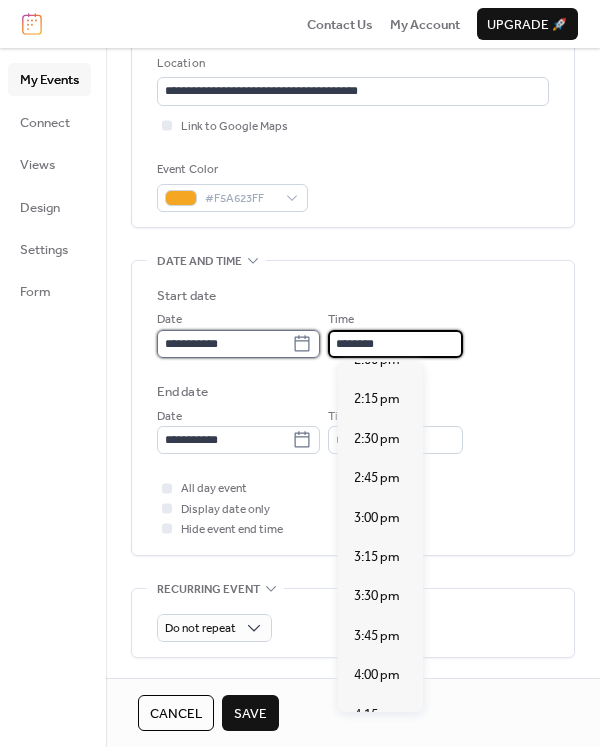 click on "**********" at bounding box center [224, 344] 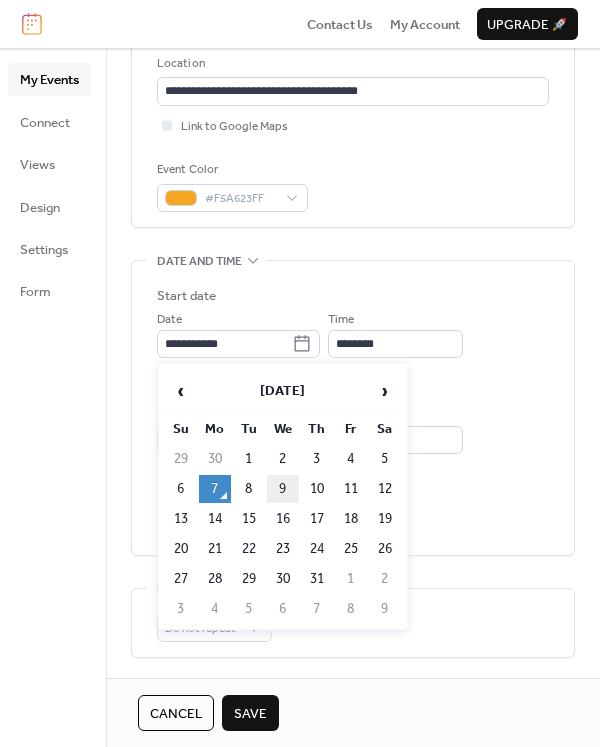 click on "9" at bounding box center (283, 489) 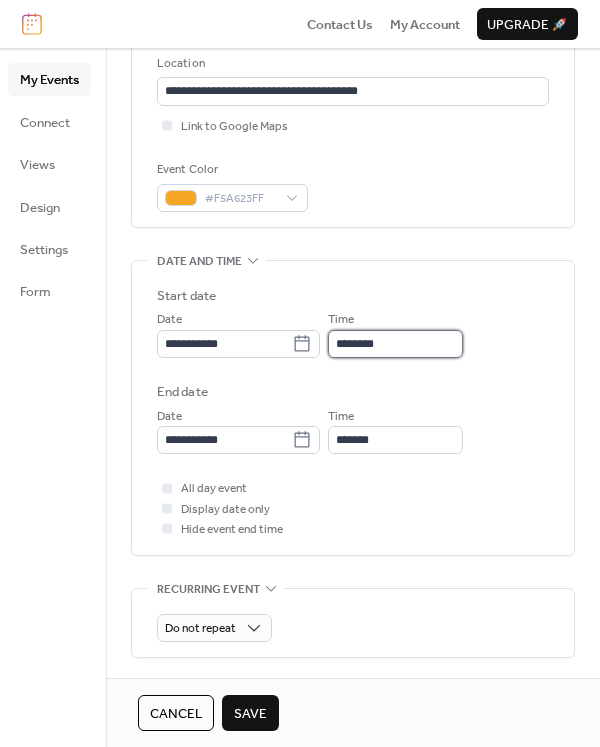 click on "********" at bounding box center [395, 344] 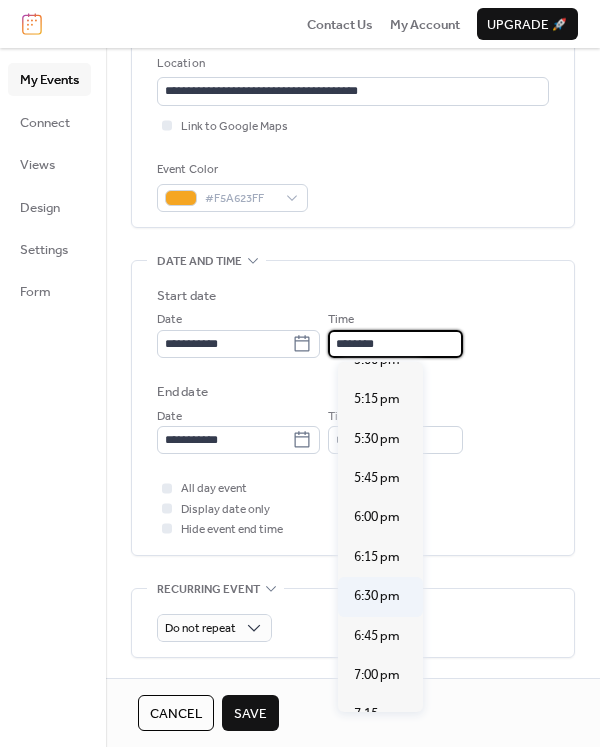 scroll, scrollTop: 2705, scrollLeft: 0, axis: vertical 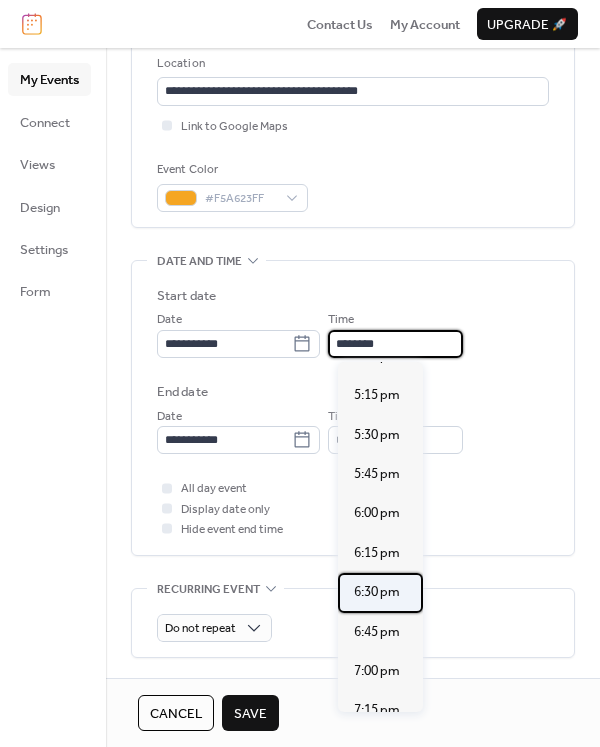 click on "6:30 pm" at bounding box center [377, 592] 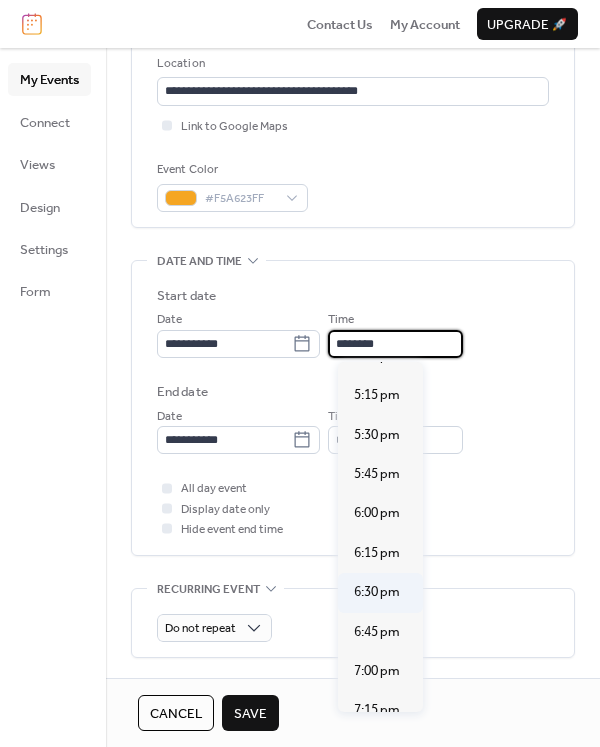 type on "*******" 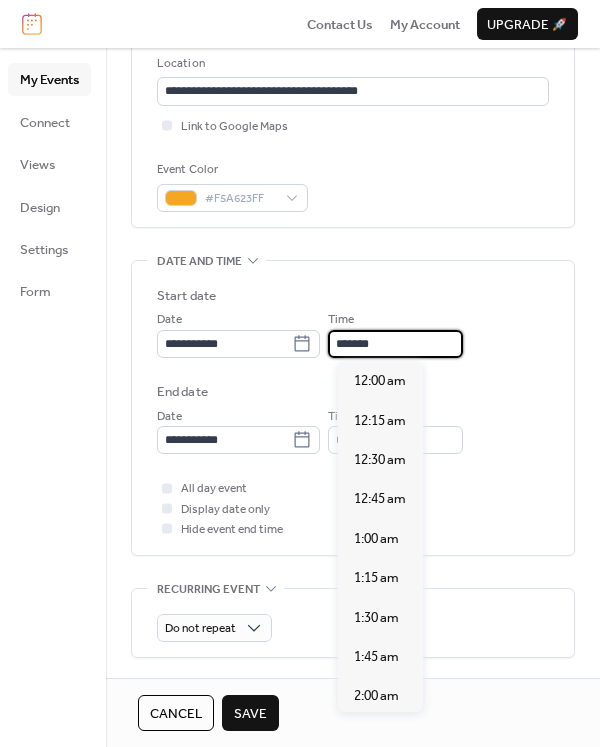 click on "*******" at bounding box center [395, 344] 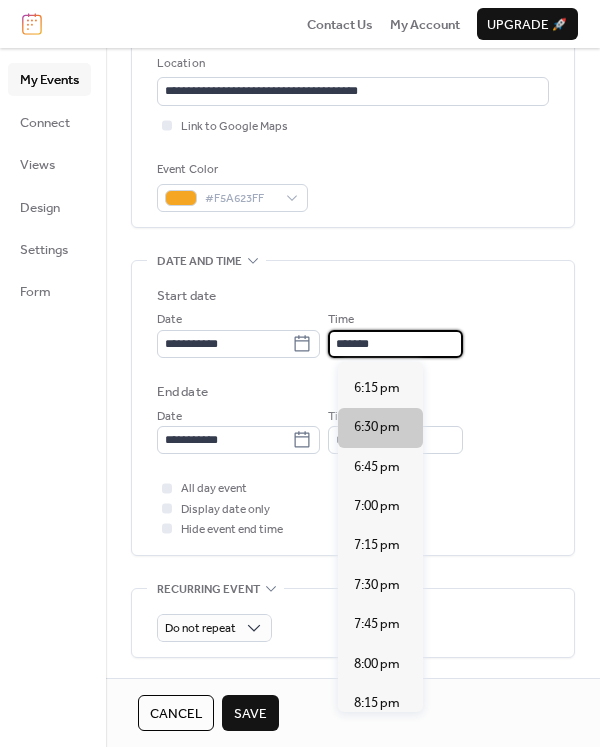 scroll, scrollTop: 2861, scrollLeft: 0, axis: vertical 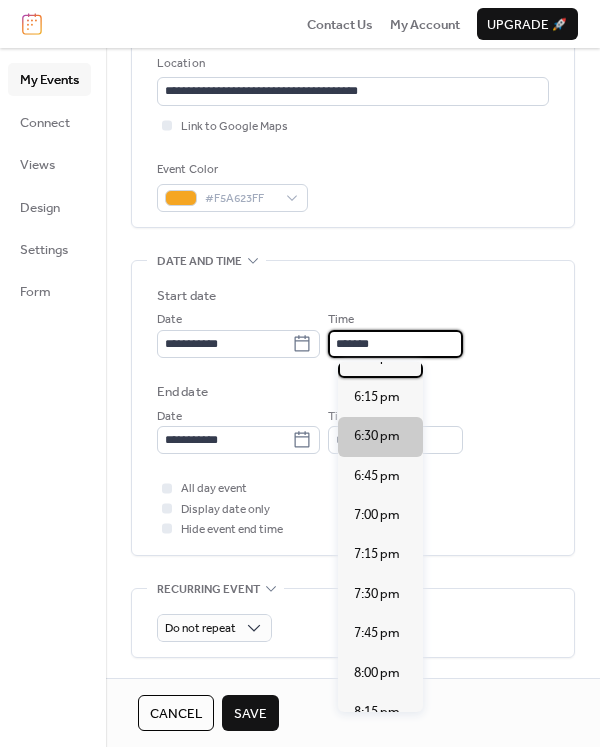 click on "6:00 pm" at bounding box center (377, 357) 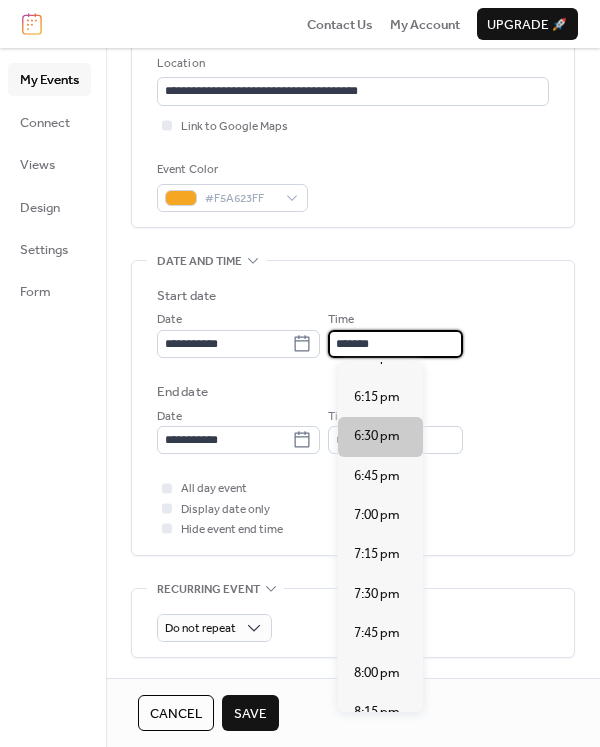 type on "*******" 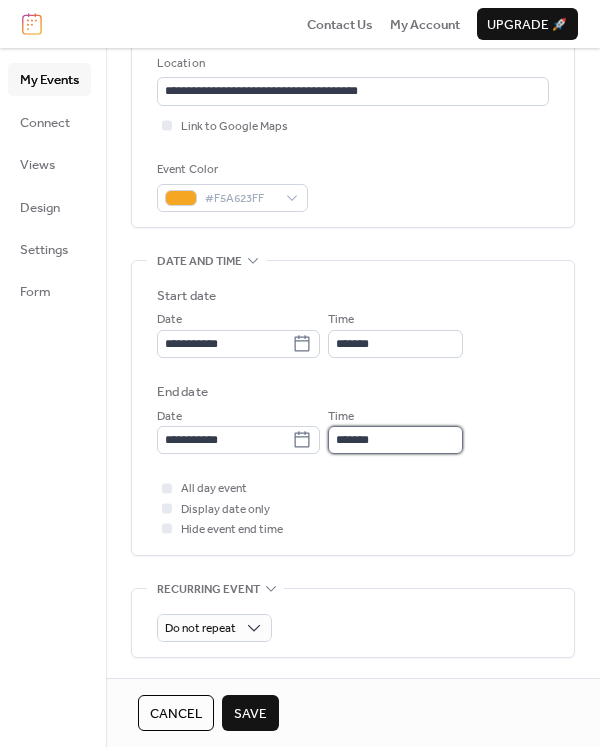 click on "*******" at bounding box center [395, 440] 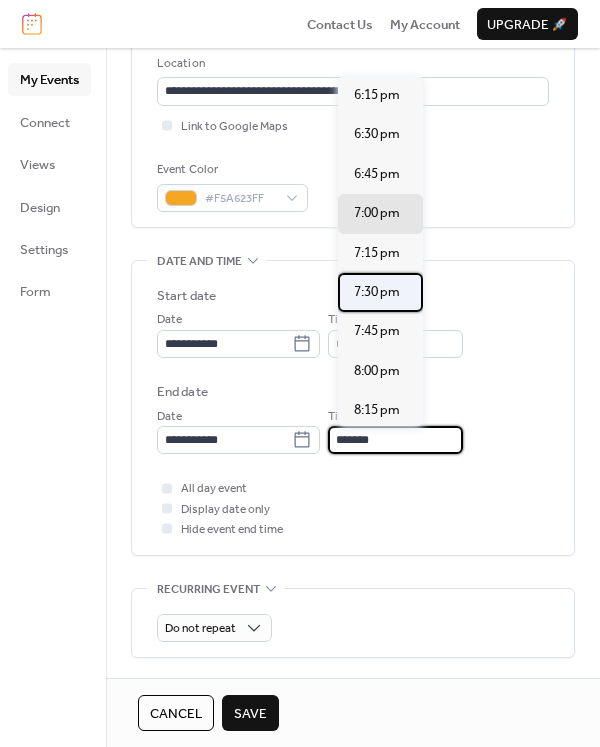 click on "7:30 pm" at bounding box center (377, 292) 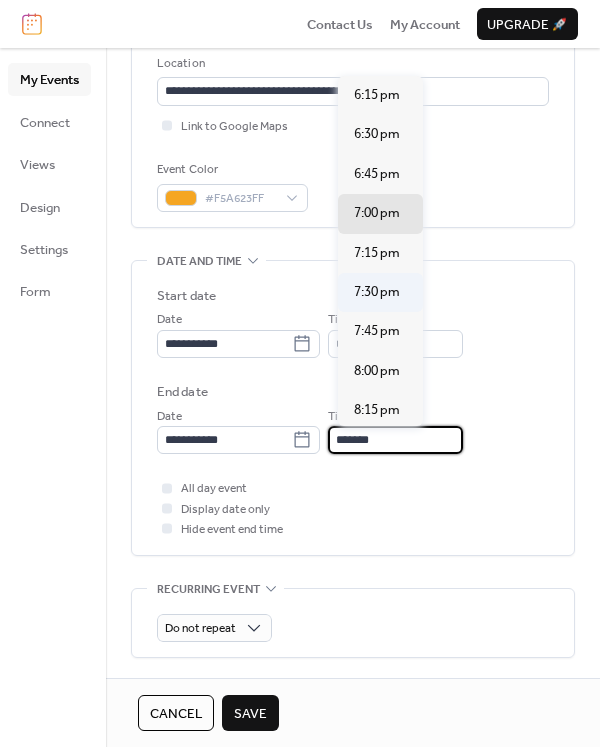 type on "*******" 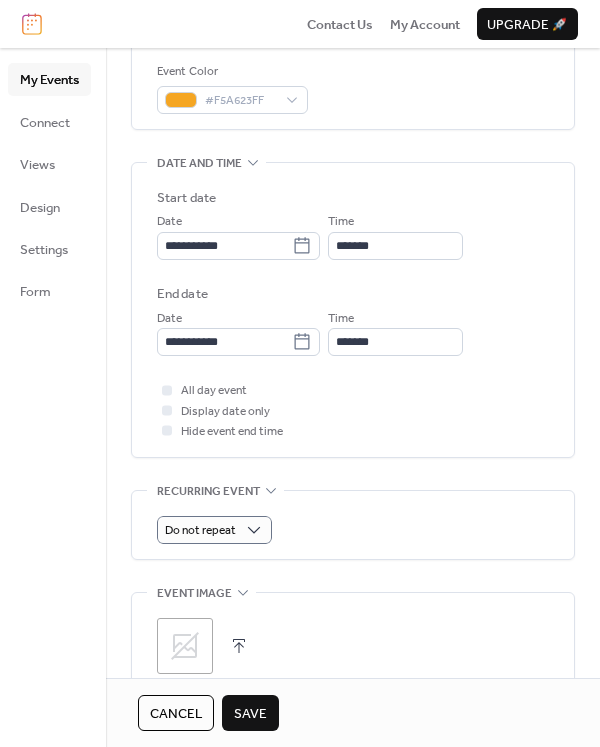 scroll, scrollTop: 521, scrollLeft: 0, axis: vertical 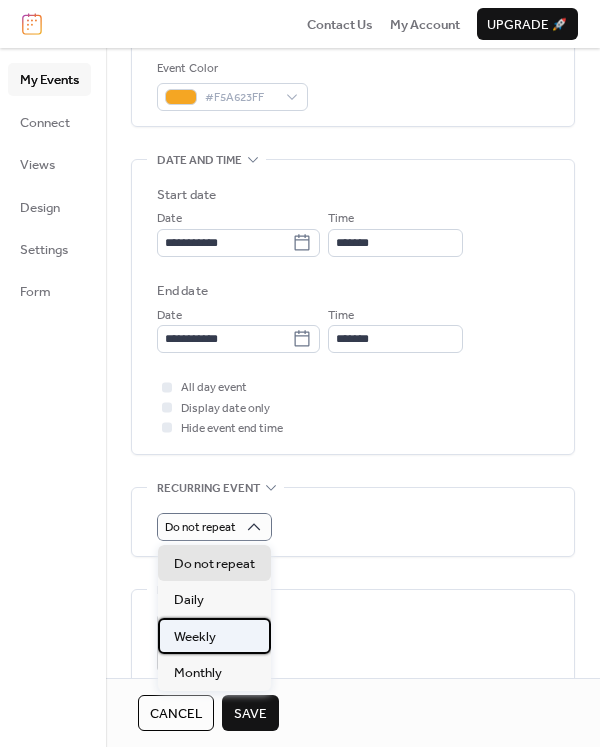click on "Weekly" at bounding box center [214, 636] 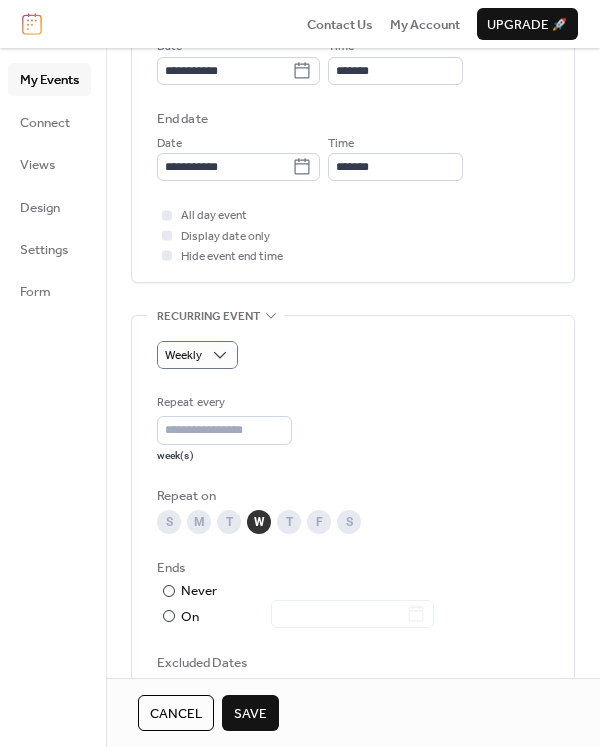 scroll, scrollTop: 696, scrollLeft: 0, axis: vertical 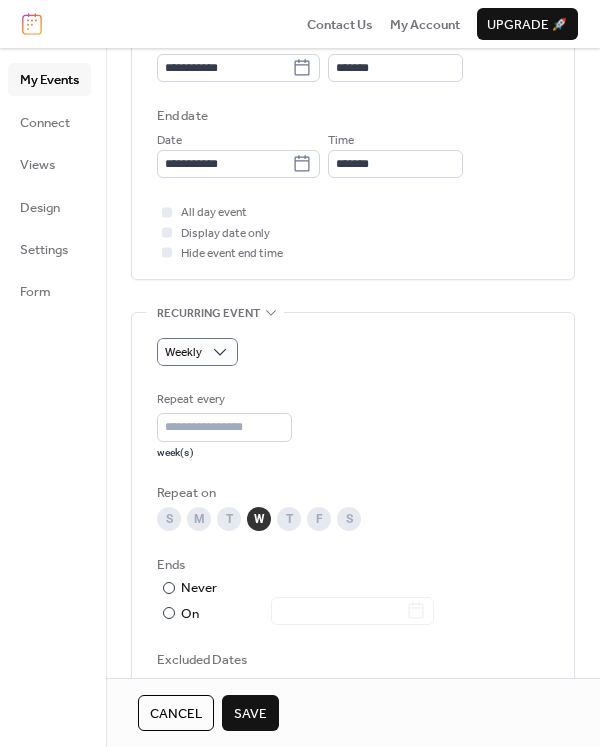click on "M" at bounding box center (199, 519) 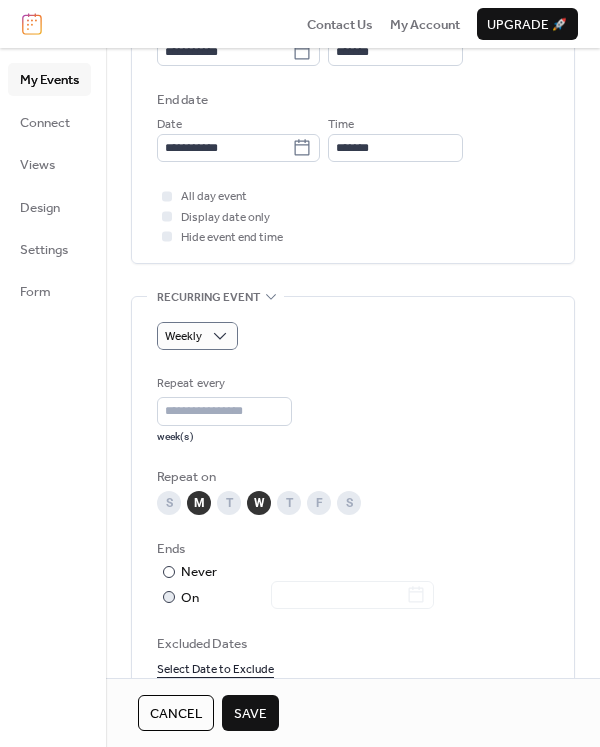 scroll, scrollTop: 722, scrollLeft: 0, axis: vertical 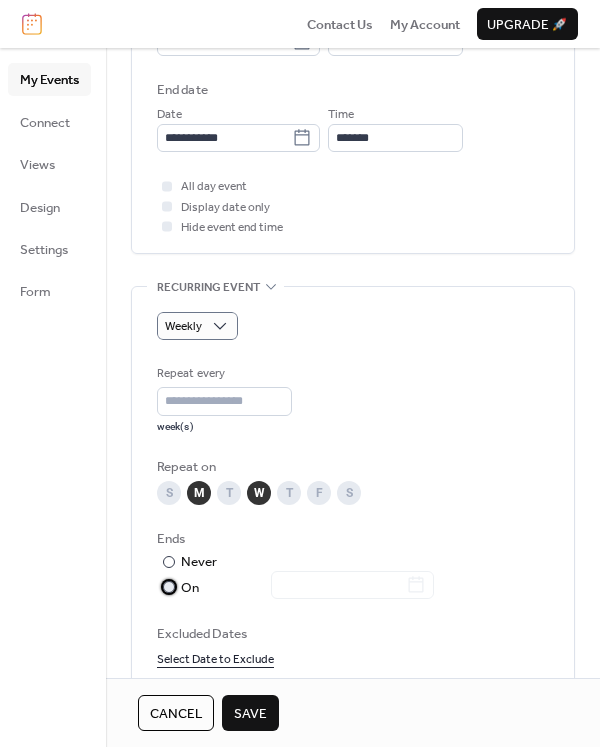click on "On" at bounding box center [307, 588] 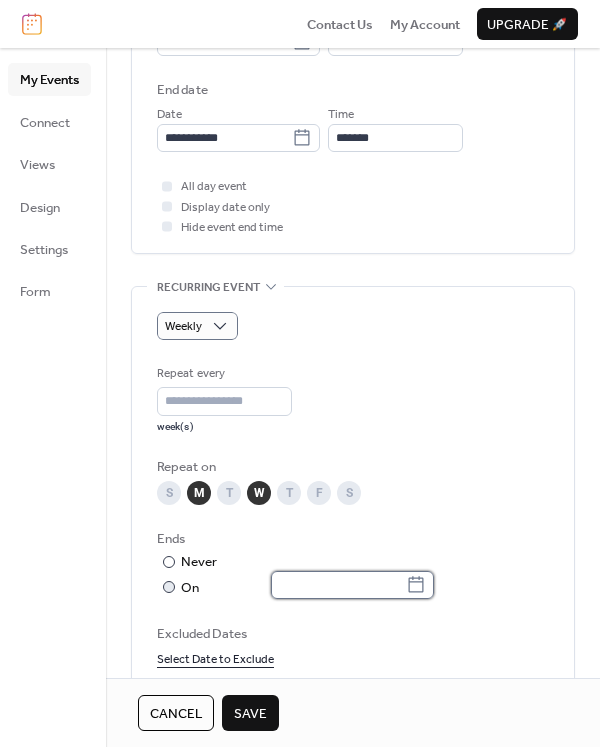 click at bounding box center (338, 585) 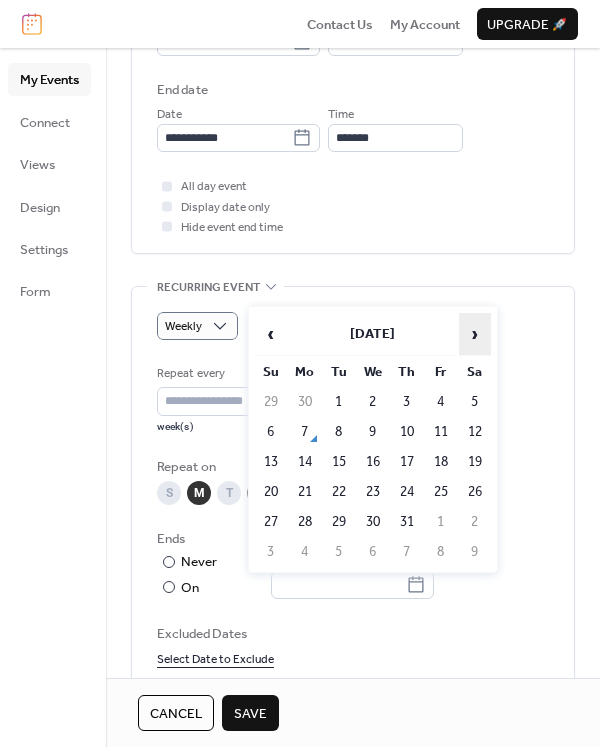 click on "›" at bounding box center (475, 334) 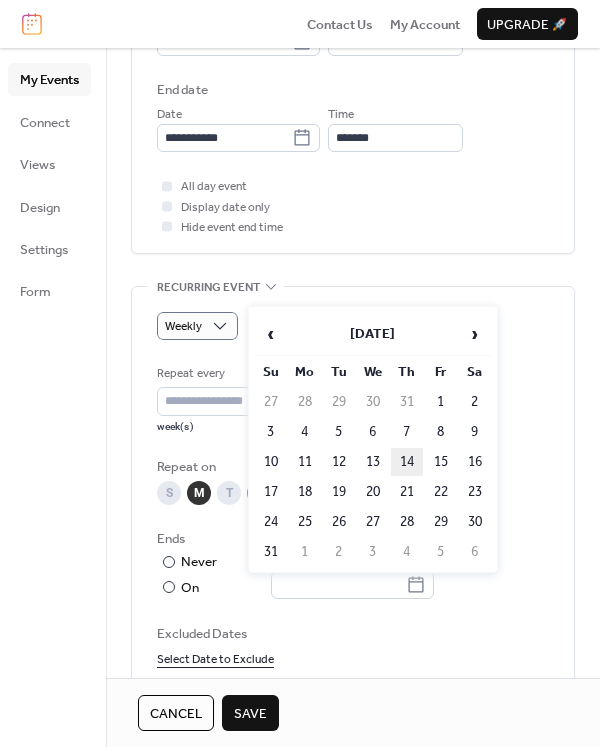 click on "14" at bounding box center [407, 462] 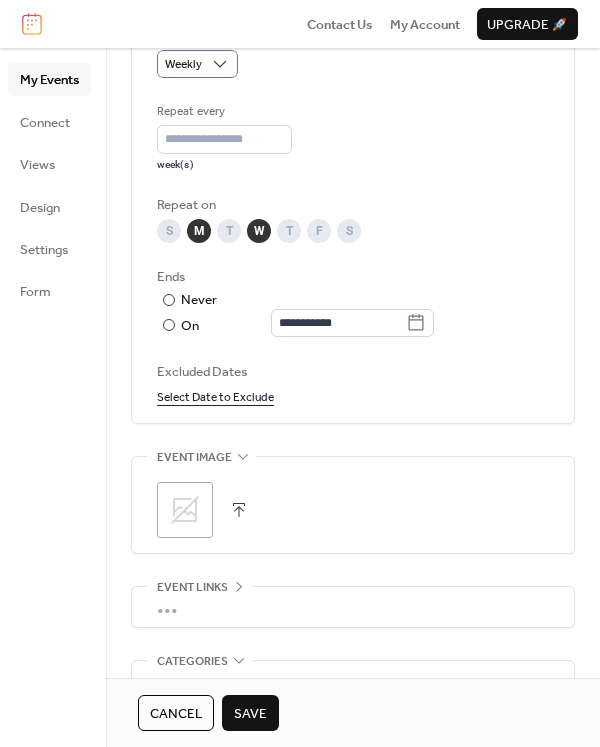 scroll, scrollTop: 990, scrollLeft: 0, axis: vertical 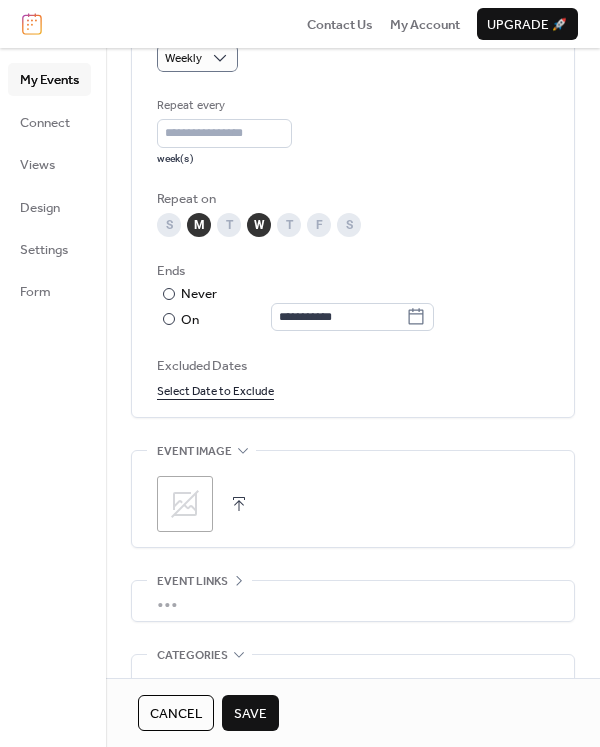 click on ";" at bounding box center (185, 504) 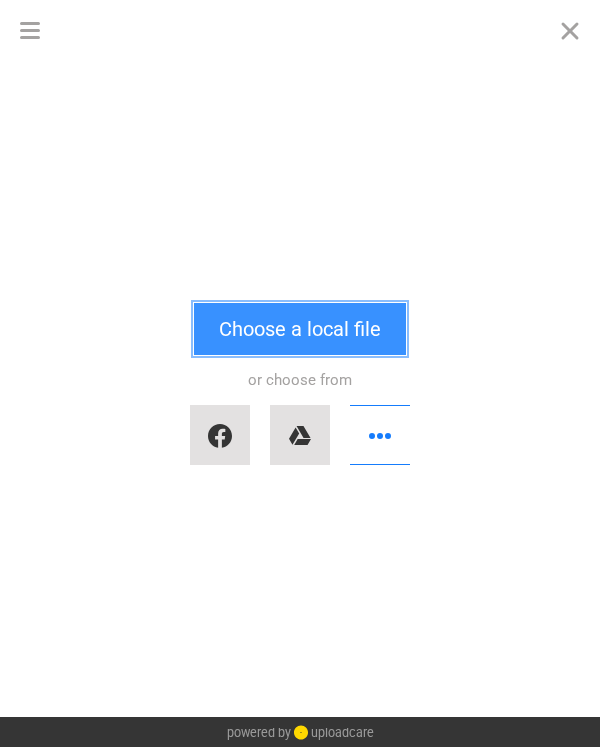 click on "Choose a local file" at bounding box center (300, 329) 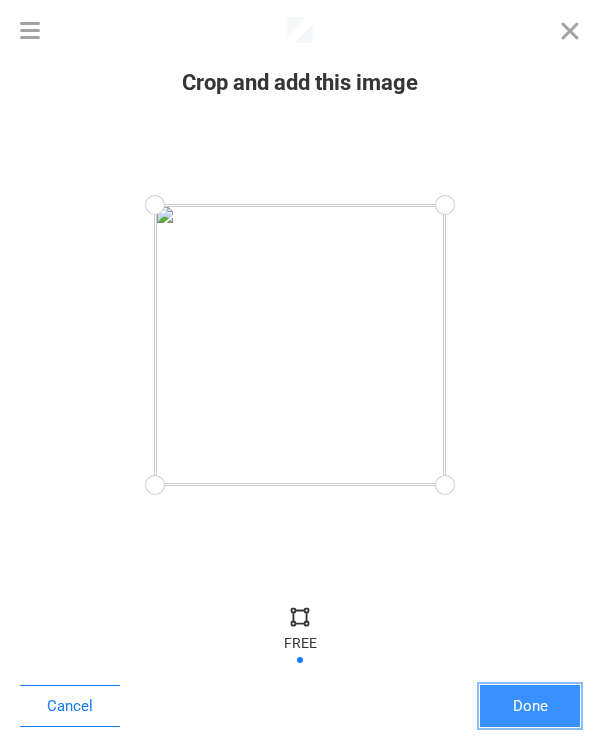 click on "Done" at bounding box center (530, 706) 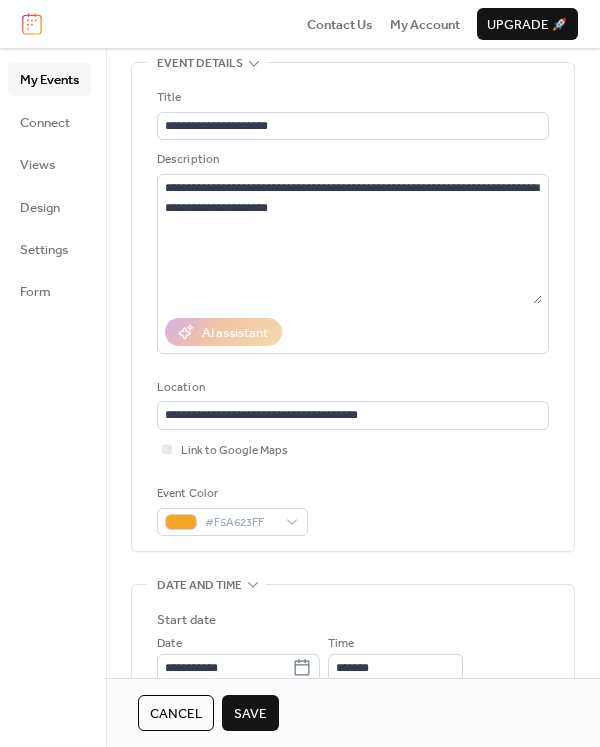 scroll, scrollTop: 0, scrollLeft: 0, axis: both 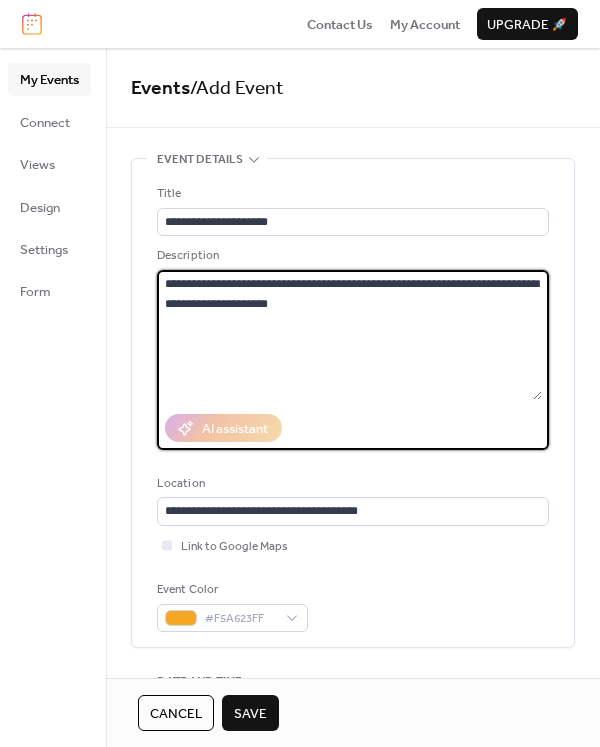 click on "**********" at bounding box center [349, 335] 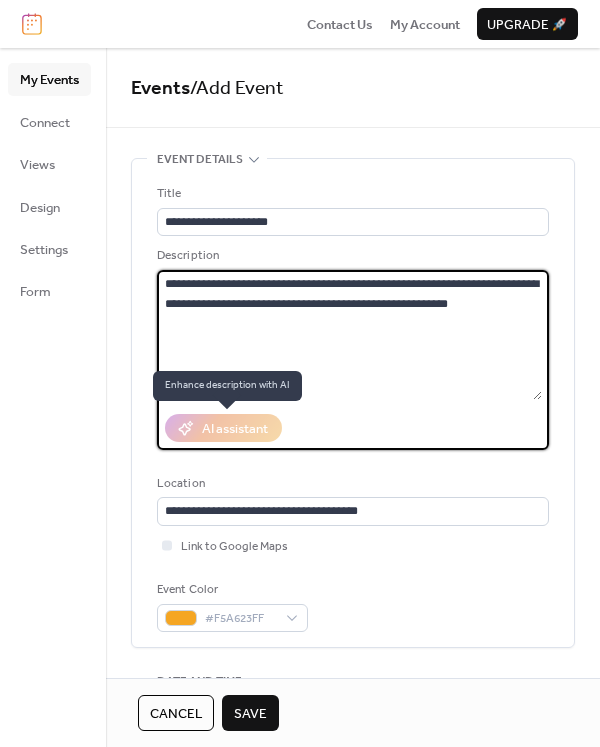 type on "**********" 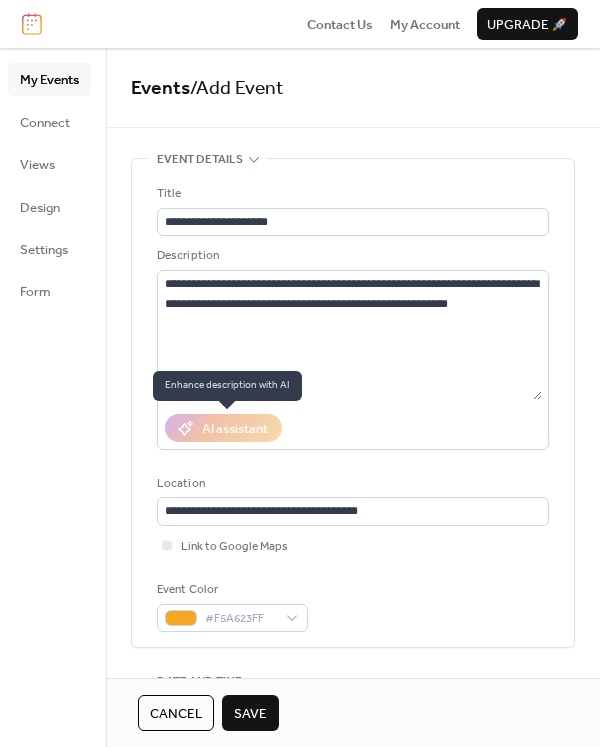 click on "AI assistant" at bounding box center (223, 428) 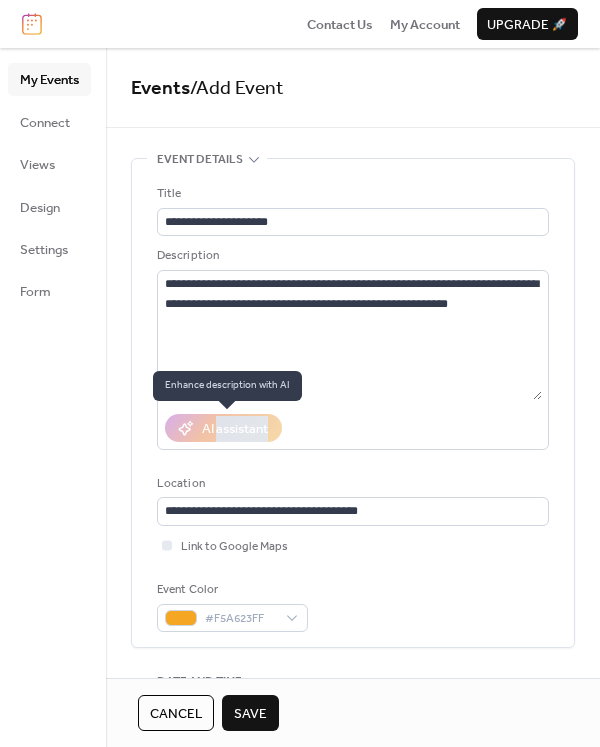 click on "AI assistant" at bounding box center (223, 428) 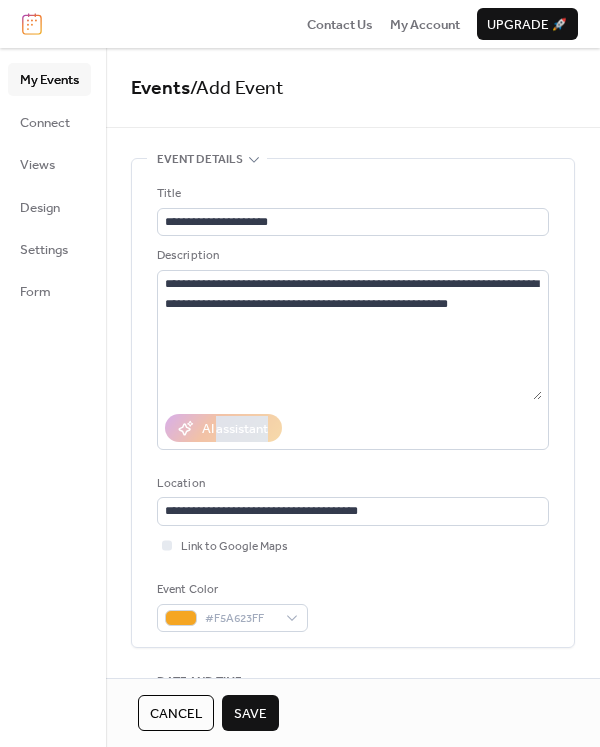 click on "Save" at bounding box center (250, 713) 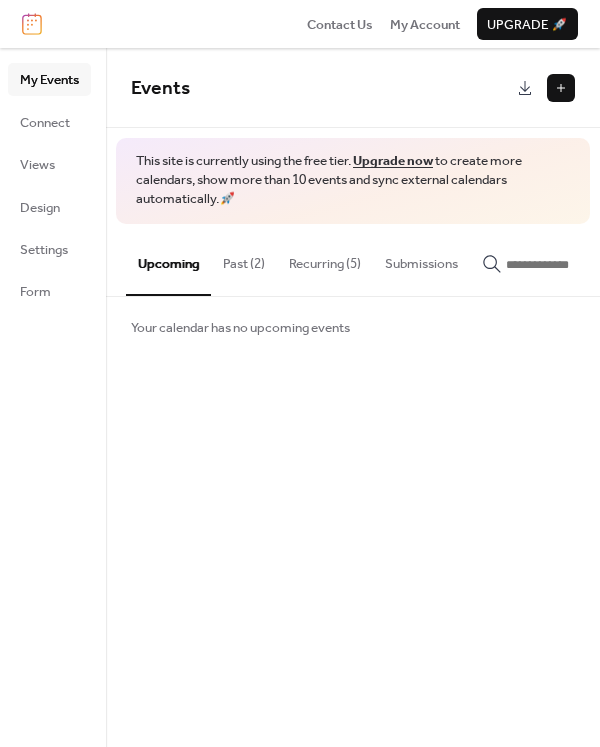click on "Recurring  (5)" at bounding box center (325, 259) 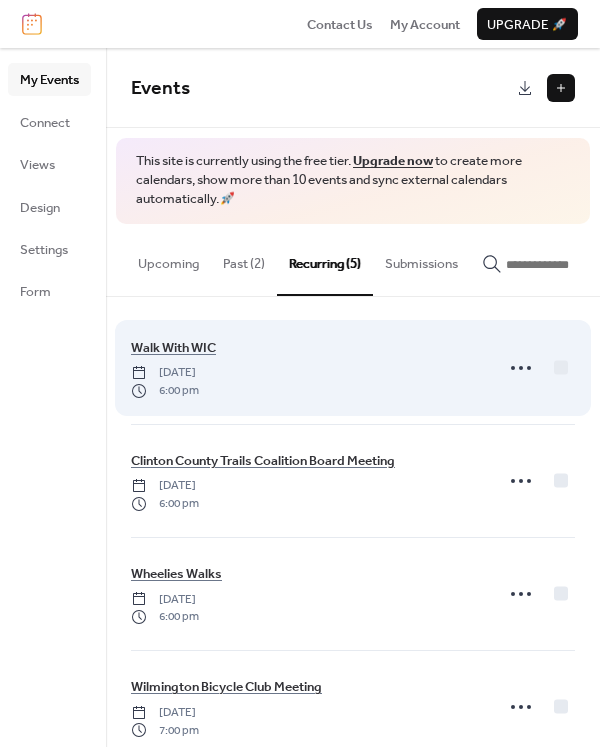 scroll, scrollTop: 8, scrollLeft: 0, axis: vertical 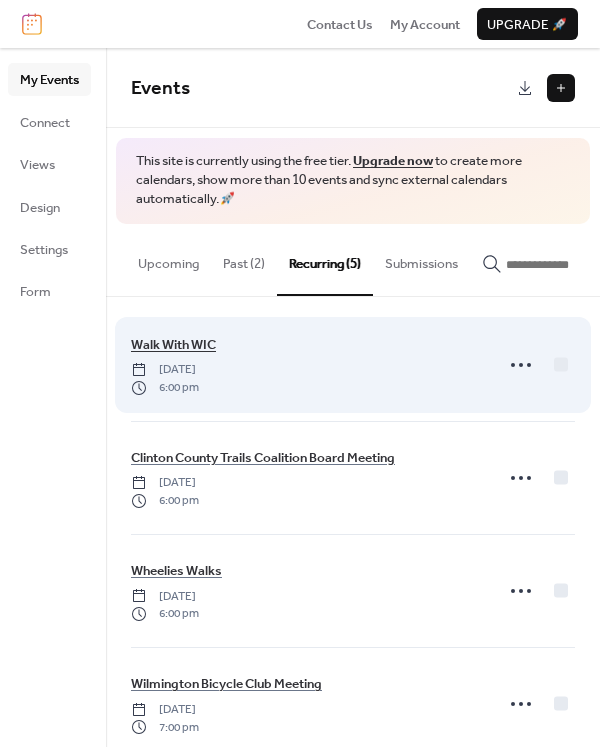 click on "Walk With WIC" at bounding box center (173, 345) 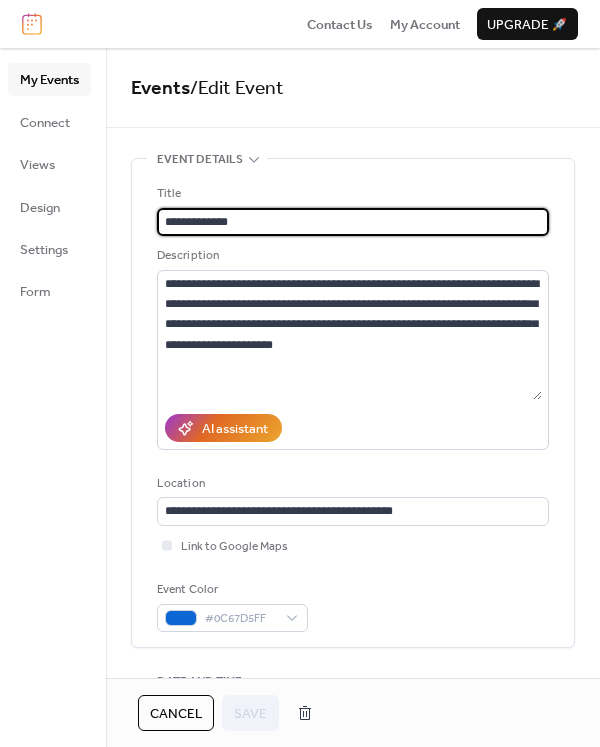 drag, startPoint x: 217, startPoint y: 221, endPoint x: 310, endPoint y: 221, distance: 93 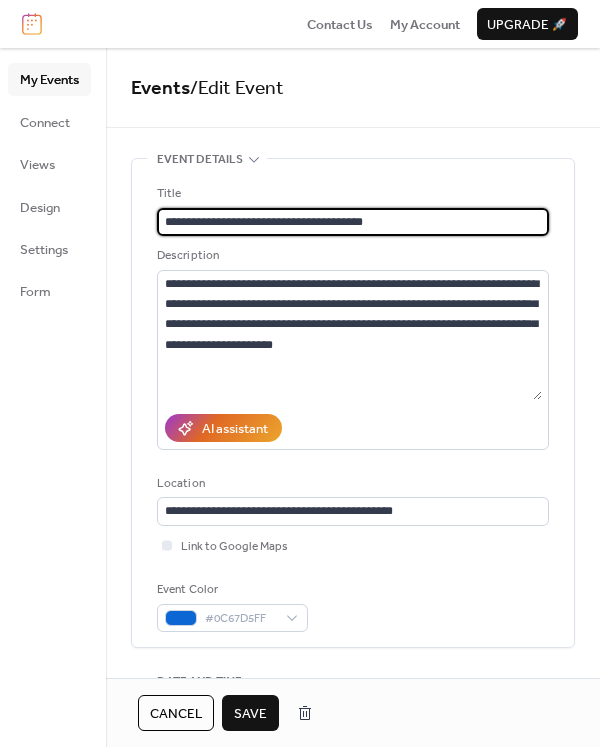 type on "**********" 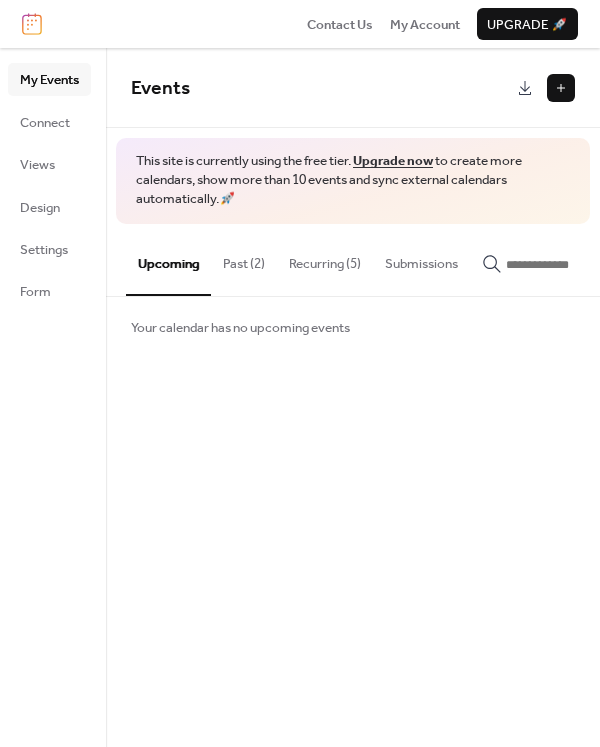 click on "Recurring  (5)" at bounding box center (325, 259) 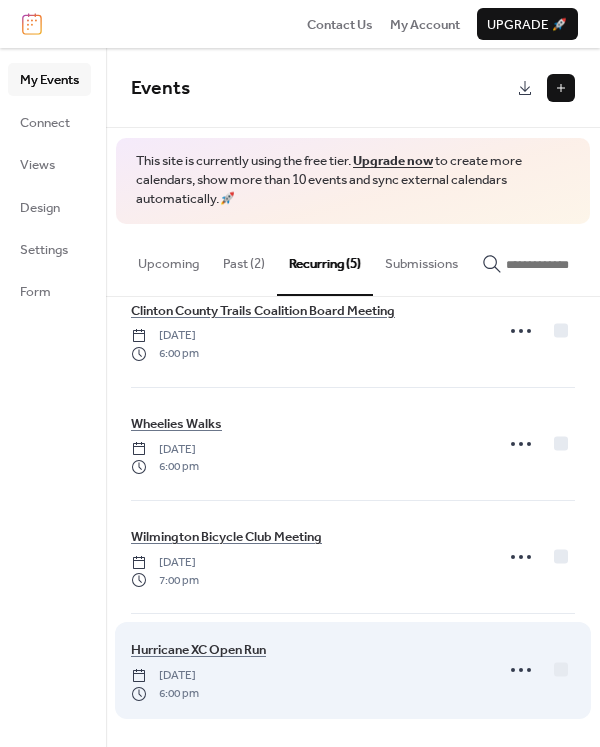 scroll, scrollTop: 160, scrollLeft: 0, axis: vertical 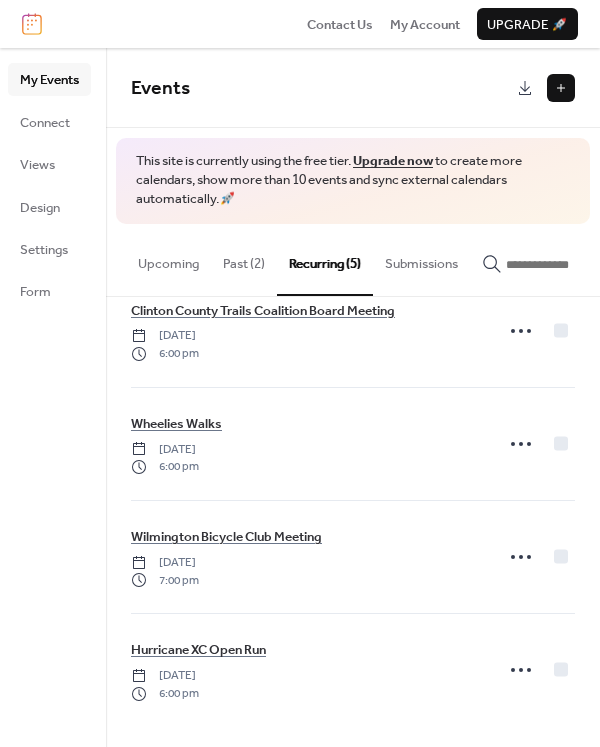 click at bounding box center [561, 88] 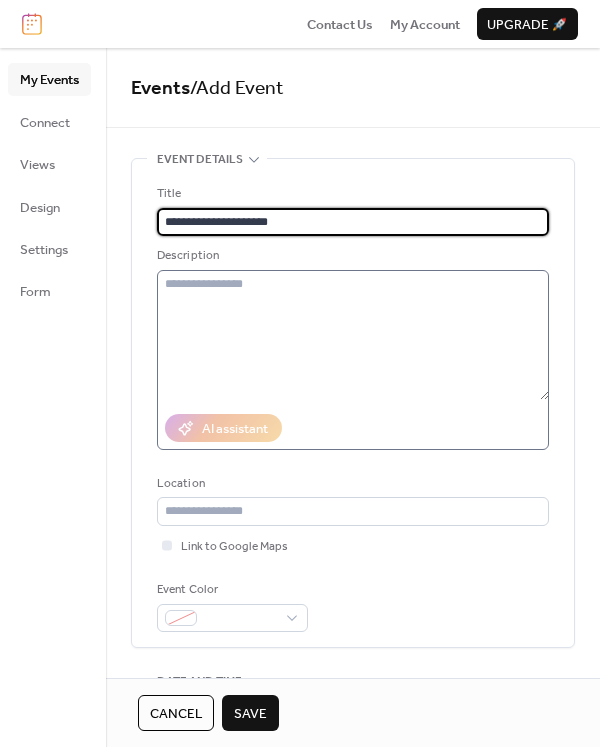 type on "**********" 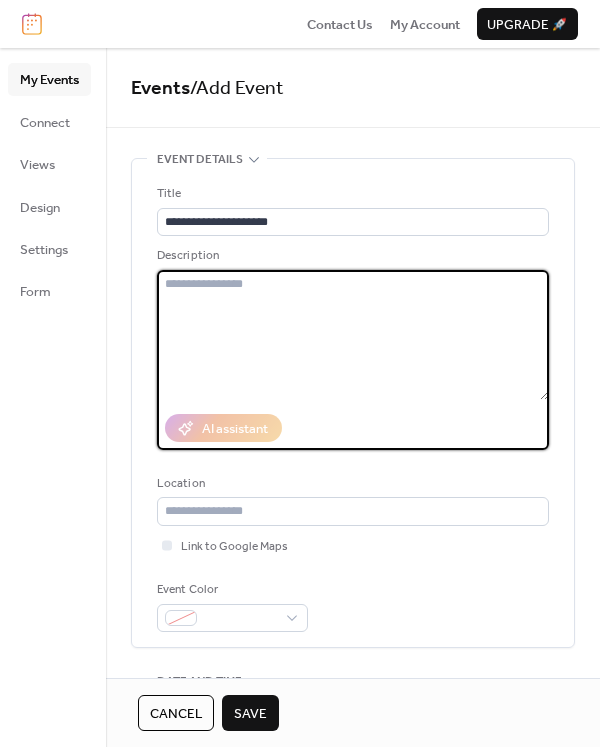 click at bounding box center [353, 335] 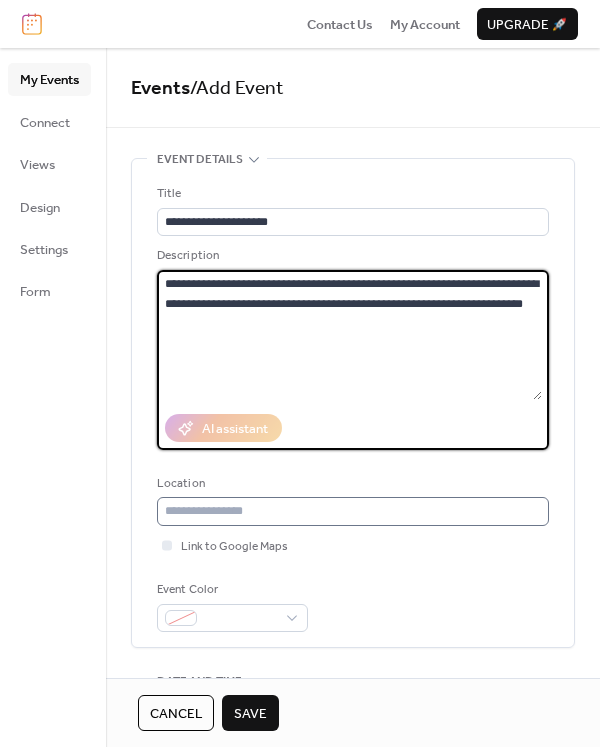 type on "**********" 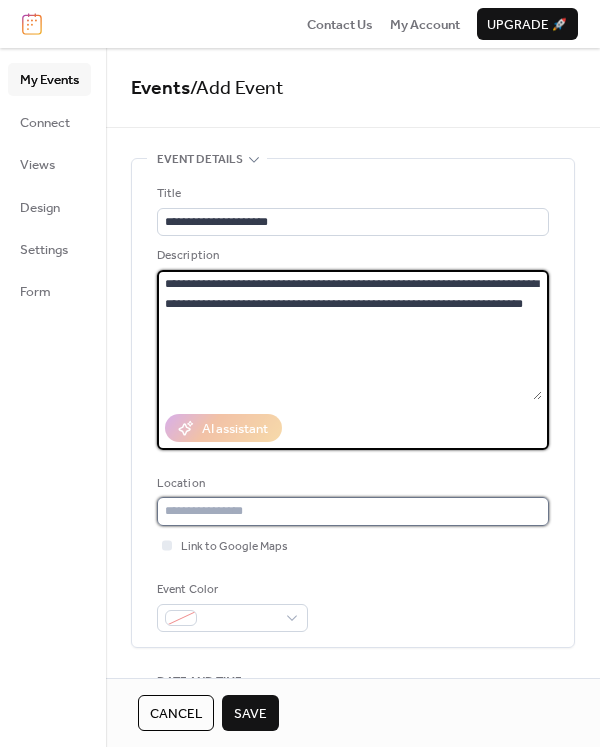 click at bounding box center [353, 511] 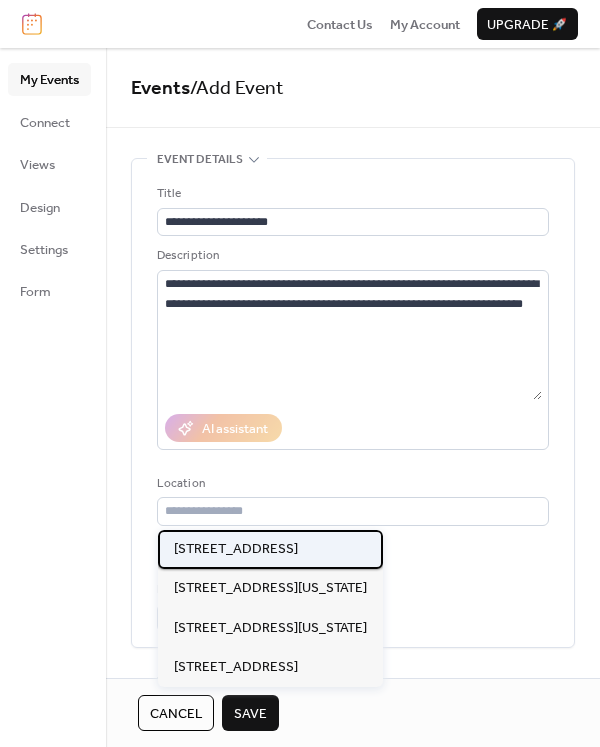 click on "[STREET_ADDRESS]" at bounding box center (236, 549) 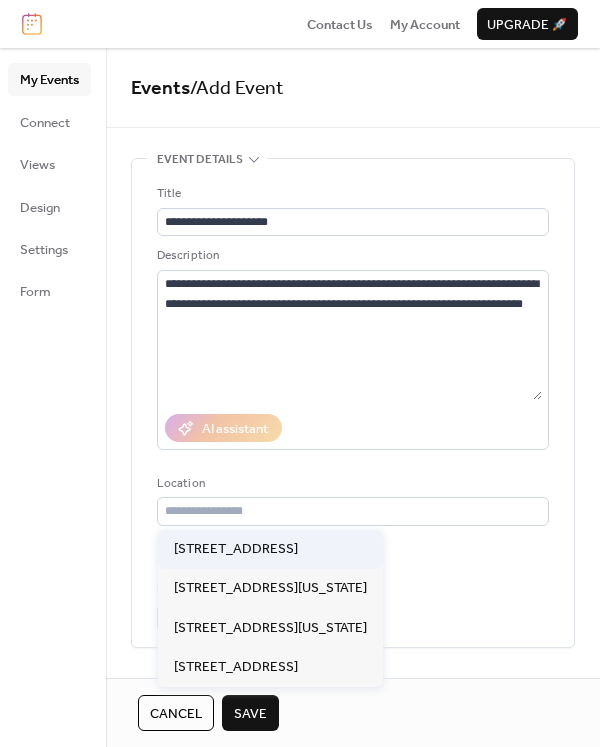 type on "**********" 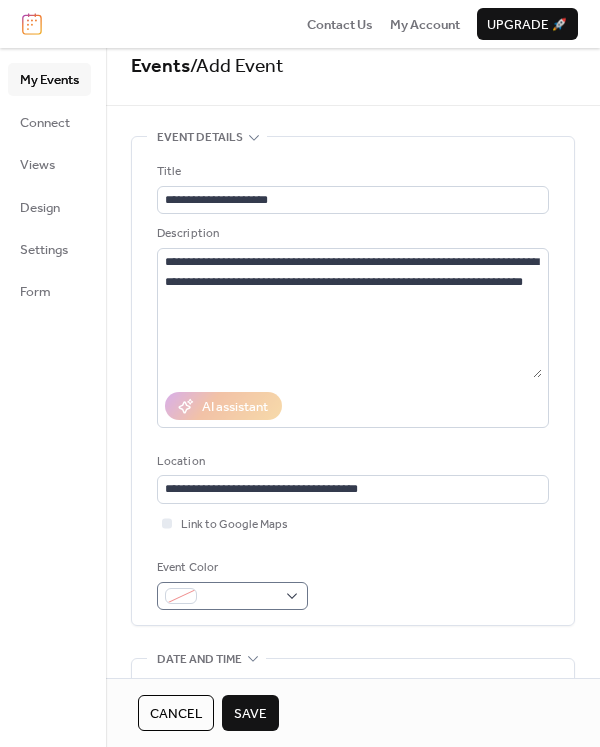 scroll, scrollTop: 23, scrollLeft: 0, axis: vertical 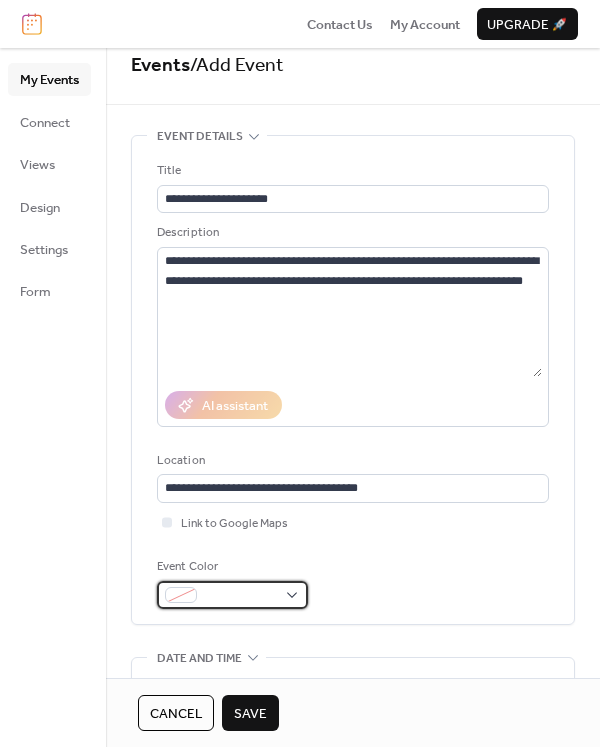 click at bounding box center (232, 595) 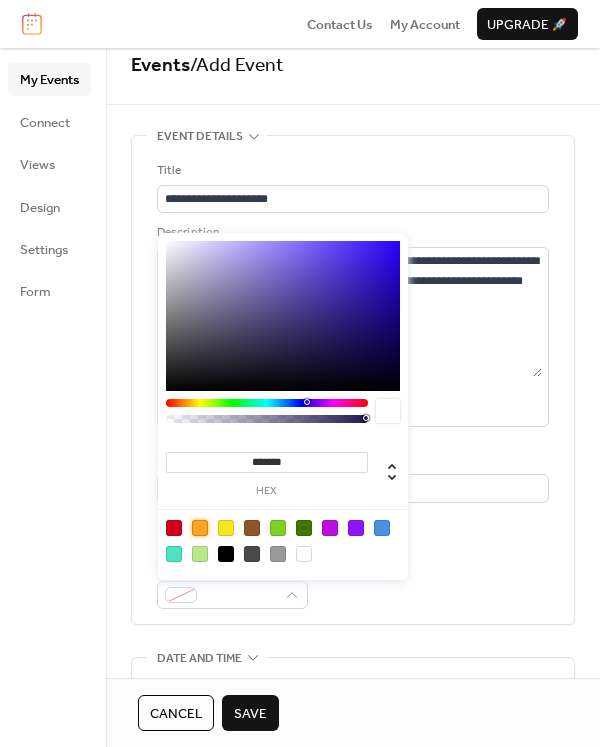 click at bounding box center (200, 528) 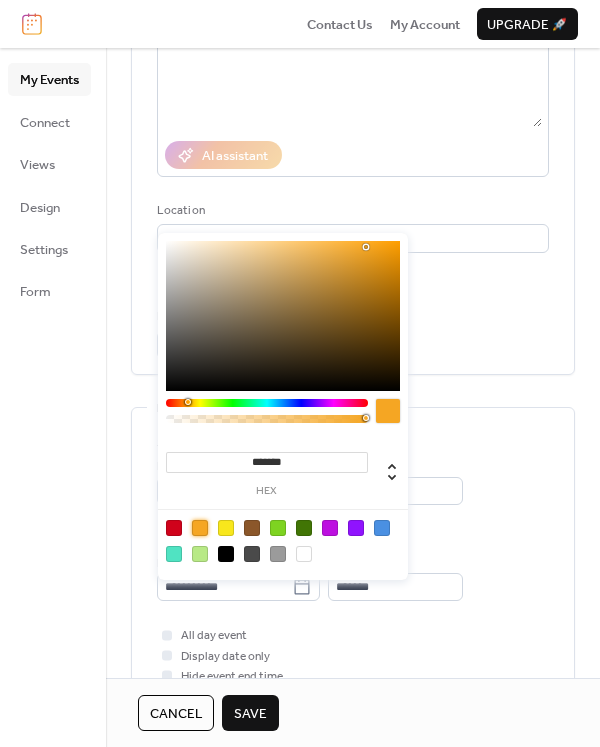 scroll, scrollTop: 489, scrollLeft: 0, axis: vertical 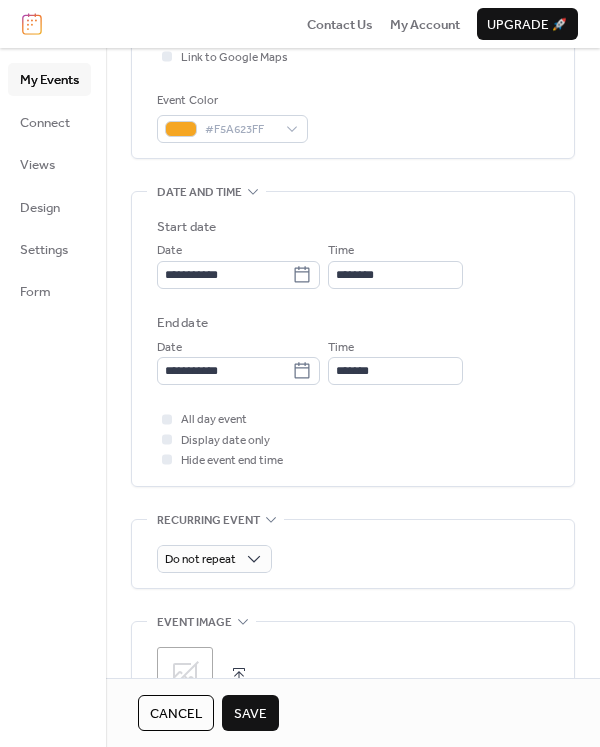 click on "**********" at bounding box center (353, 339) 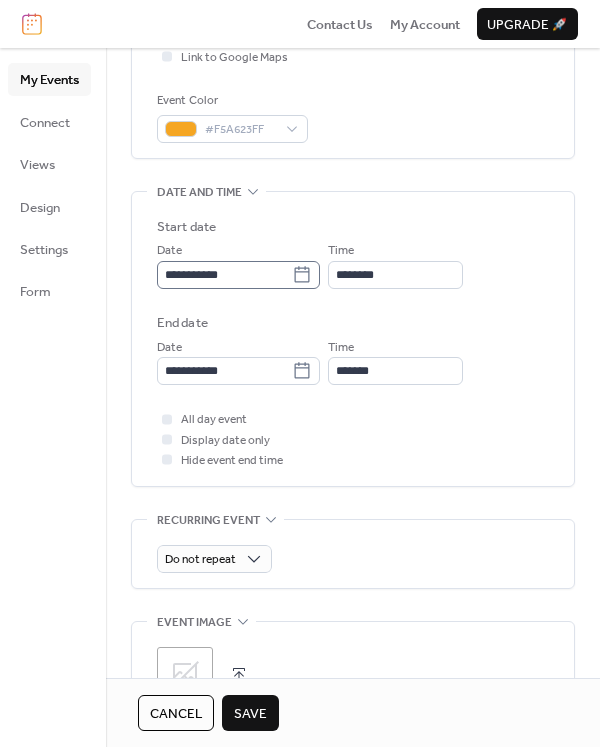 click 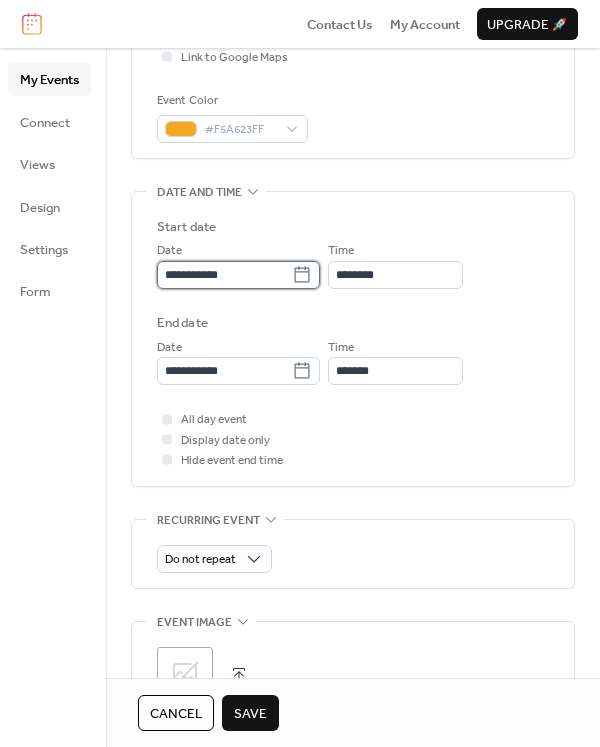 click on "**********" at bounding box center [224, 275] 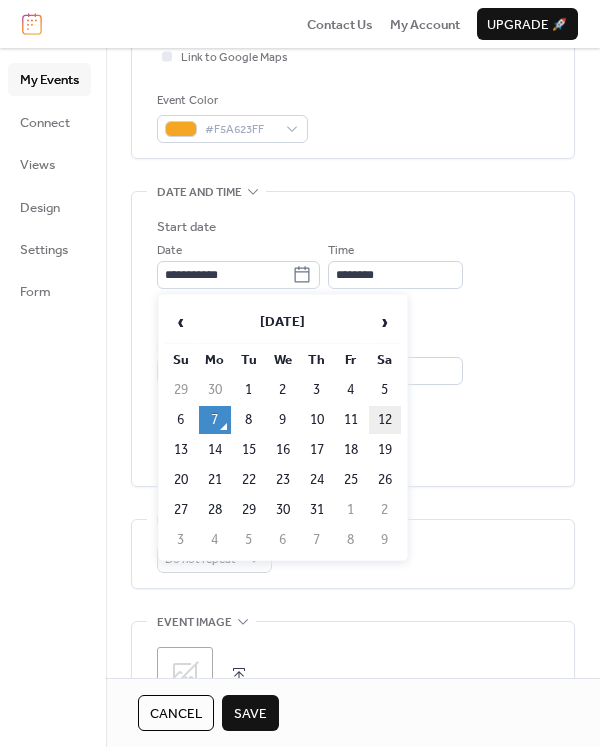 click on "12" at bounding box center (385, 420) 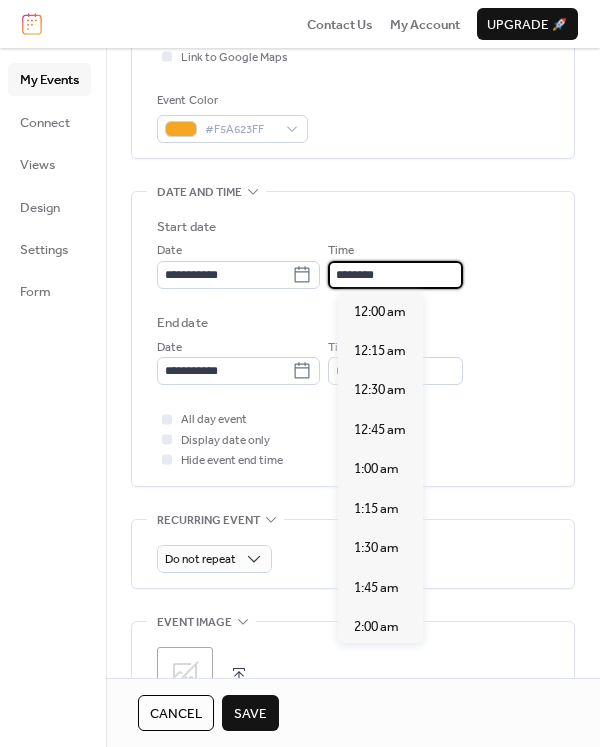 click on "********" at bounding box center (395, 275) 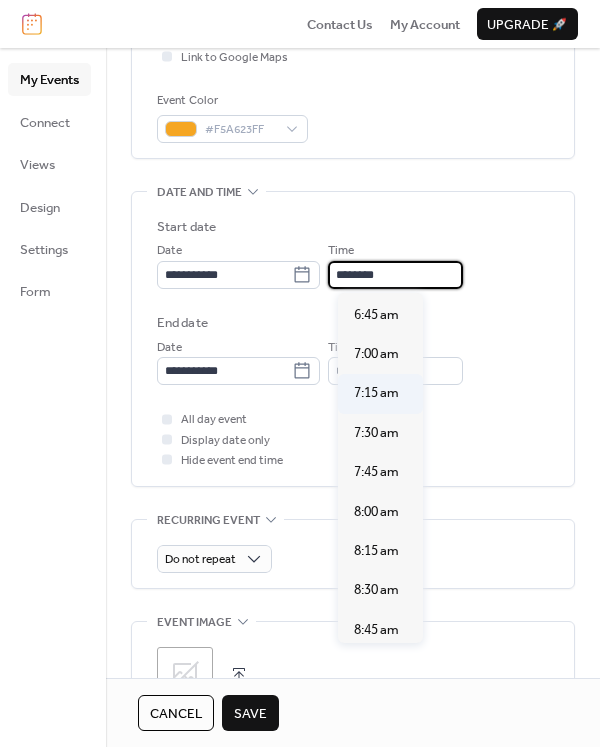 scroll, scrollTop: 1083, scrollLeft: 0, axis: vertical 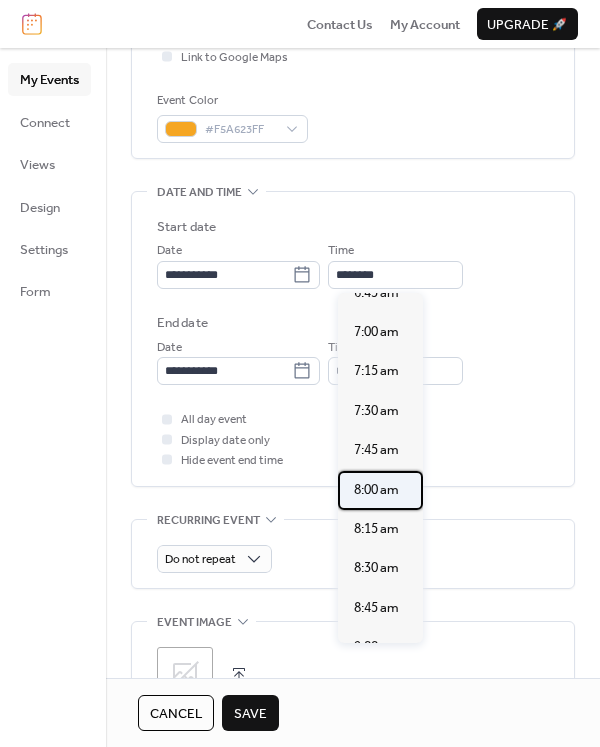 click on "8:00 am" at bounding box center (376, 490) 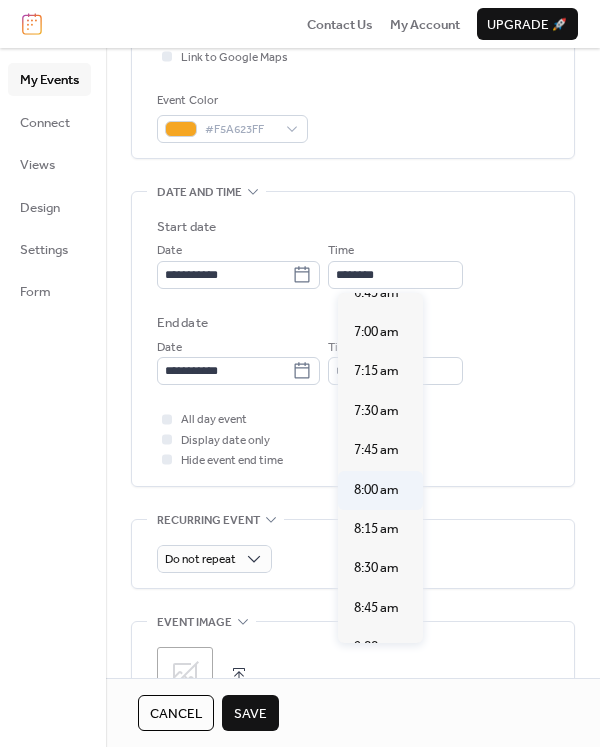 type on "*******" 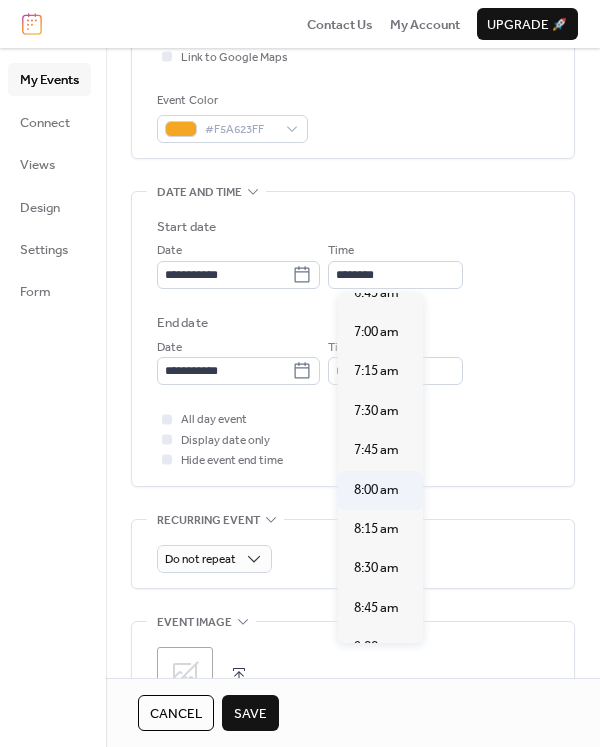 type on "*******" 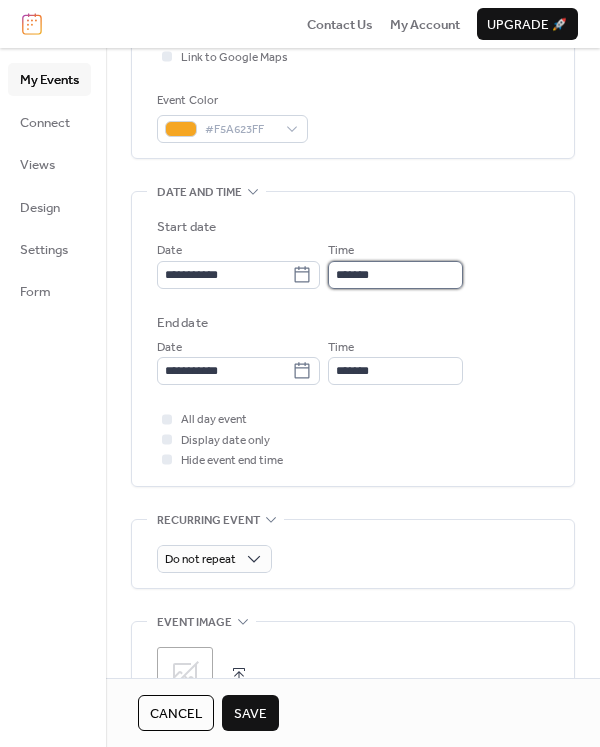 click on "*******" at bounding box center [395, 275] 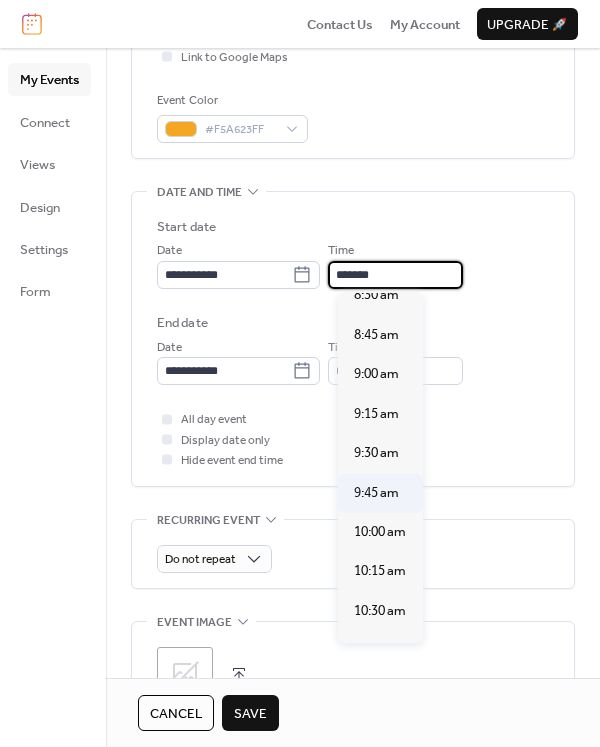 scroll, scrollTop: 1357, scrollLeft: 0, axis: vertical 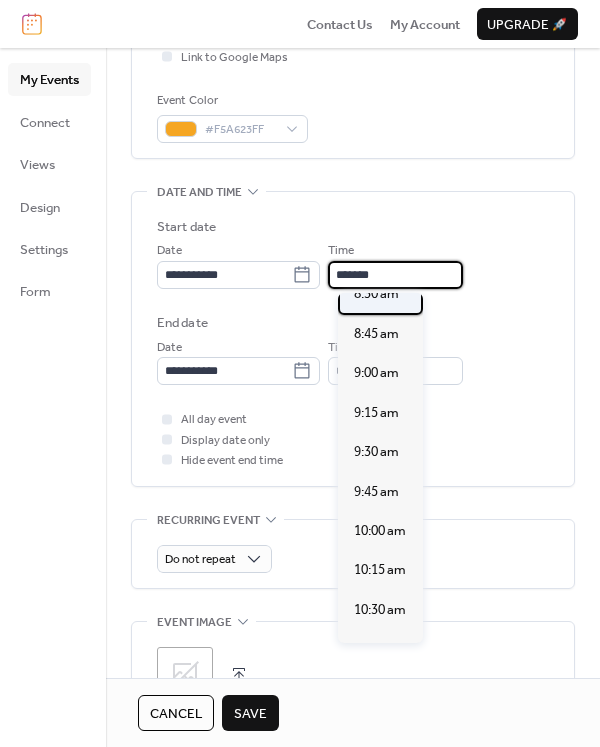 click on "8:30 am" at bounding box center (376, 294) 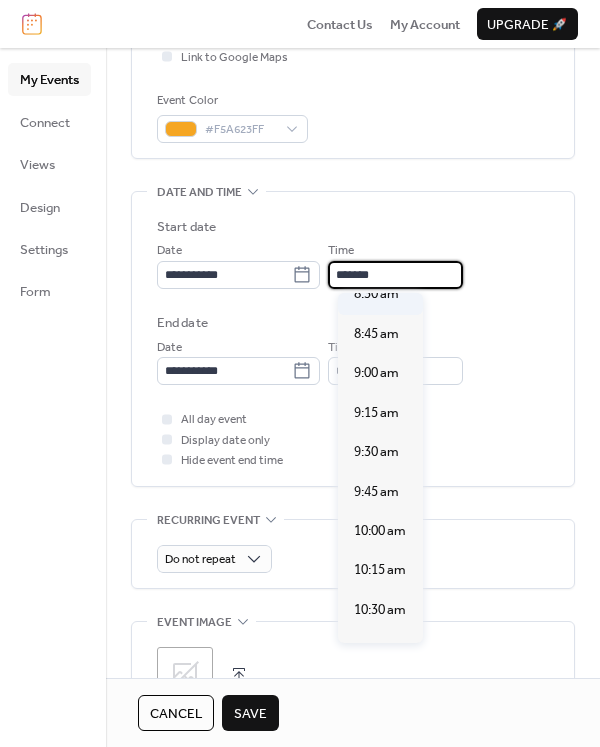 type on "*******" 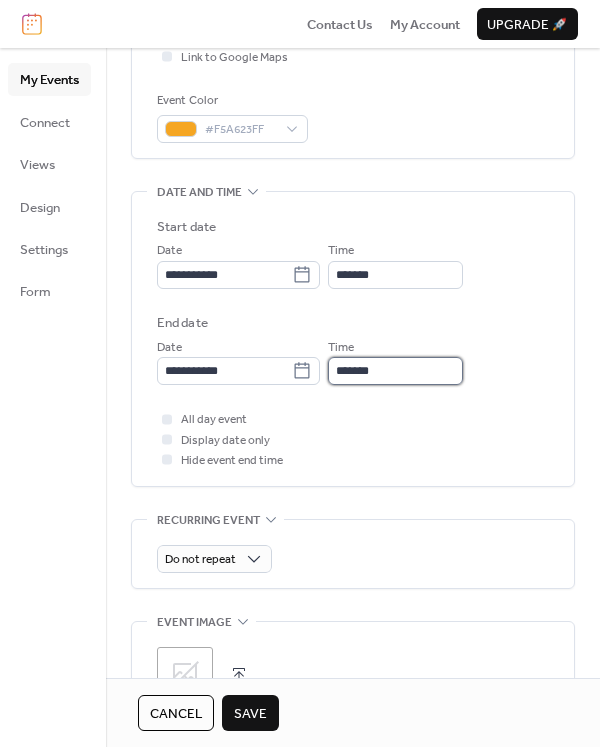 click on "*******" at bounding box center (395, 371) 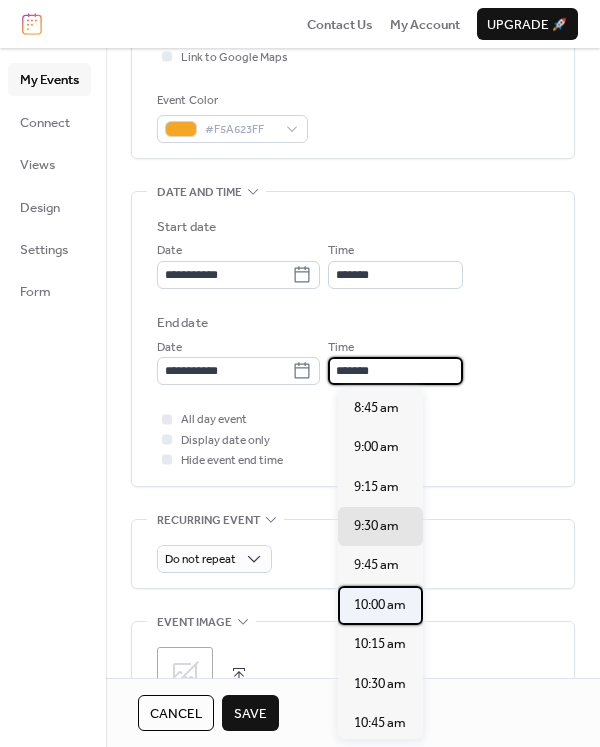 click on "10:00 am" at bounding box center [380, 605] 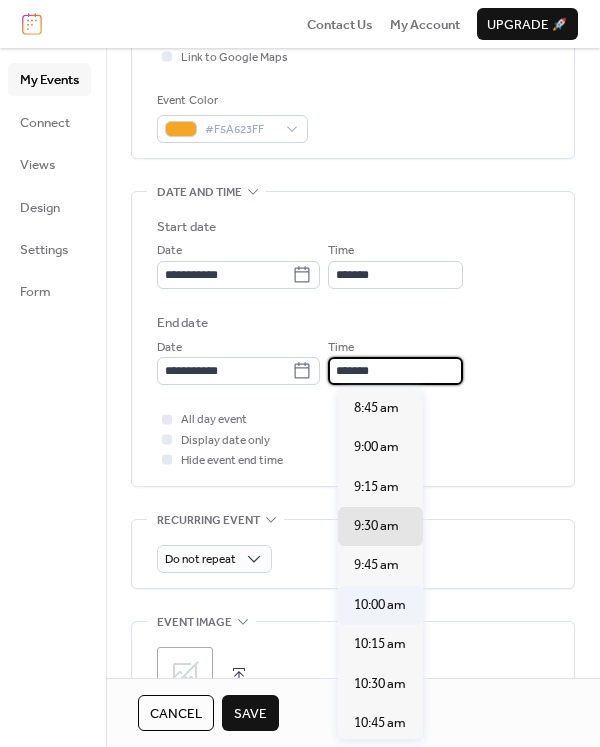 type on "********" 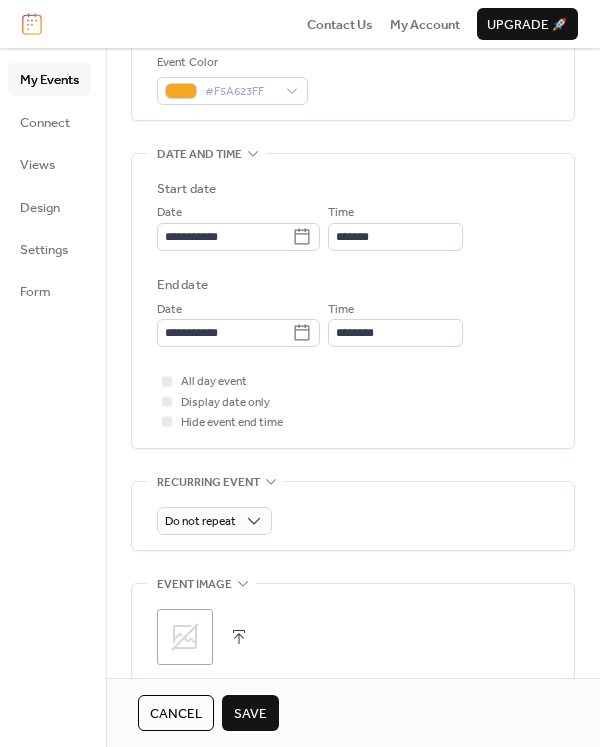 scroll, scrollTop: 531, scrollLeft: 0, axis: vertical 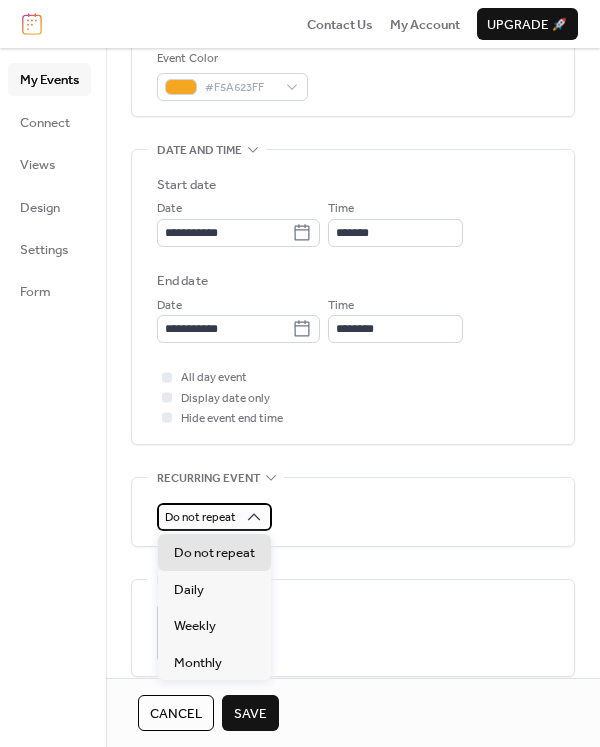 click on "Do not repeat" at bounding box center [214, 517] 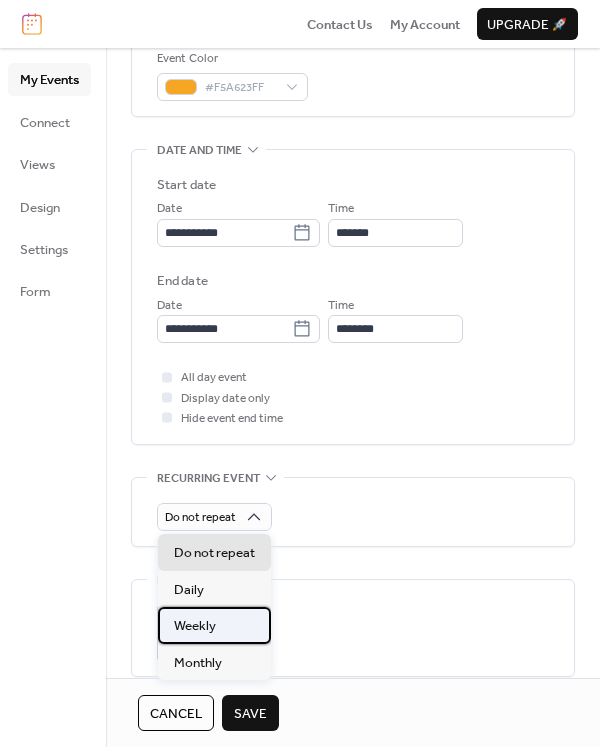 click on "Weekly" at bounding box center [214, 625] 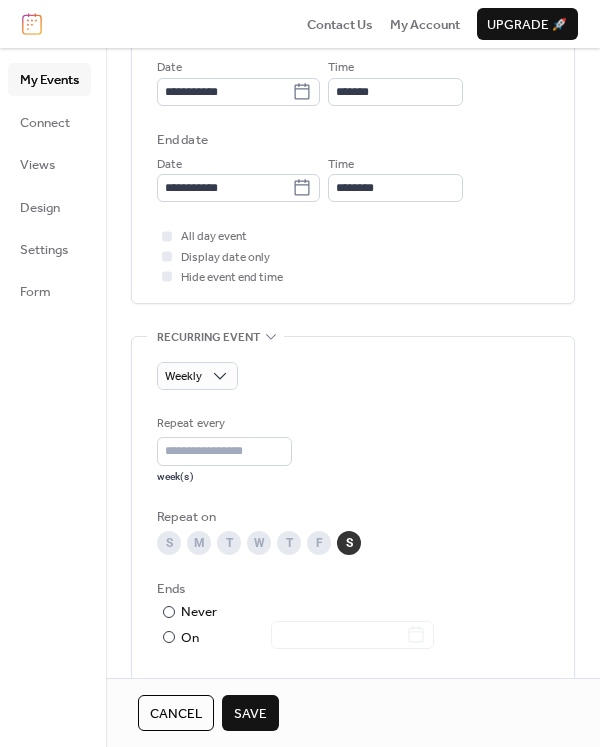 scroll, scrollTop: 715, scrollLeft: 0, axis: vertical 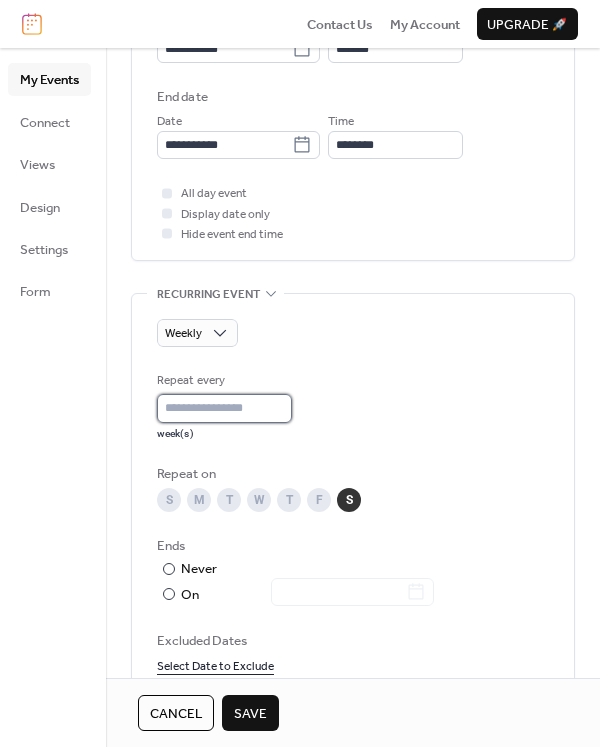 click on "*" at bounding box center (224, 408) 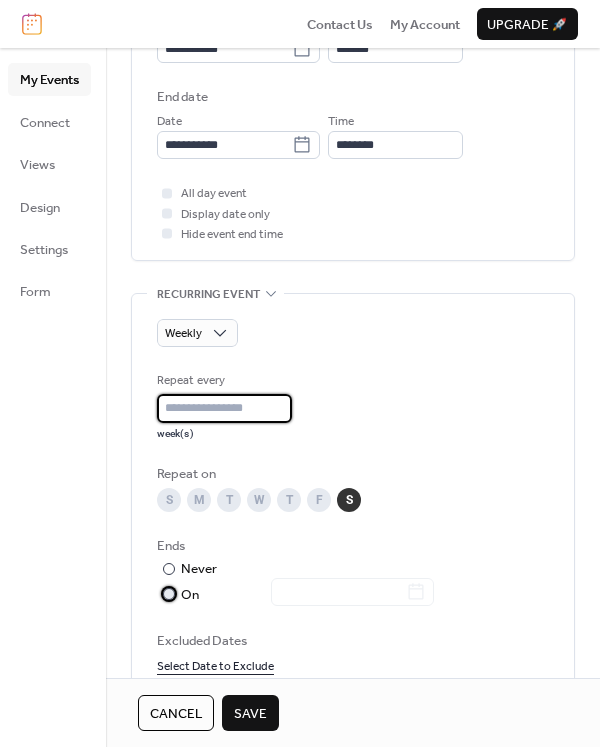 click on "On" at bounding box center (307, 595) 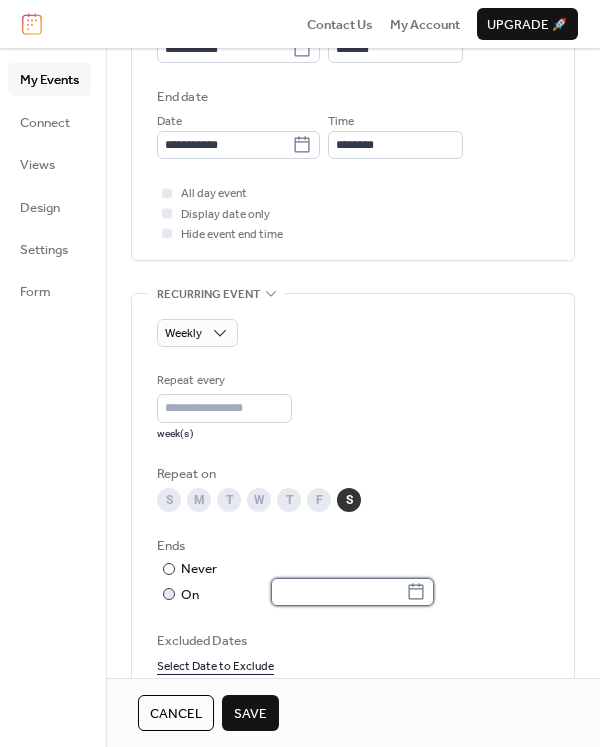 click at bounding box center [338, 592] 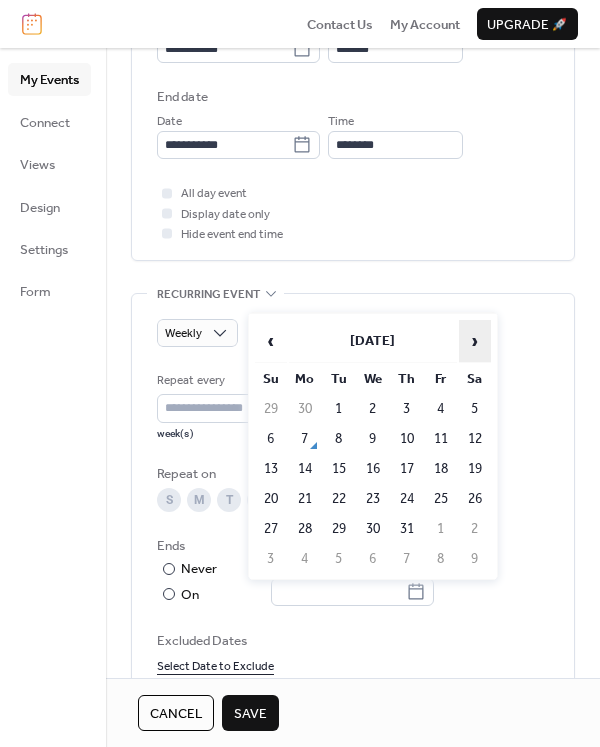 click on "›" at bounding box center [475, 341] 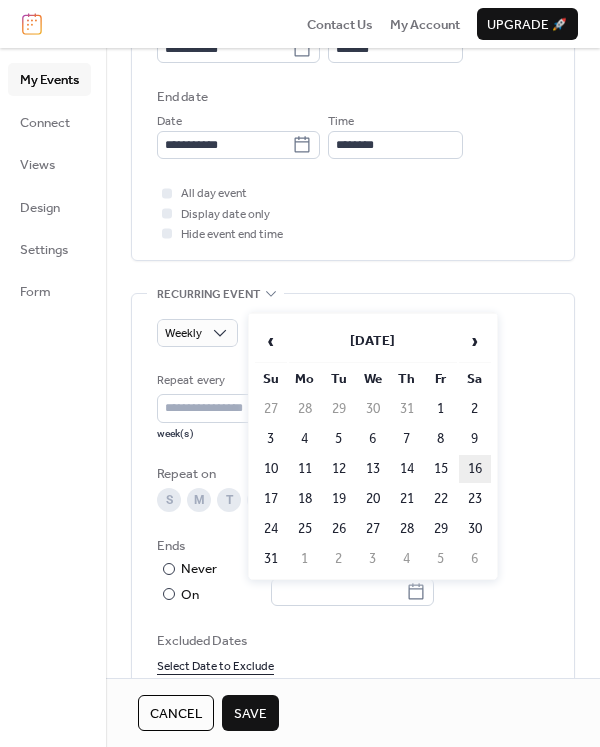 click on "16" at bounding box center [475, 469] 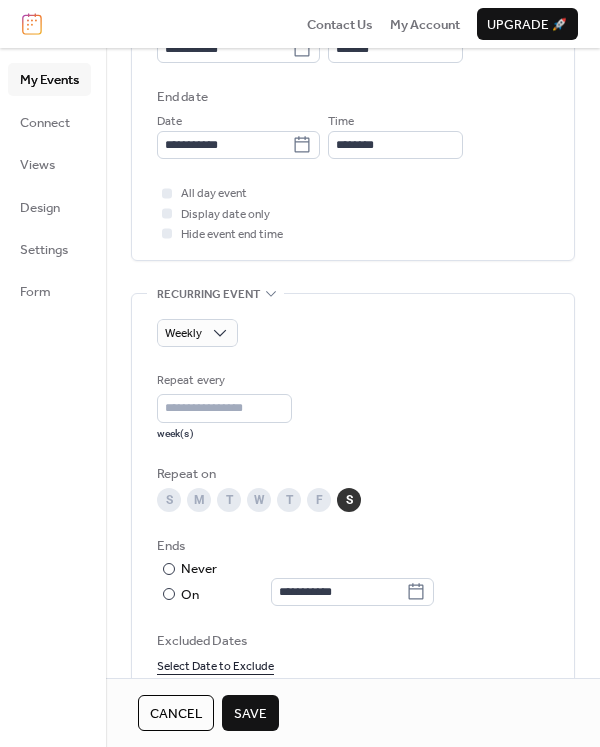 click on "Excluded Dates" at bounding box center [353, 641] 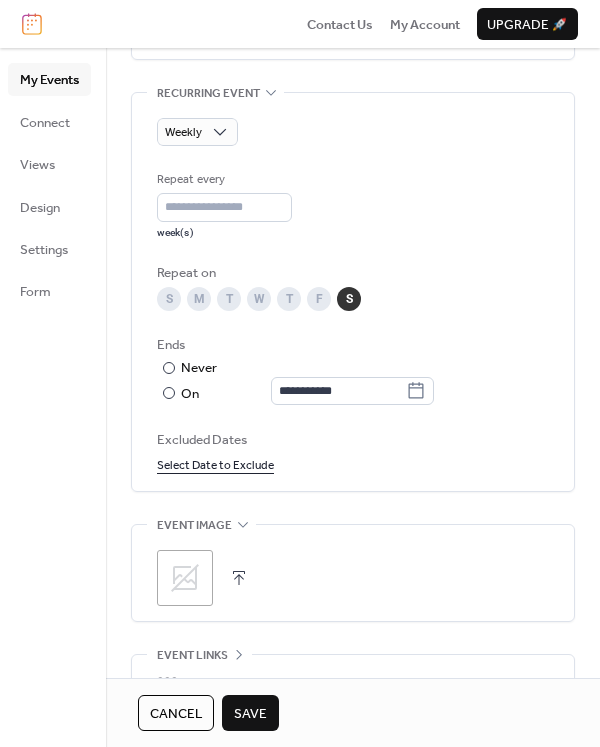 scroll, scrollTop: 972, scrollLeft: 0, axis: vertical 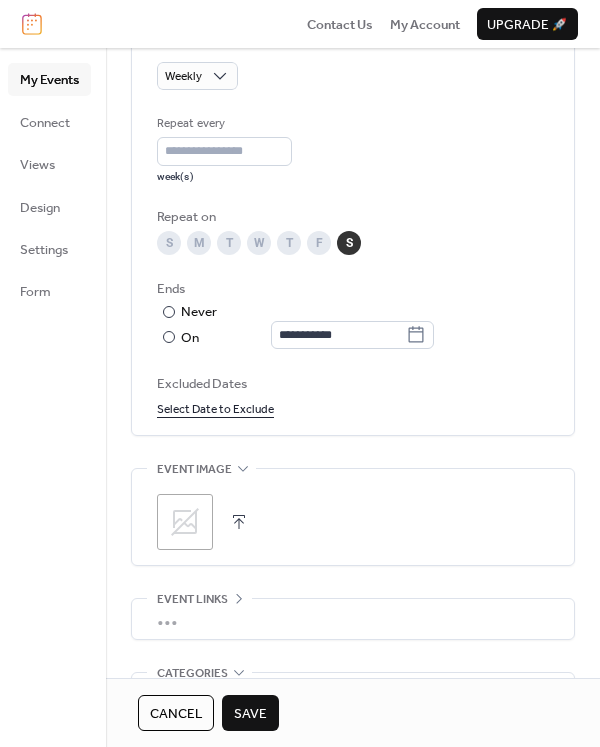 click 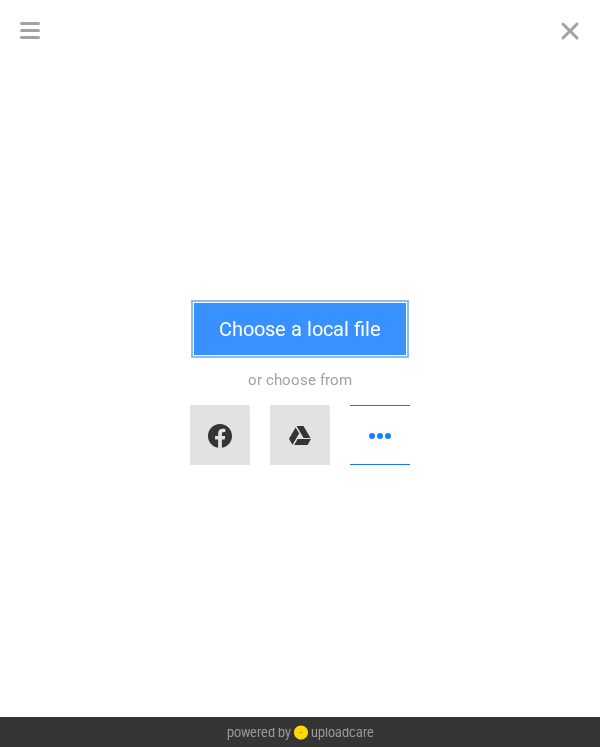 click on "Choose a local file" at bounding box center [300, 329] 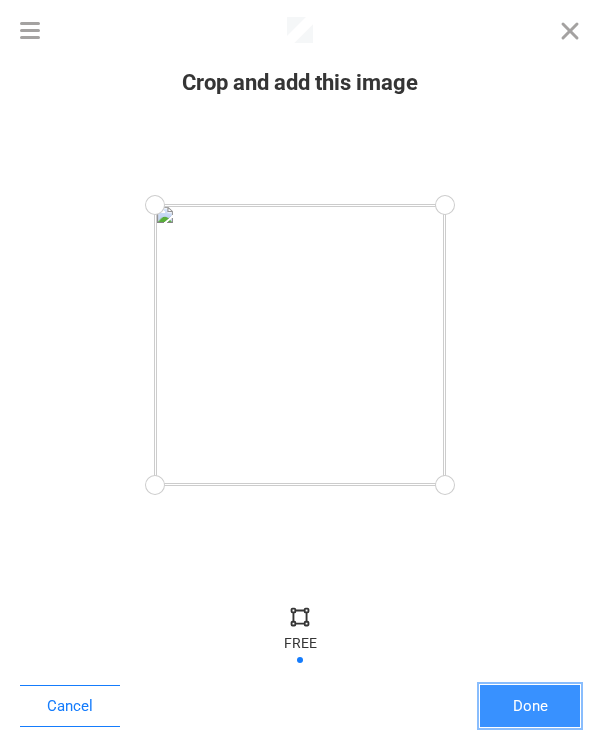 click on "Done" at bounding box center [530, 706] 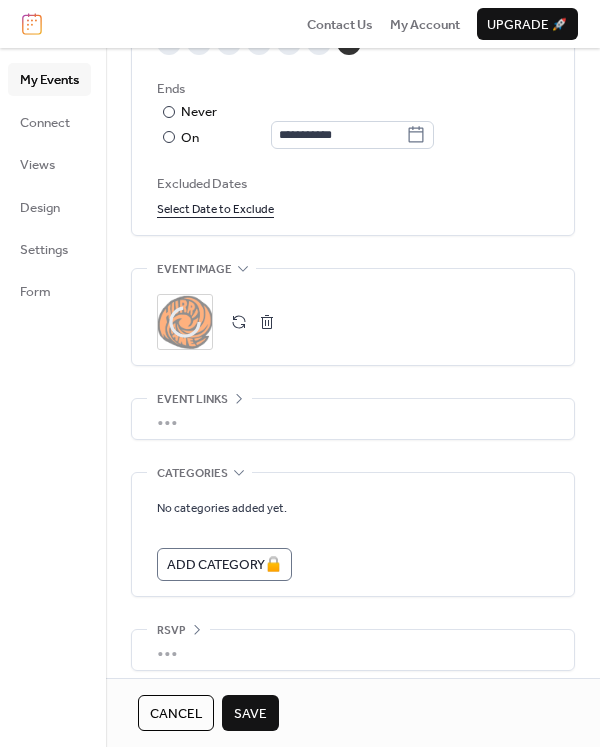 scroll, scrollTop: 1184, scrollLeft: 0, axis: vertical 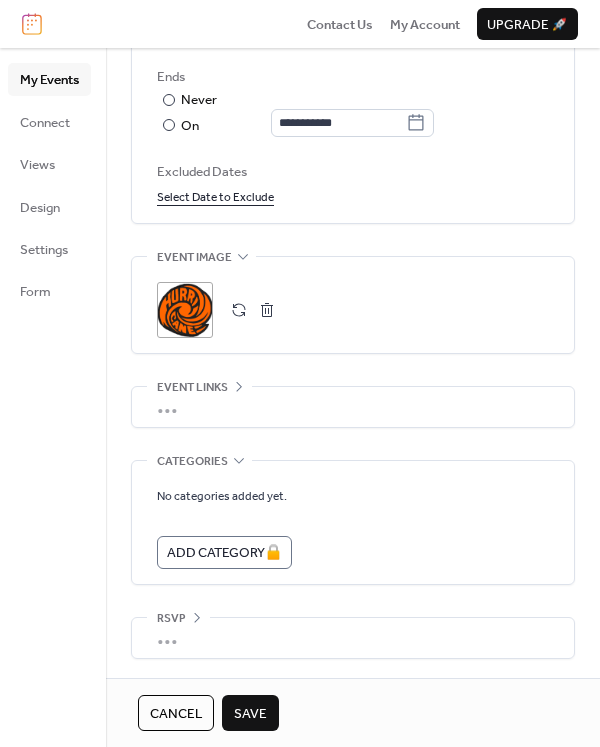 click on "Save" at bounding box center [250, 714] 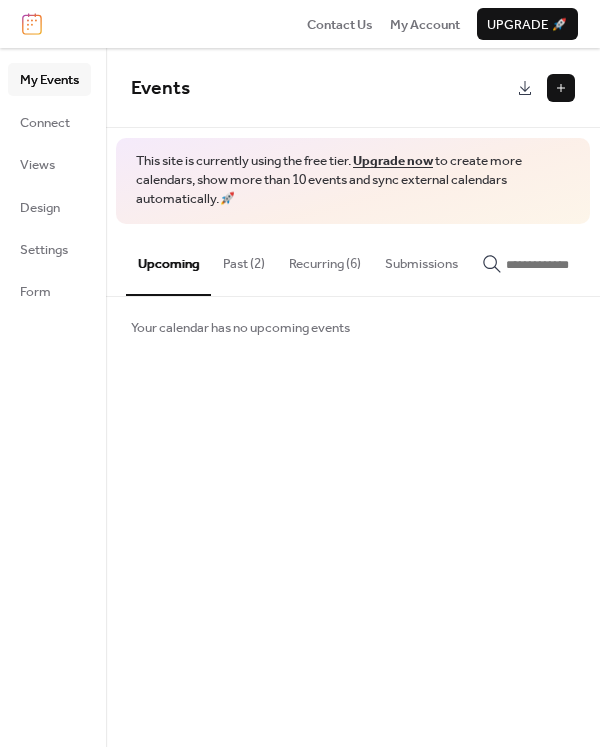 click on "Recurring  (6)" at bounding box center (325, 259) 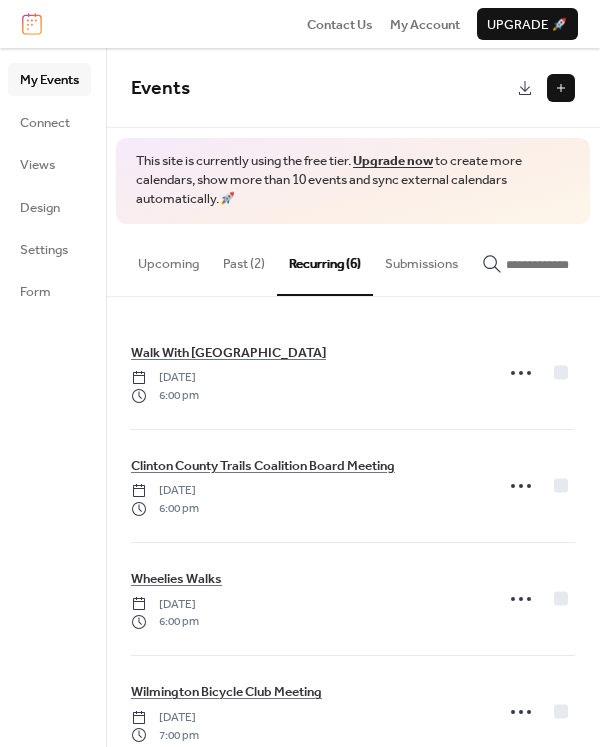 click on "Upcoming" at bounding box center [168, 259] 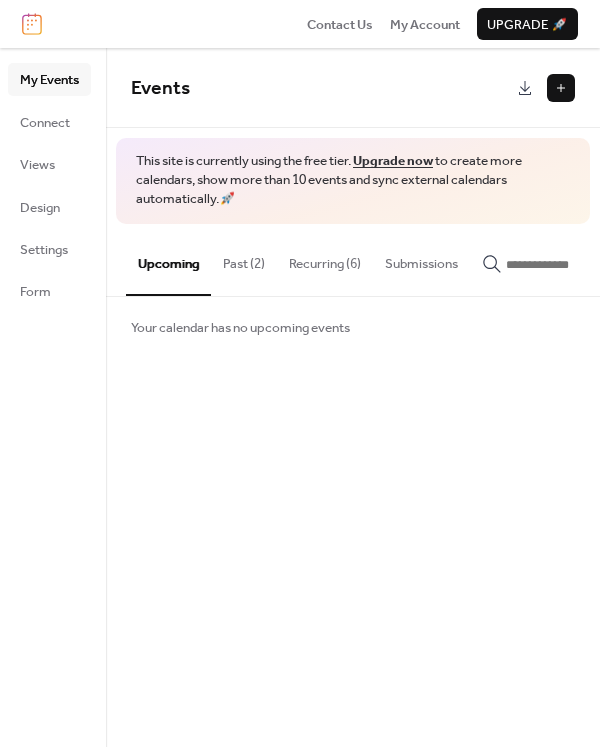 click on "Recurring  (6)" at bounding box center [325, 259] 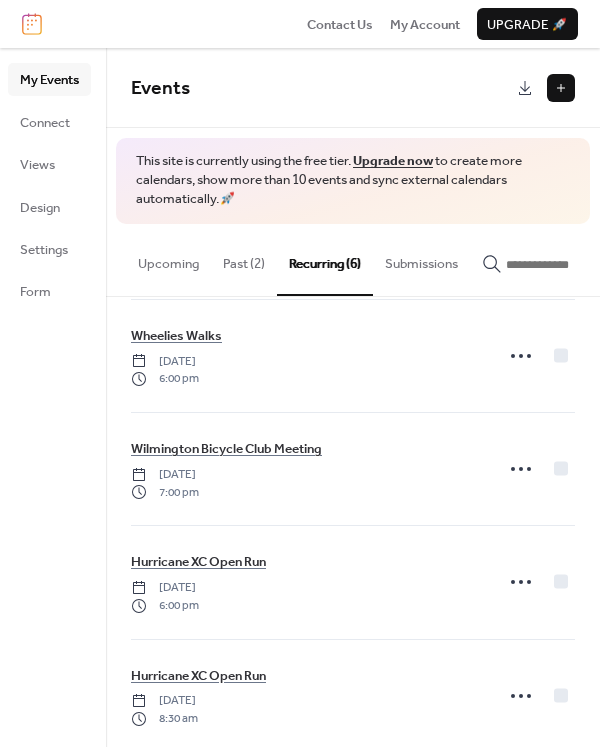 scroll, scrollTop: 273, scrollLeft: 0, axis: vertical 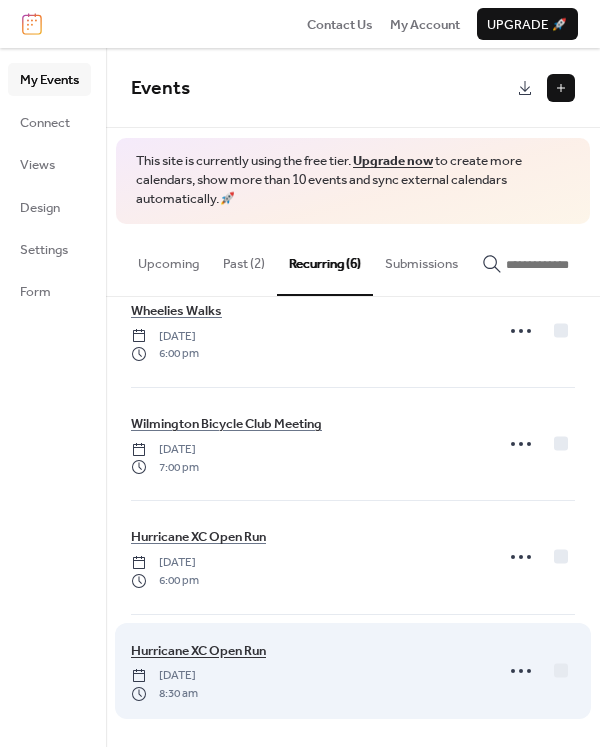 click on "Hurricane XC Open Run" at bounding box center [198, 651] 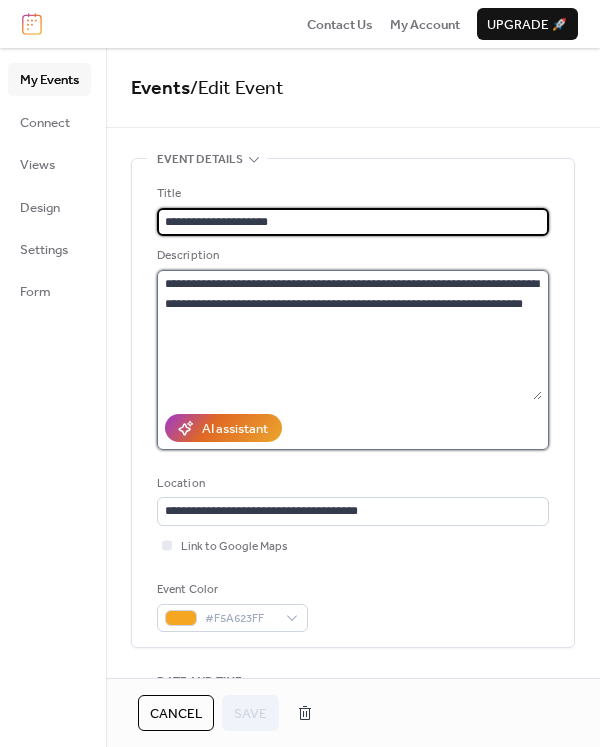 click on "**********" at bounding box center [349, 335] 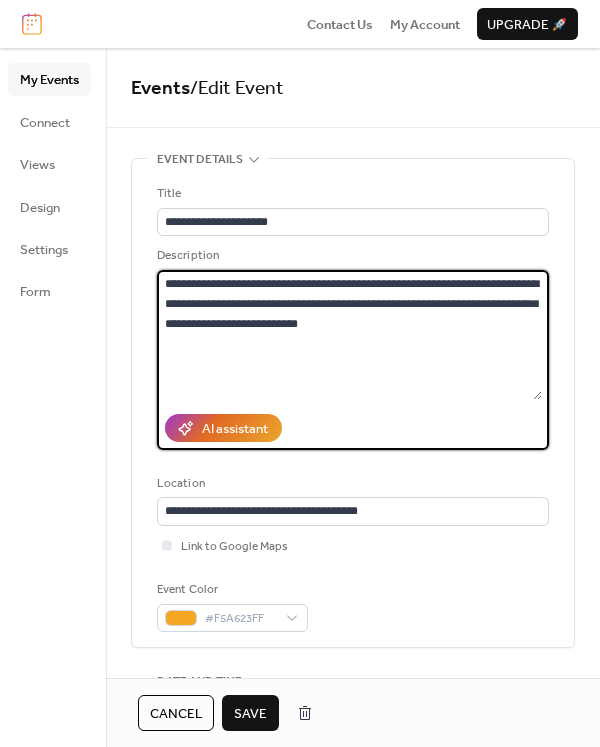 type on "**********" 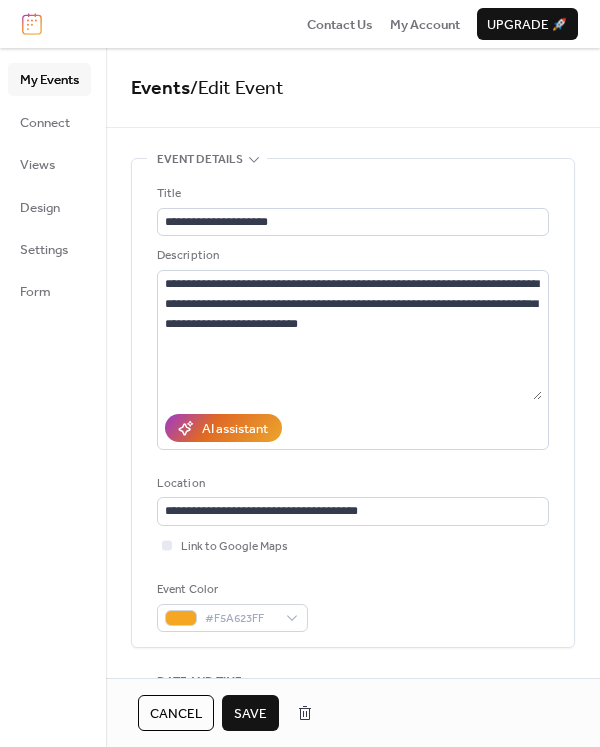 click on "Save" at bounding box center (250, 714) 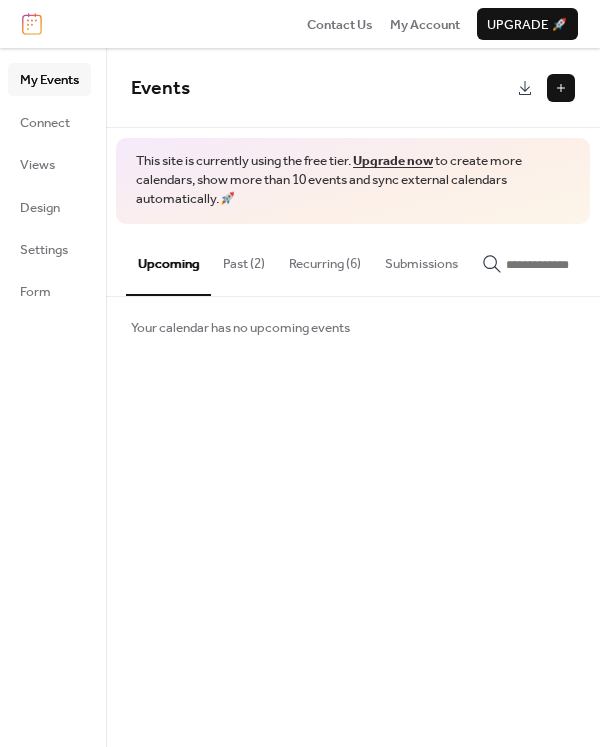 click on "Recurring  (6)" at bounding box center (325, 259) 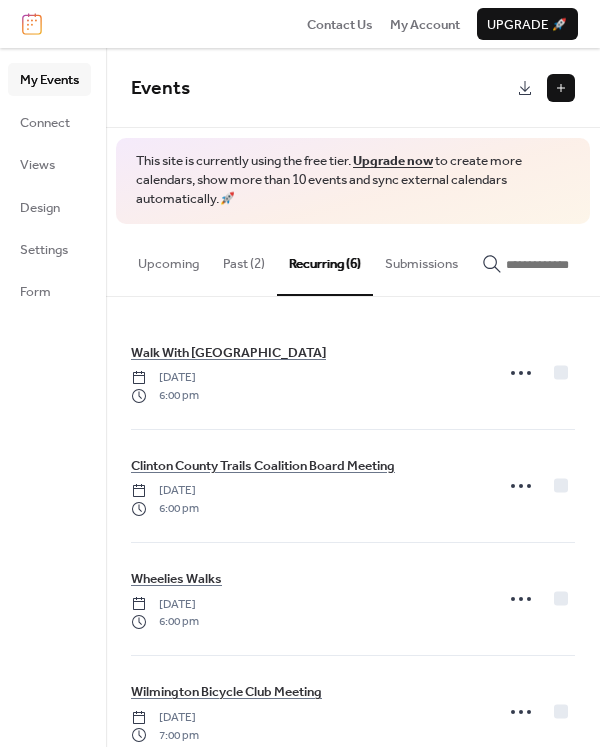 click on "Upcoming" at bounding box center [168, 259] 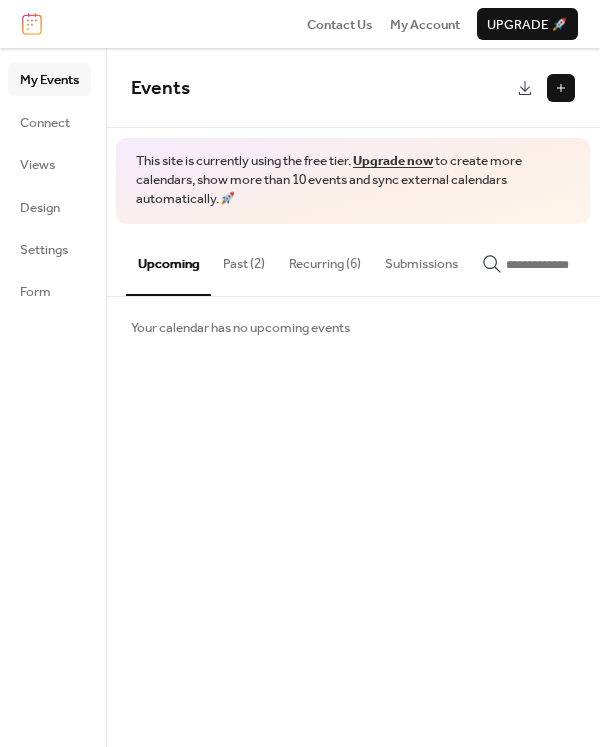 click at bounding box center (561, 88) 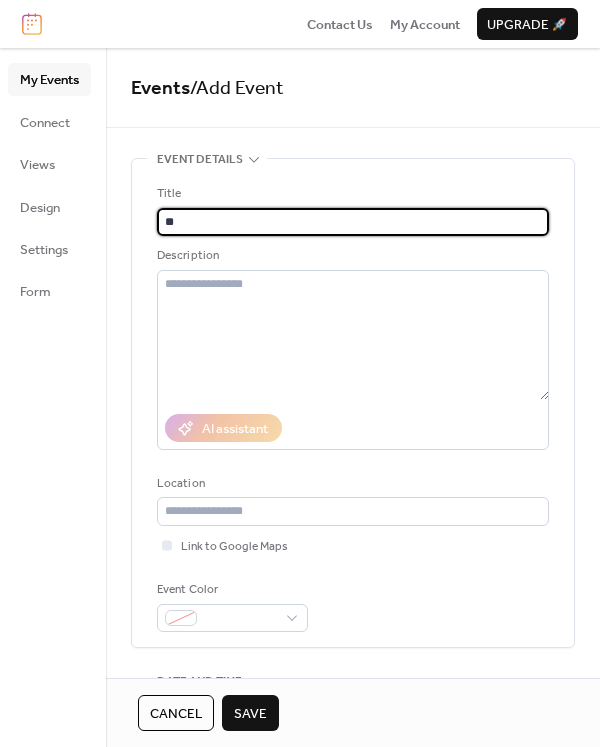 type on "*" 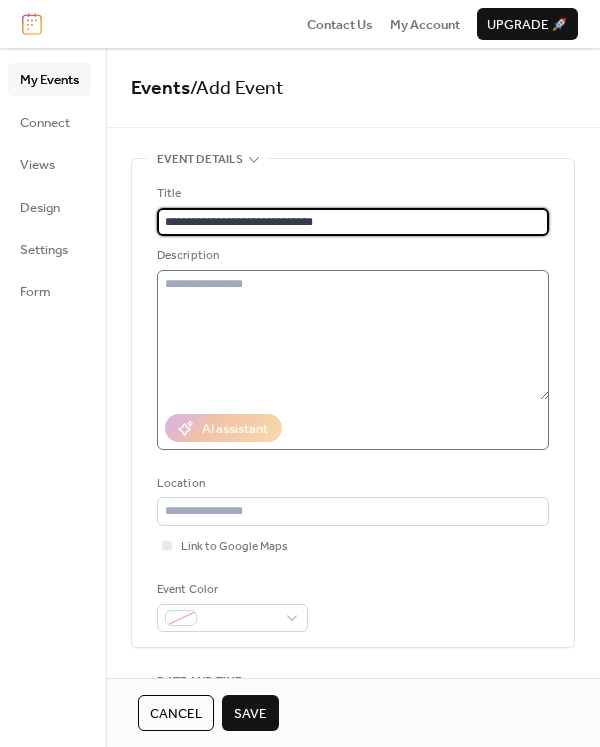 type on "**********" 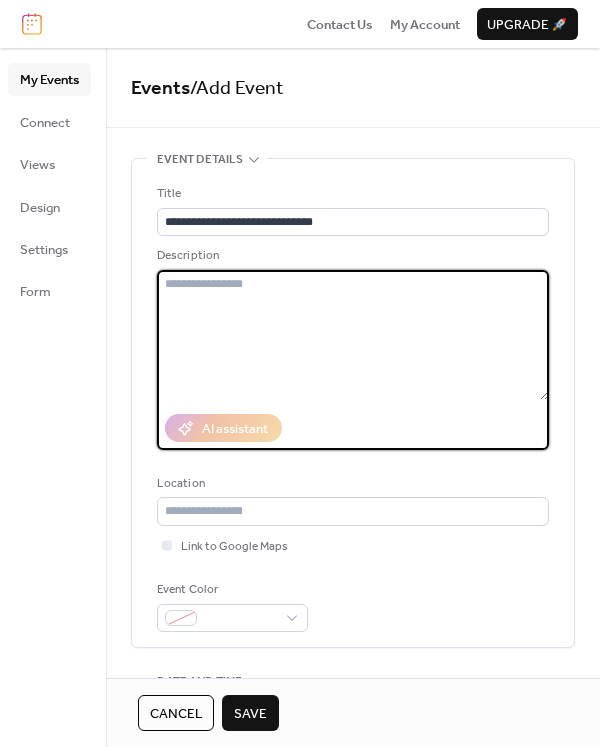 click at bounding box center [353, 335] 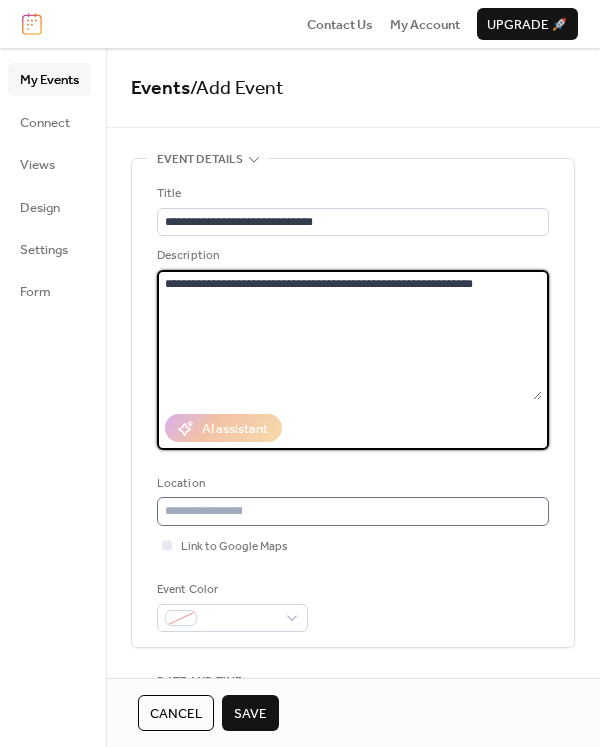 type on "**********" 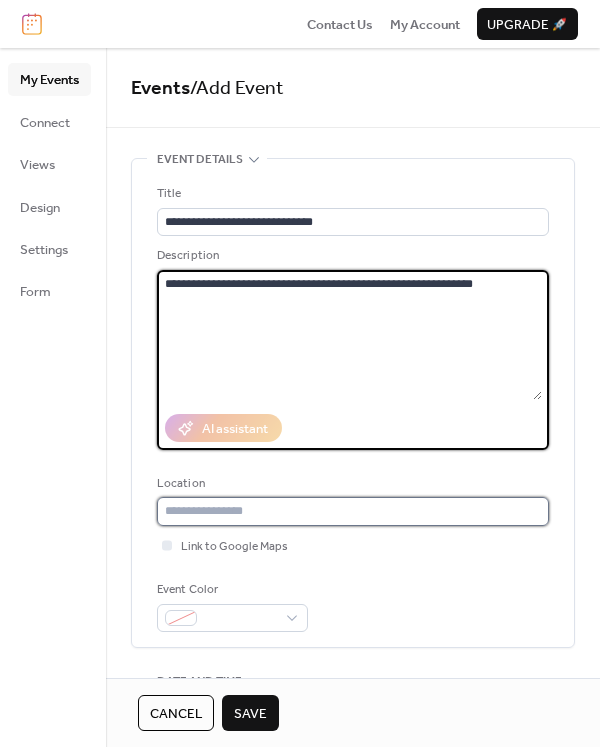 click at bounding box center (353, 511) 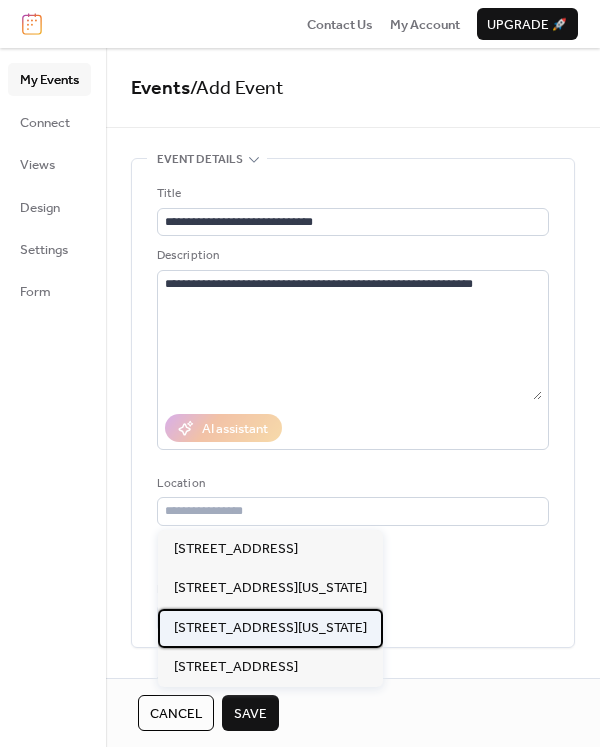 click on "[STREET_ADDRESS][US_STATE]" at bounding box center (270, 628) 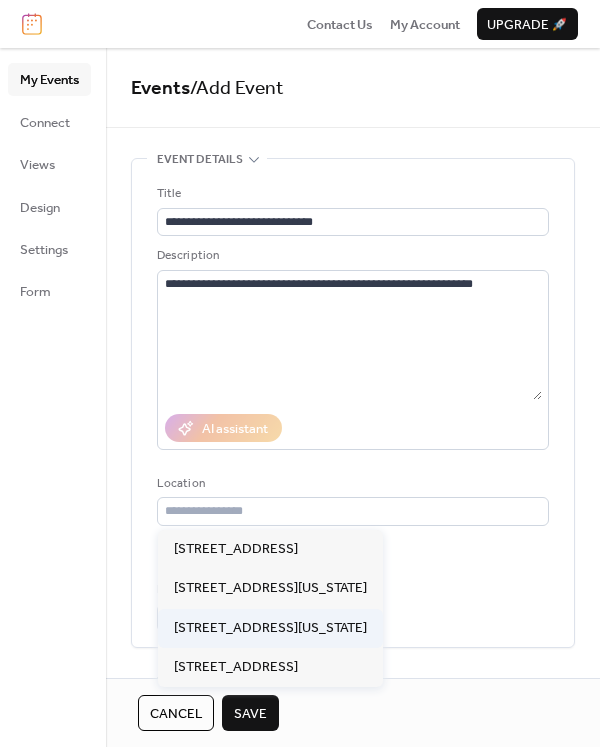 type on "**********" 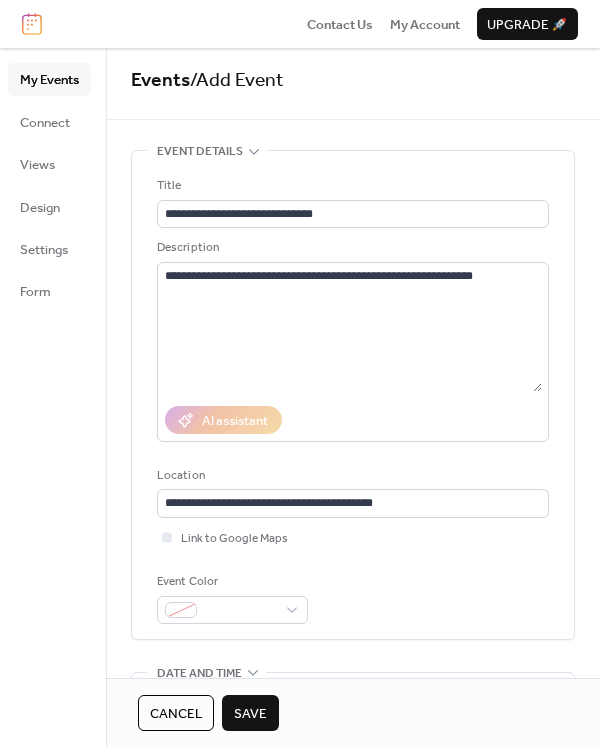 scroll, scrollTop: 12, scrollLeft: 0, axis: vertical 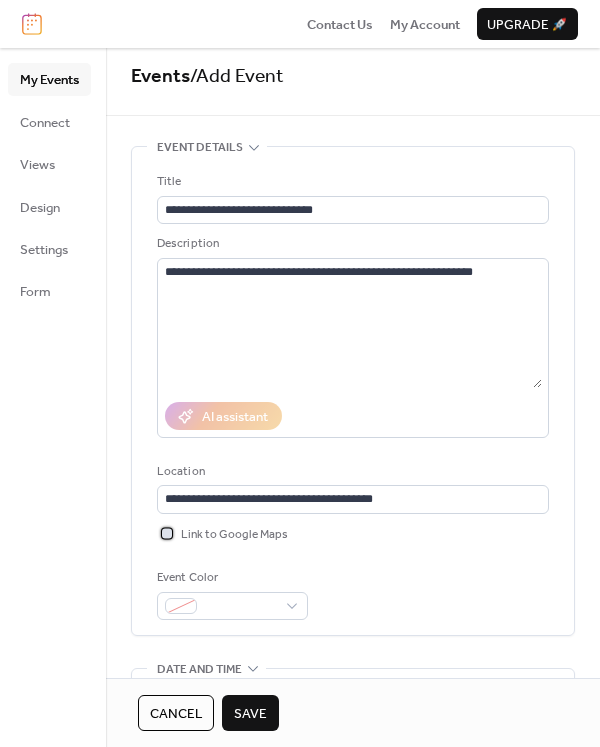 click on "Link to Google Maps" at bounding box center [234, 535] 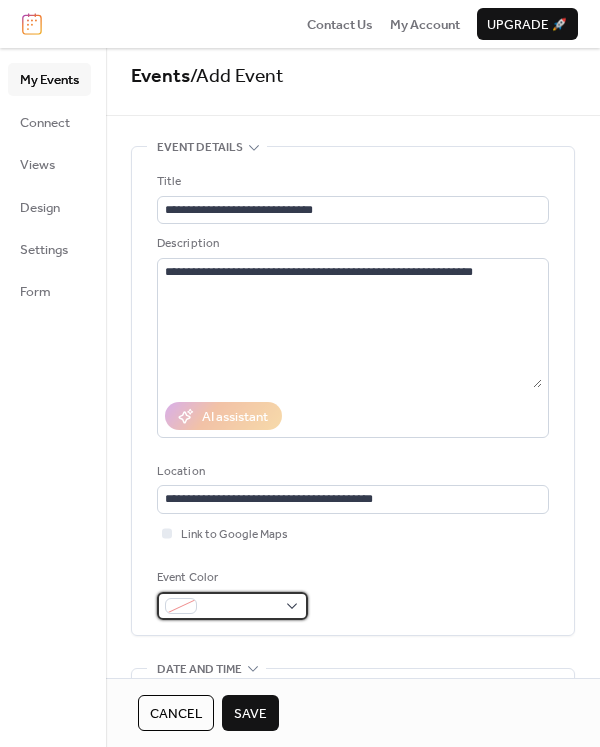 click at bounding box center [240, 607] 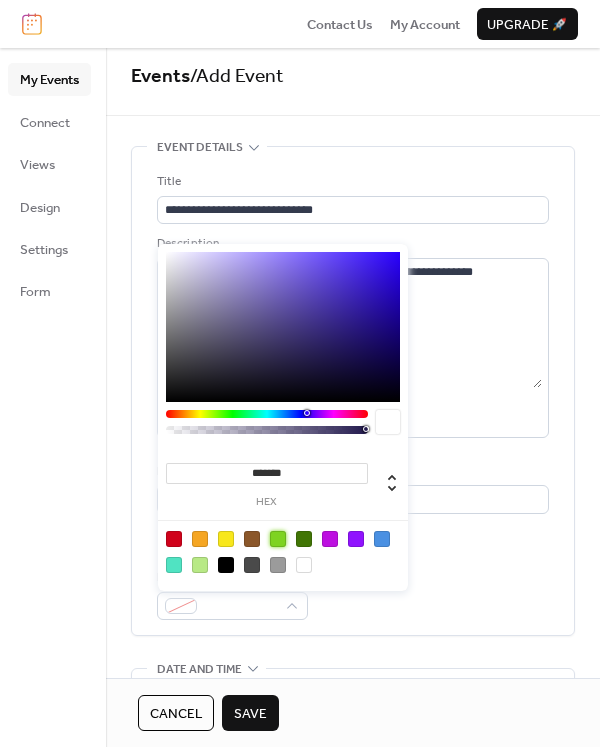 click at bounding box center (278, 539) 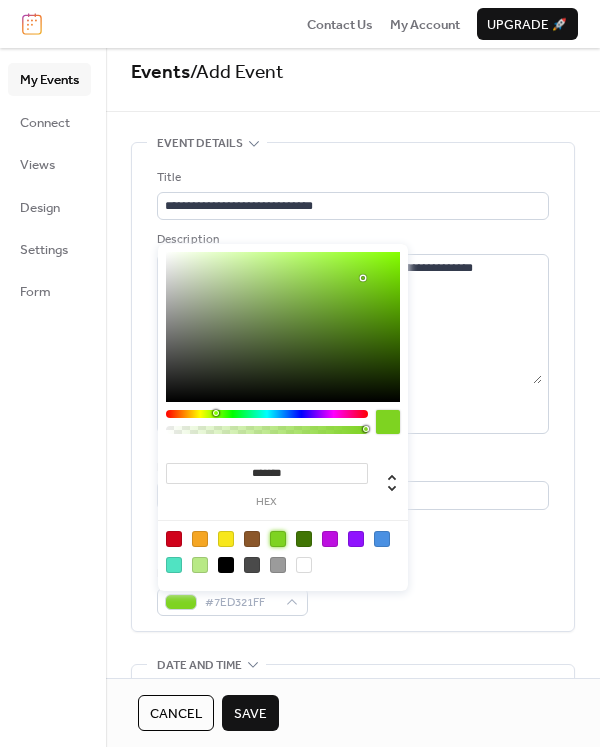 click on "Event Color #7ED321FF" at bounding box center [353, 590] 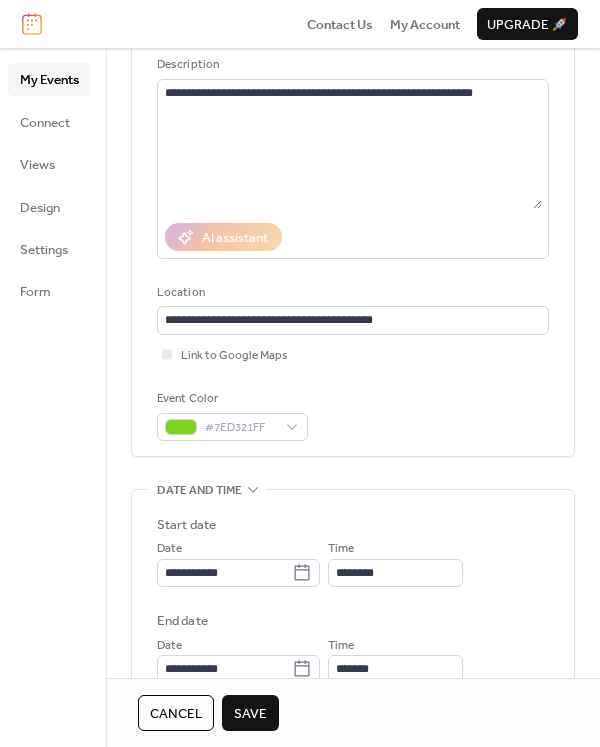 scroll, scrollTop: 192, scrollLeft: 0, axis: vertical 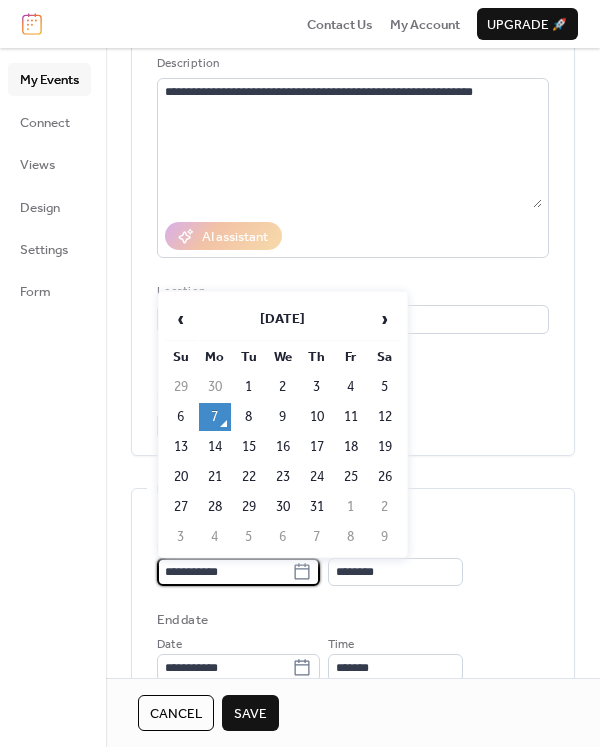 click on "**********" at bounding box center [224, 572] 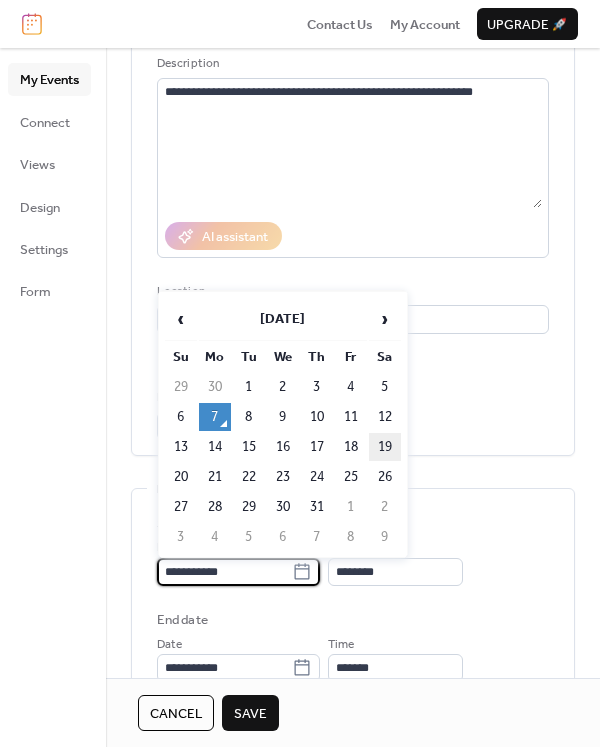 click on "19" at bounding box center (385, 447) 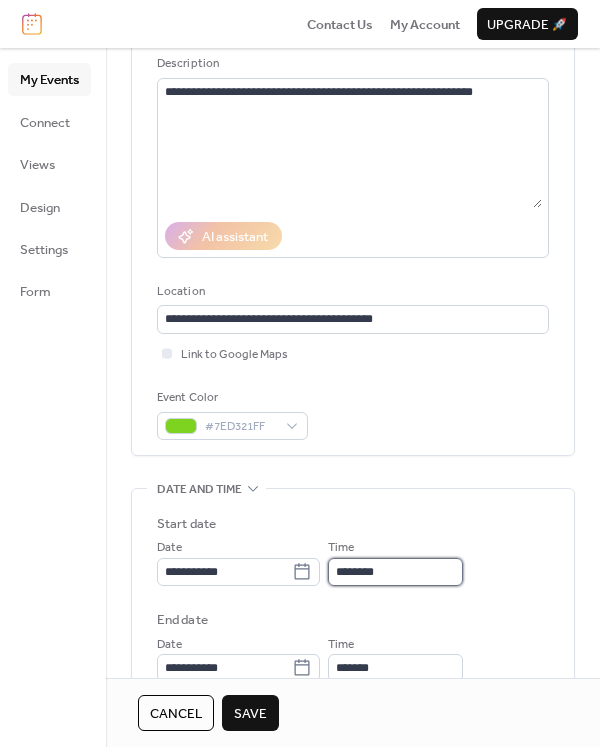 click on "********" at bounding box center (395, 572) 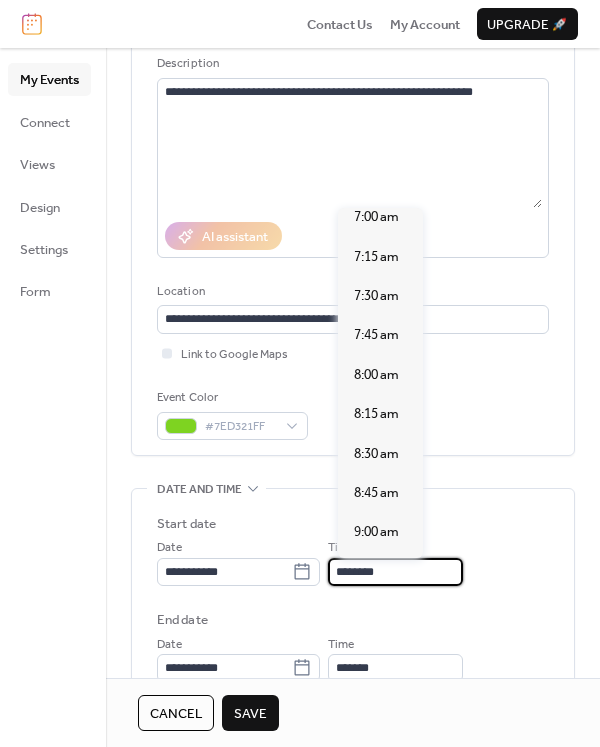 scroll, scrollTop: 1093, scrollLeft: 0, axis: vertical 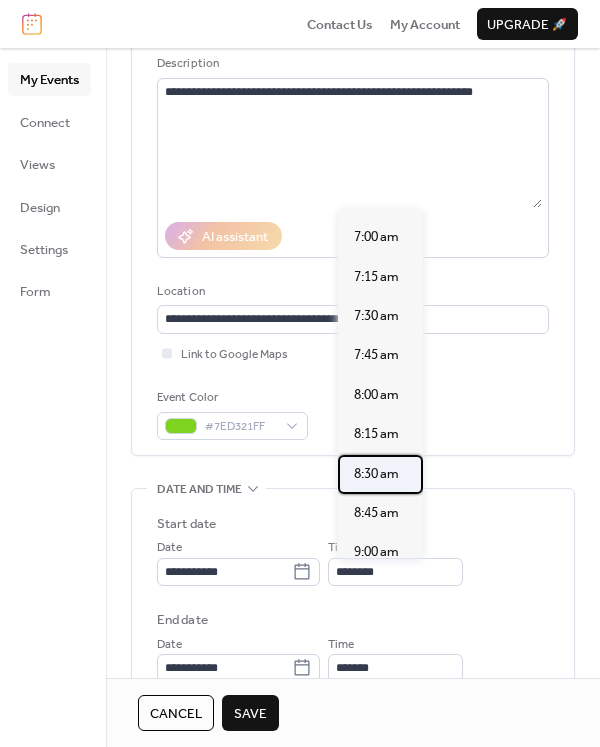 click on "8:30 am" at bounding box center [376, 474] 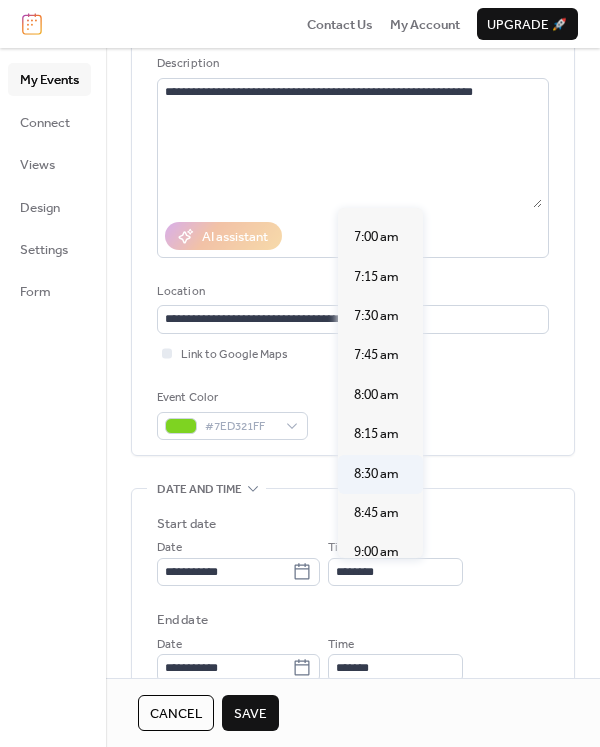 type on "*******" 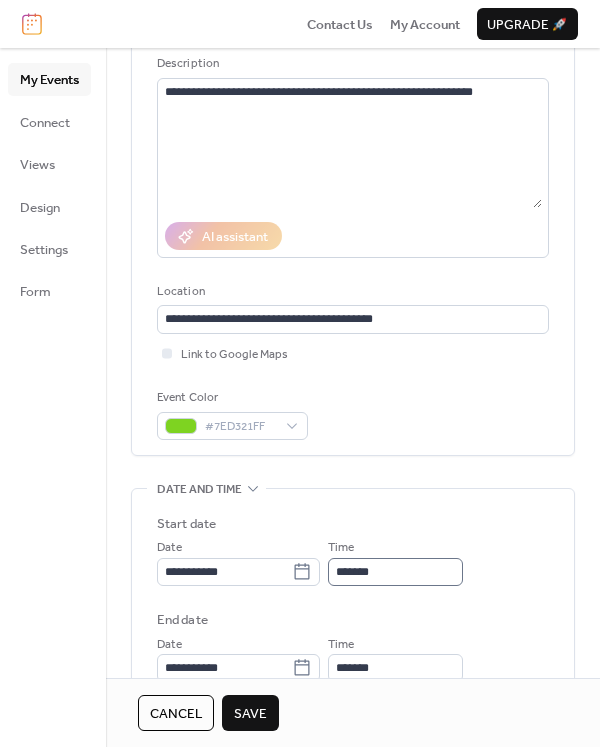 scroll, scrollTop: 0, scrollLeft: 0, axis: both 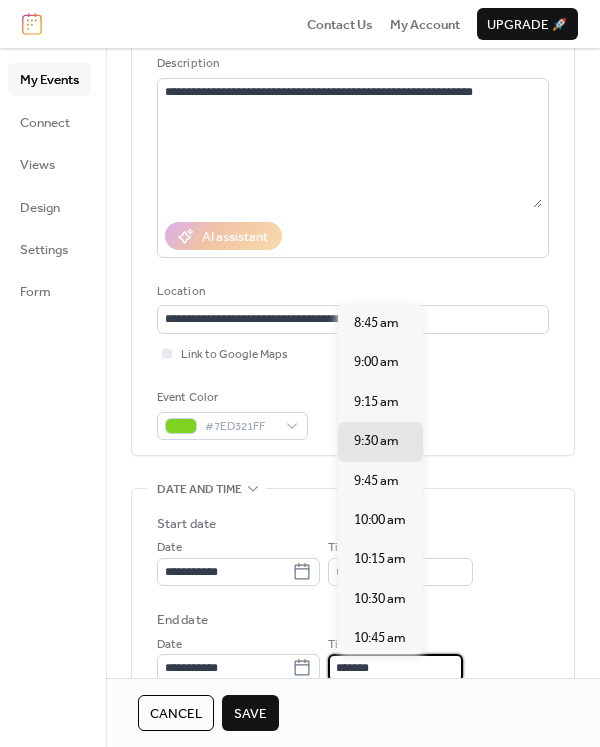 click on "*******" at bounding box center (395, 668) 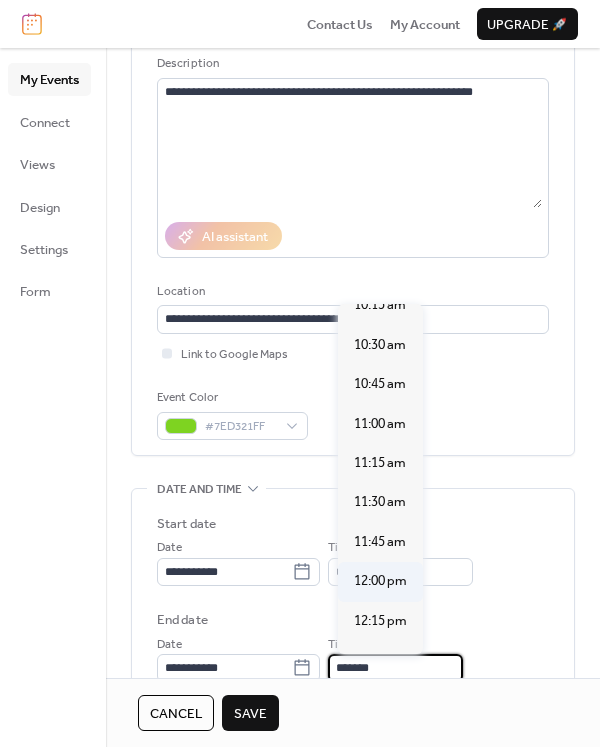 scroll, scrollTop: 256, scrollLeft: 0, axis: vertical 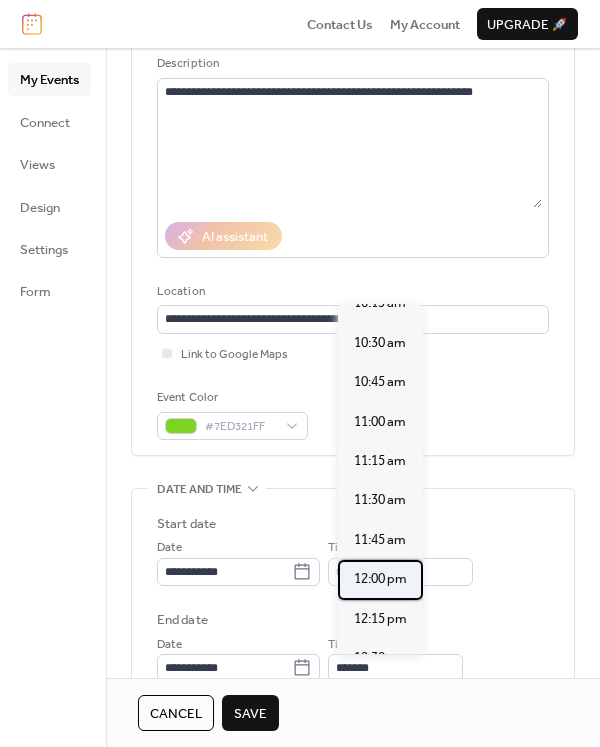 click on "12:00 pm" at bounding box center (380, 579) 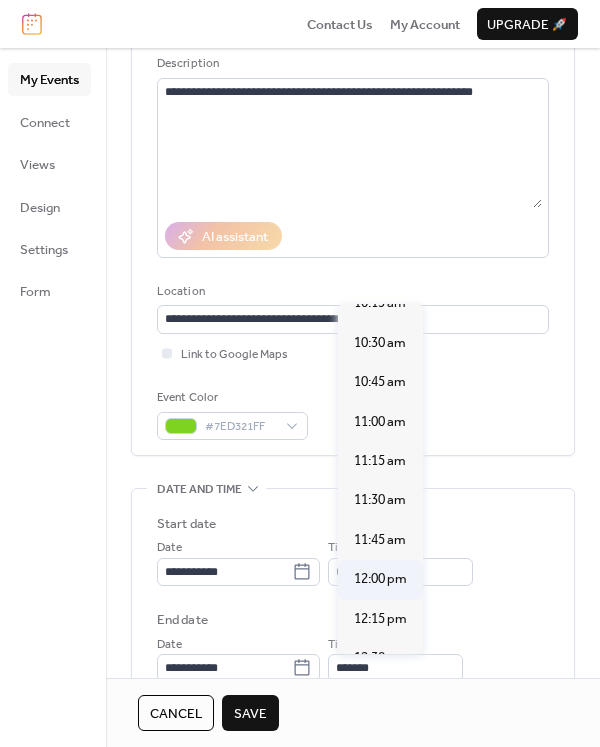 type on "********" 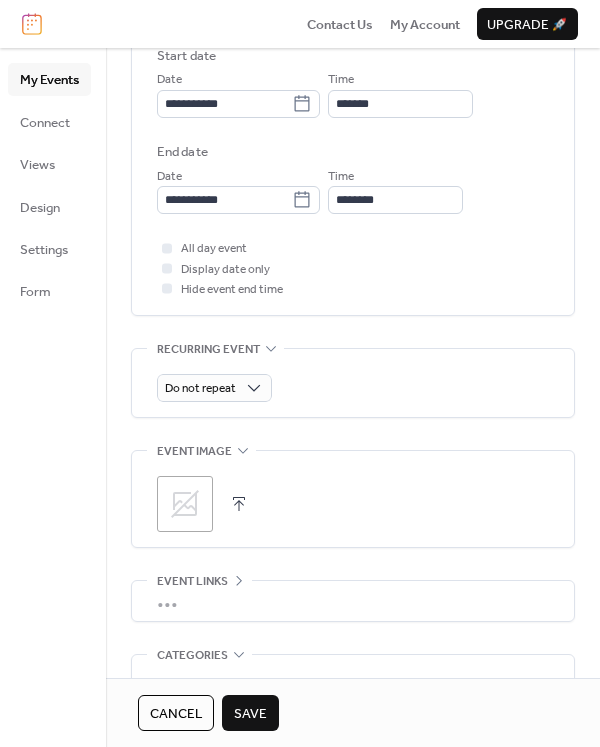 scroll, scrollTop: 710, scrollLeft: 0, axis: vertical 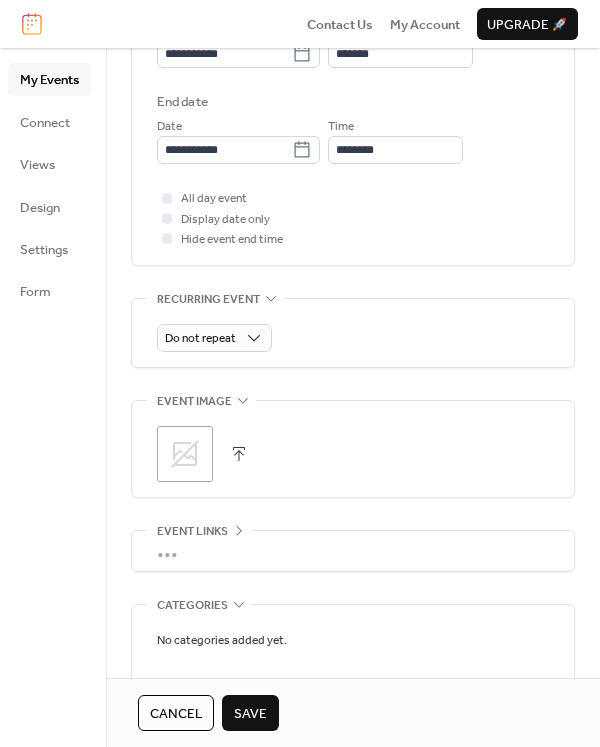 click 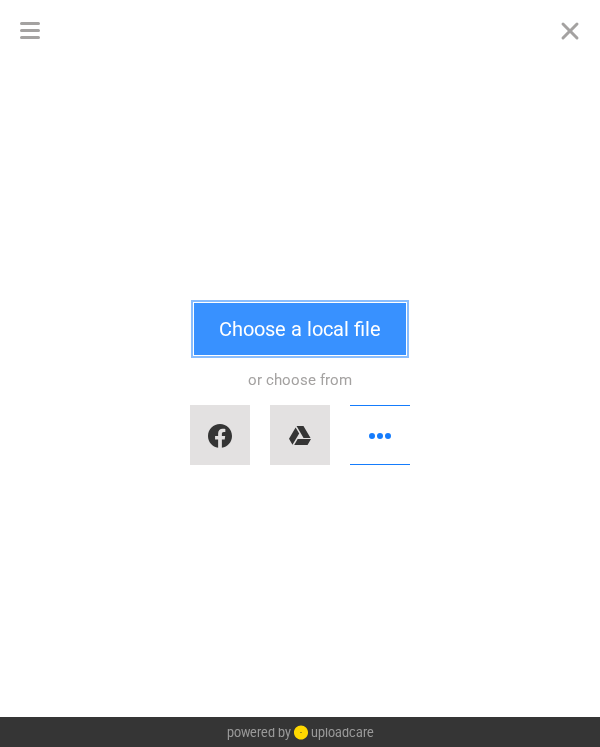 click on "Choose a local file" at bounding box center (300, 329) 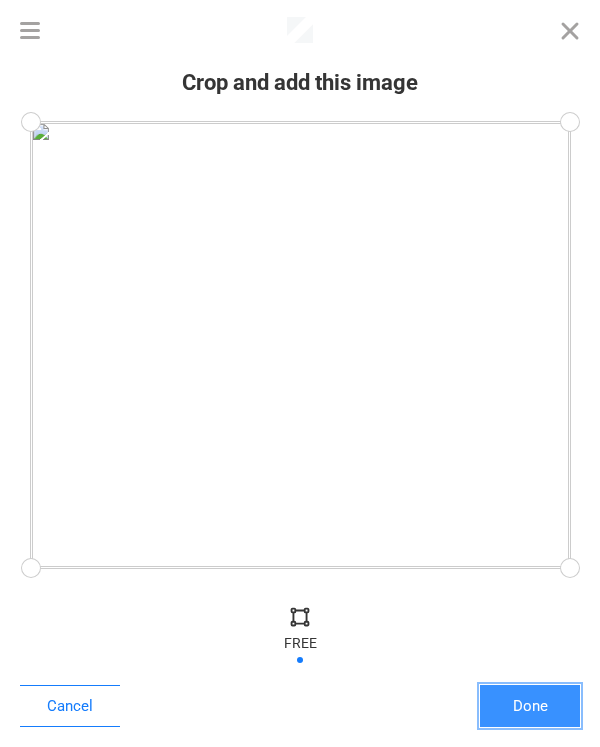 click on "Done" at bounding box center (530, 706) 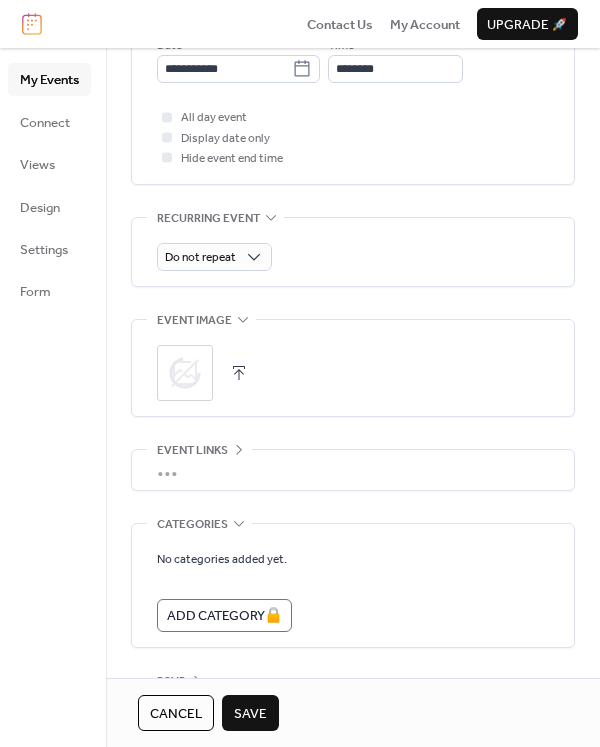 scroll, scrollTop: 855, scrollLeft: 0, axis: vertical 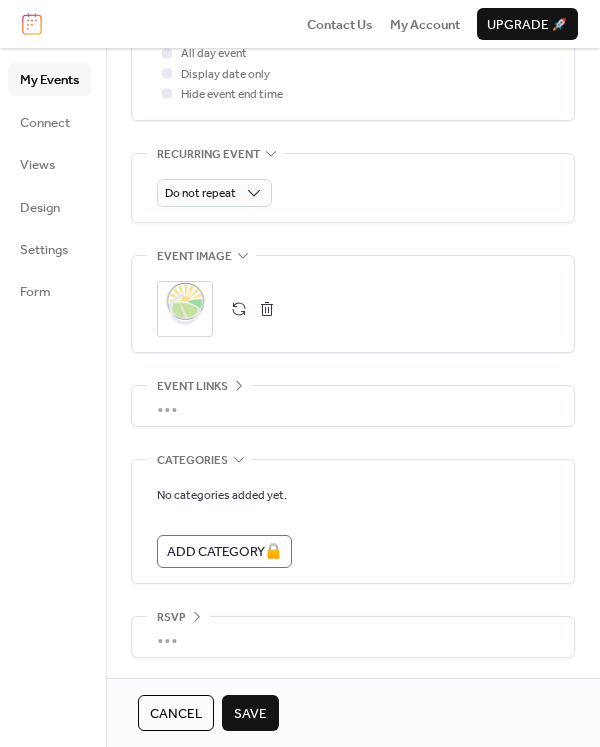 click on "Save" at bounding box center (250, 714) 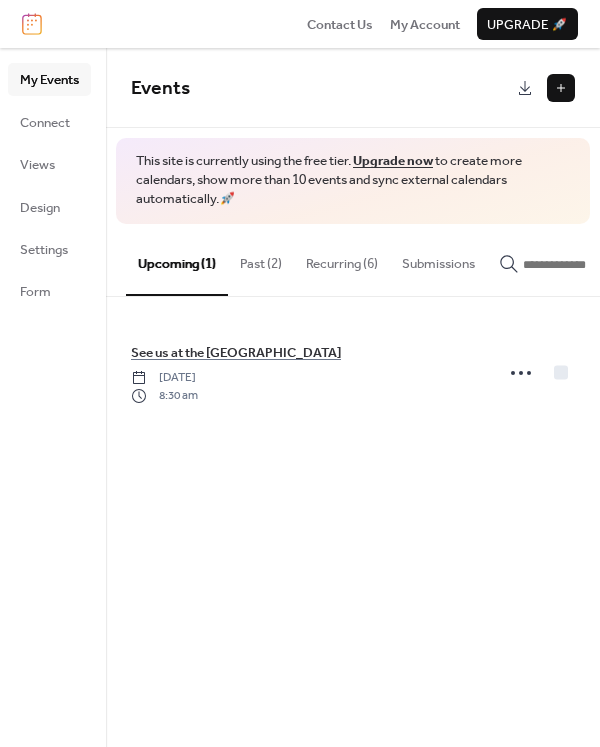 click at bounding box center [561, 88] 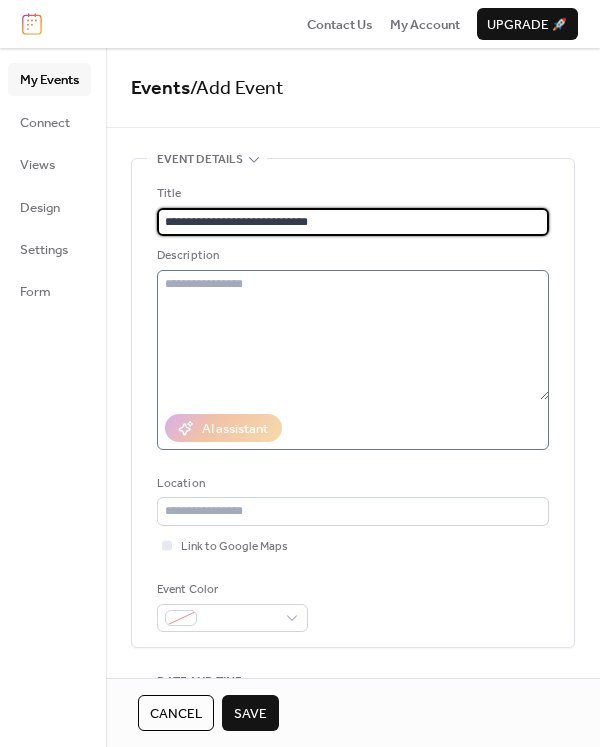 type on "**********" 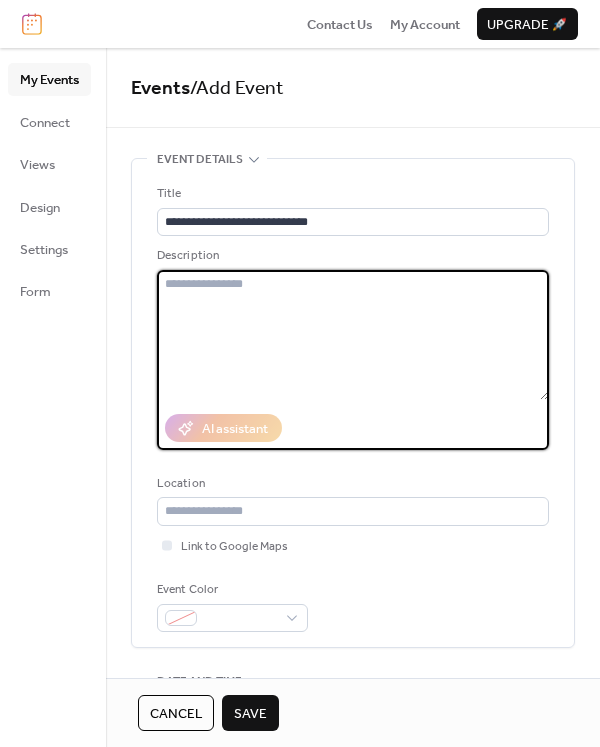 click at bounding box center (353, 335) 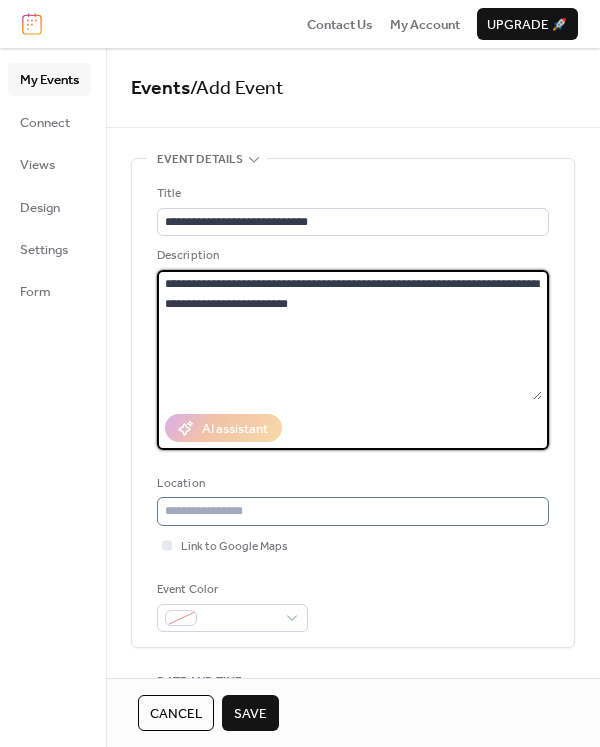 type on "**********" 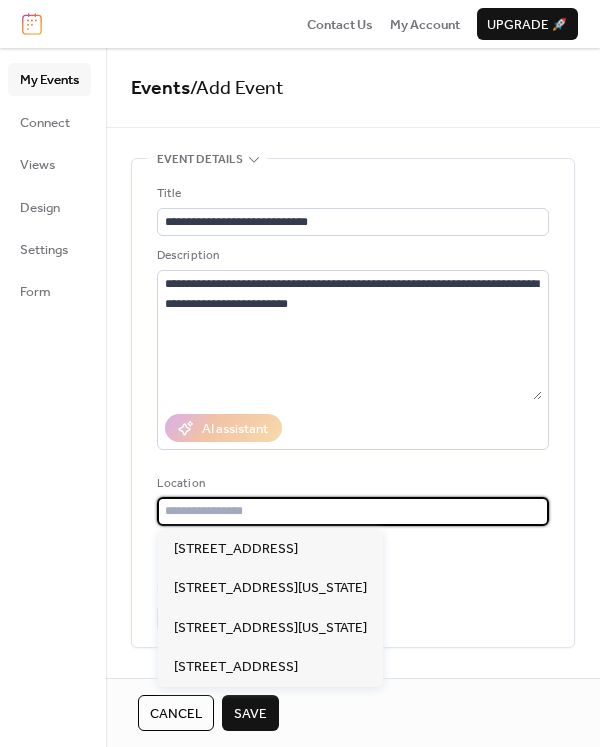 click at bounding box center [353, 511] 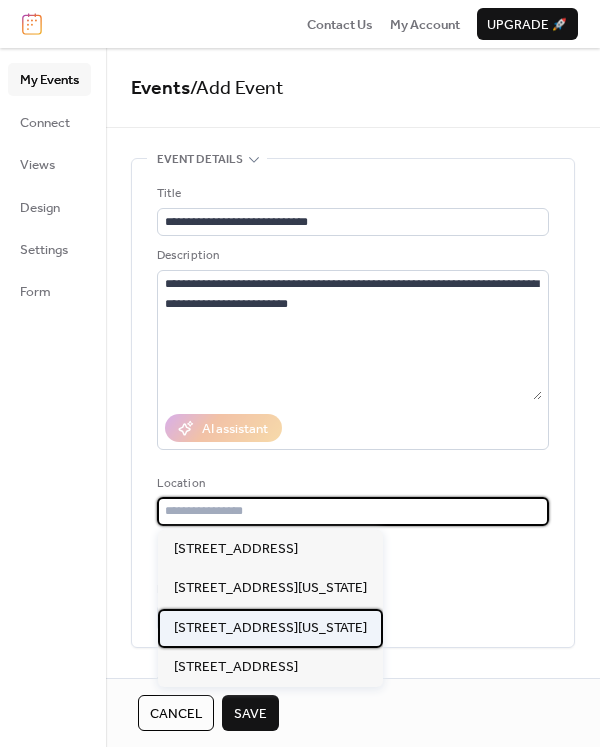 click on "[STREET_ADDRESS][US_STATE]" at bounding box center (270, 628) 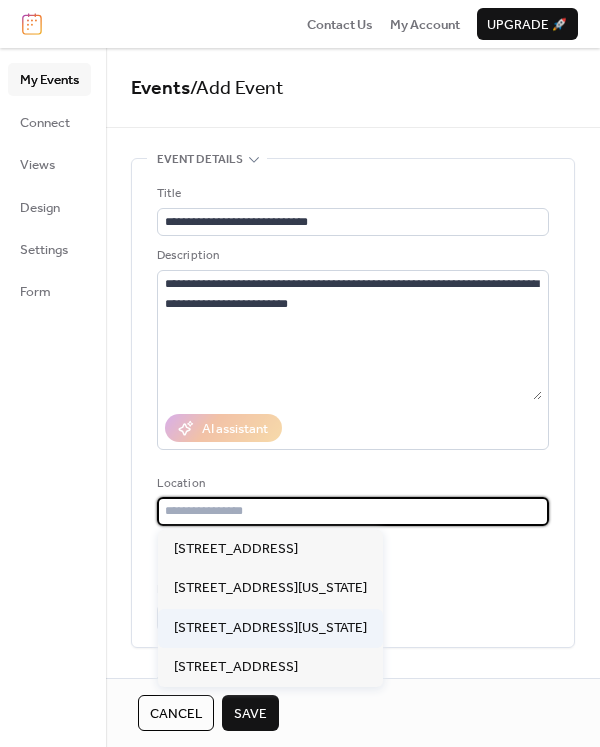type on "**********" 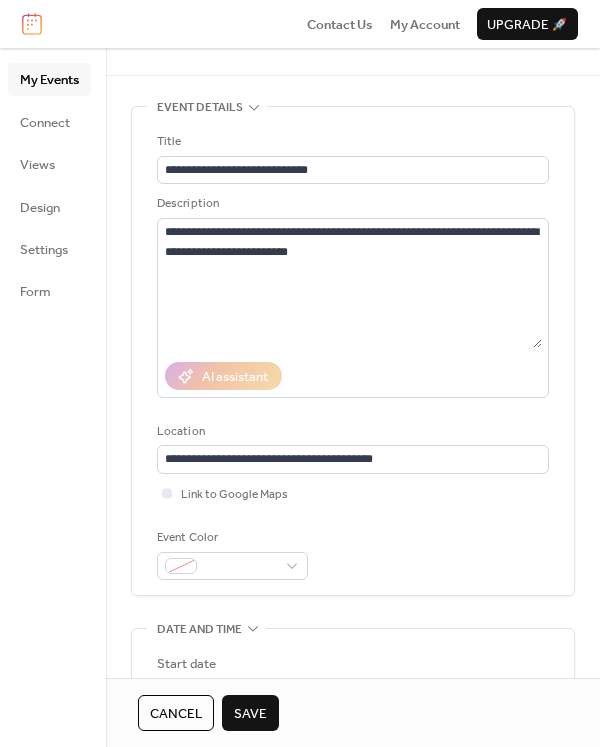 scroll, scrollTop: 54, scrollLeft: 0, axis: vertical 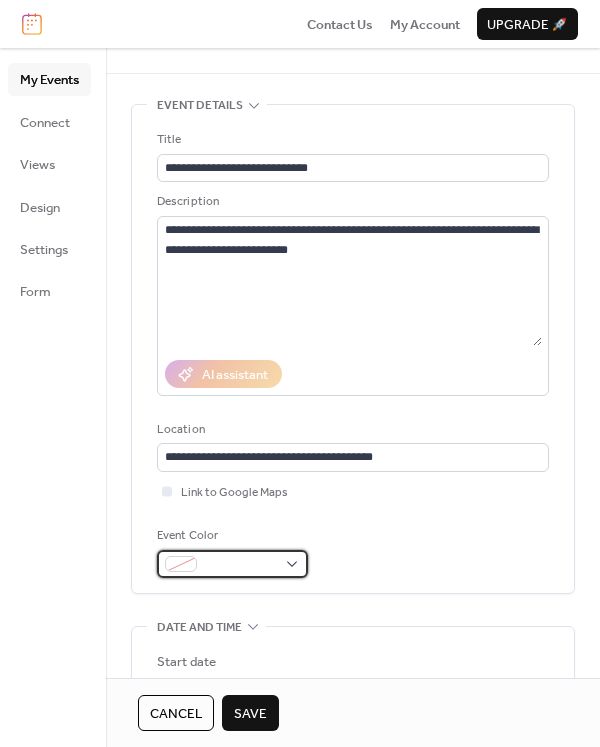 click at bounding box center (232, 564) 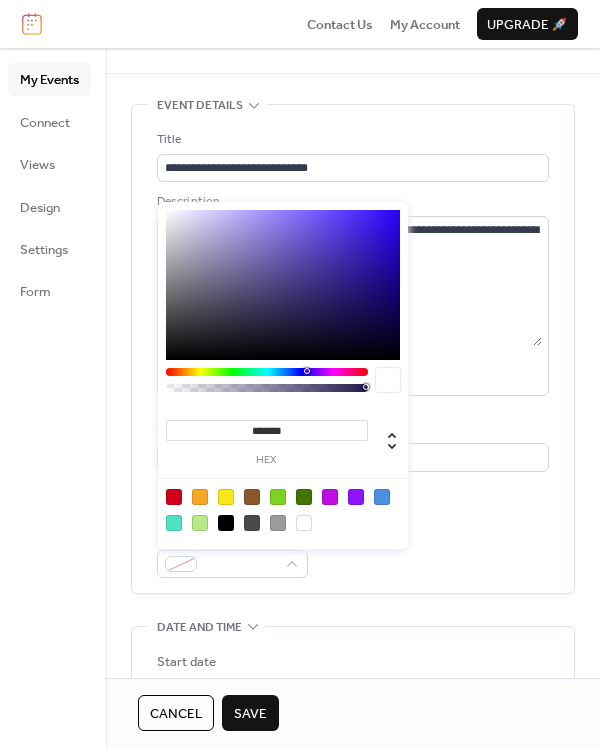 click at bounding box center (278, 497) 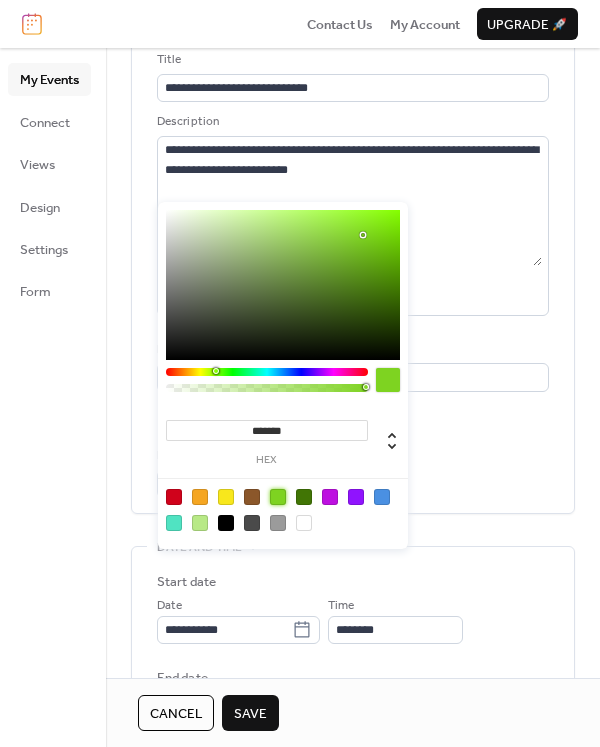 scroll, scrollTop: 134, scrollLeft: 0, axis: vertical 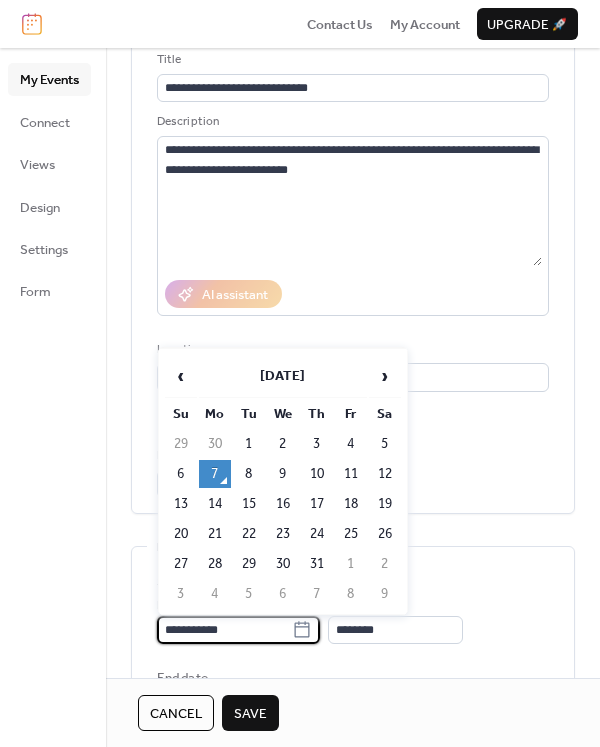 click on "**********" at bounding box center (224, 630) 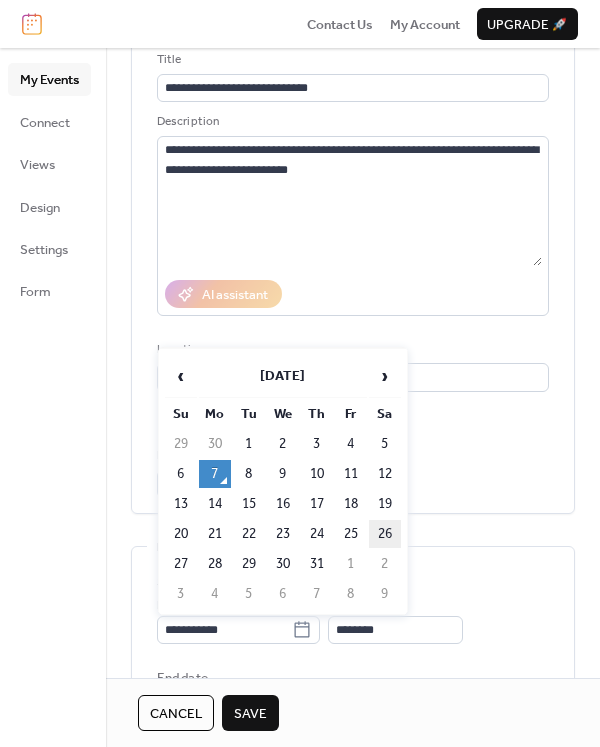 click on "26" at bounding box center [385, 534] 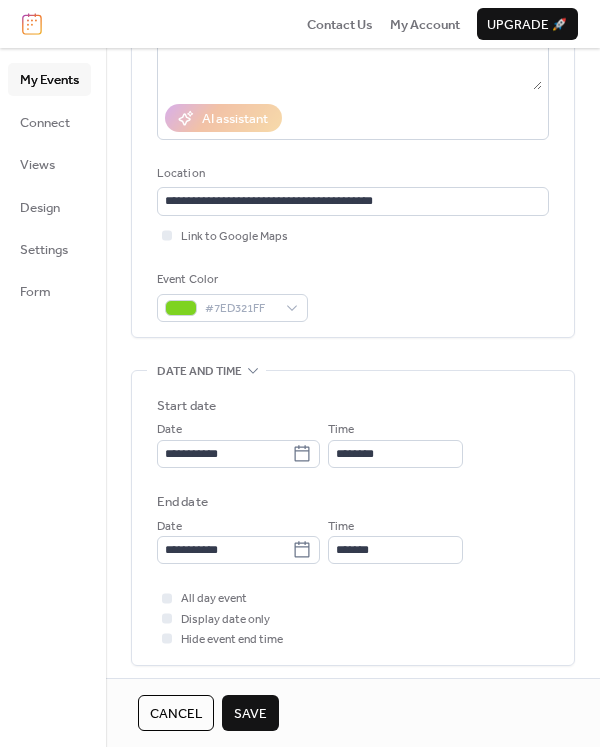scroll, scrollTop: 348, scrollLeft: 0, axis: vertical 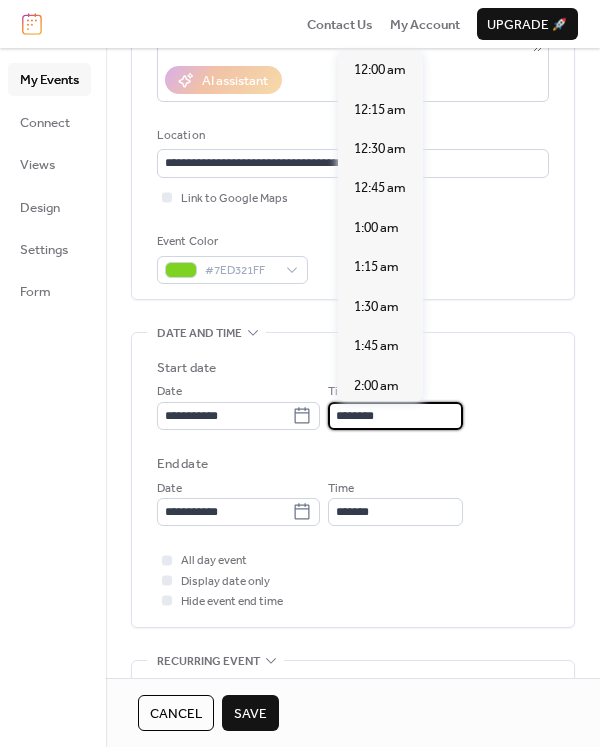 click on "********" at bounding box center (395, 416) 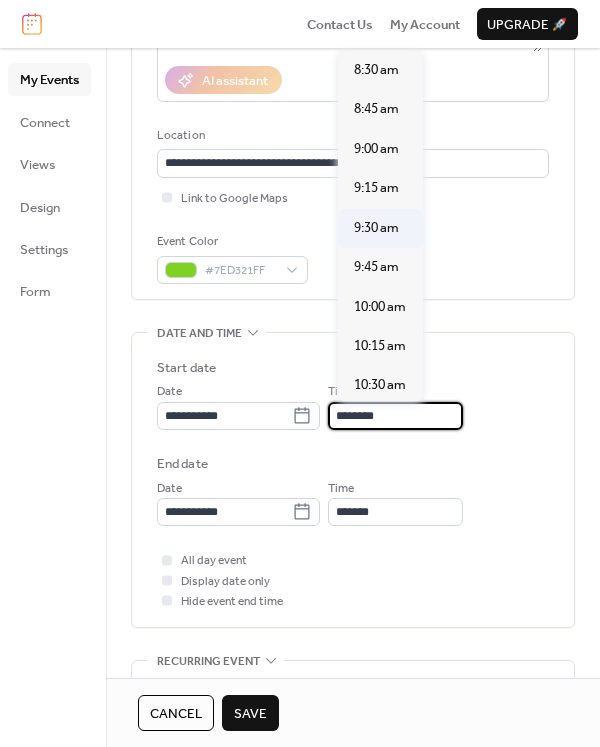 scroll, scrollTop: 1339, scrollLeft: 0, axis: vertical 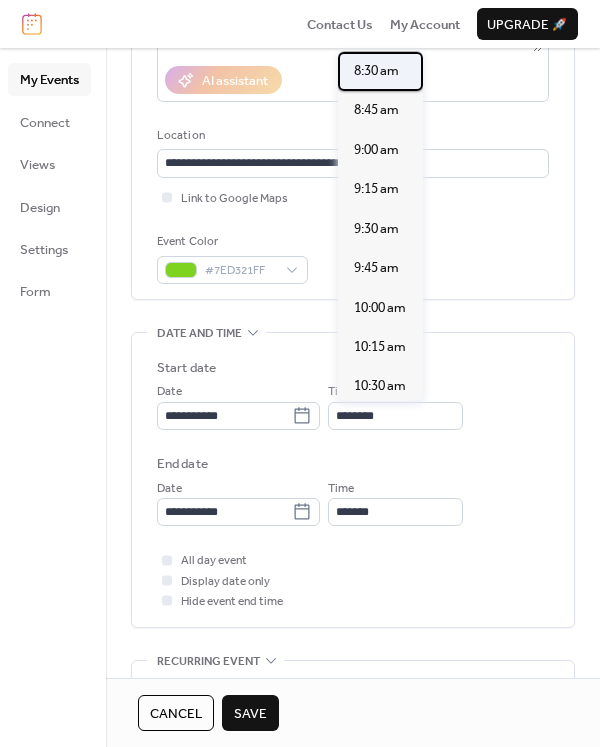 click on "8:30 am" at bounding box center (376, 71) 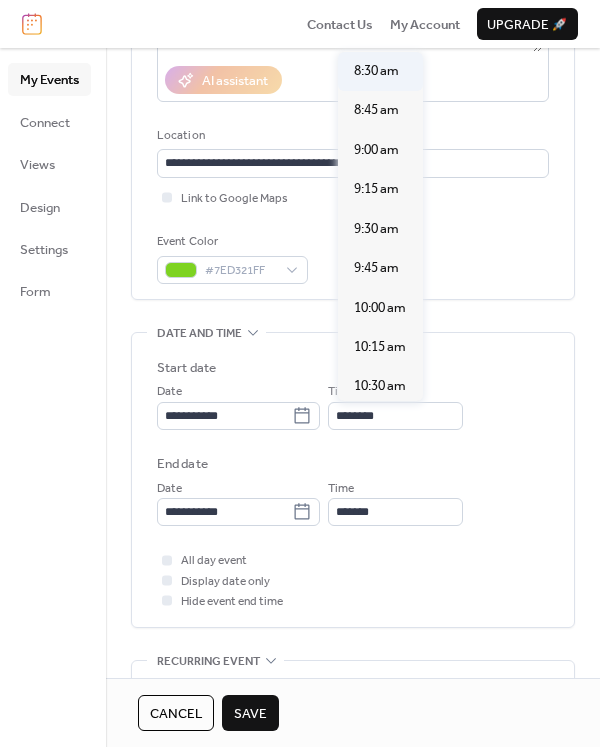 type on "*******" 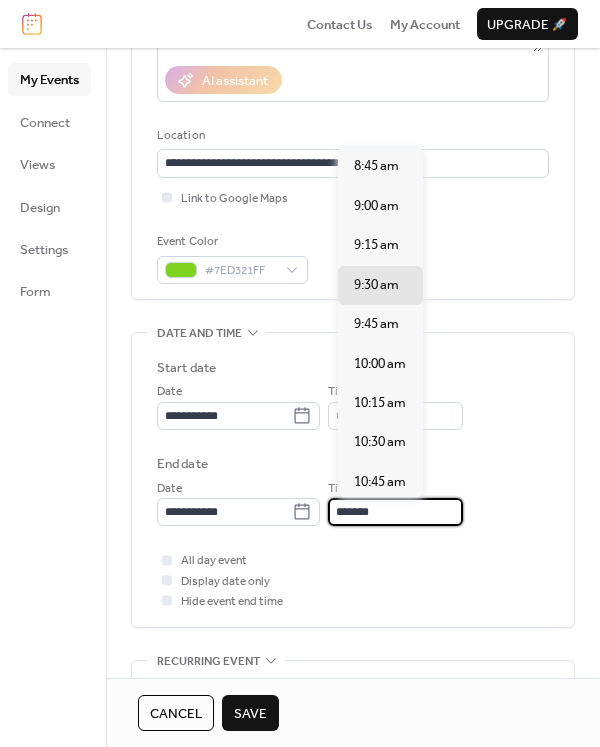click on "*******" at bounding box center [395, 512] 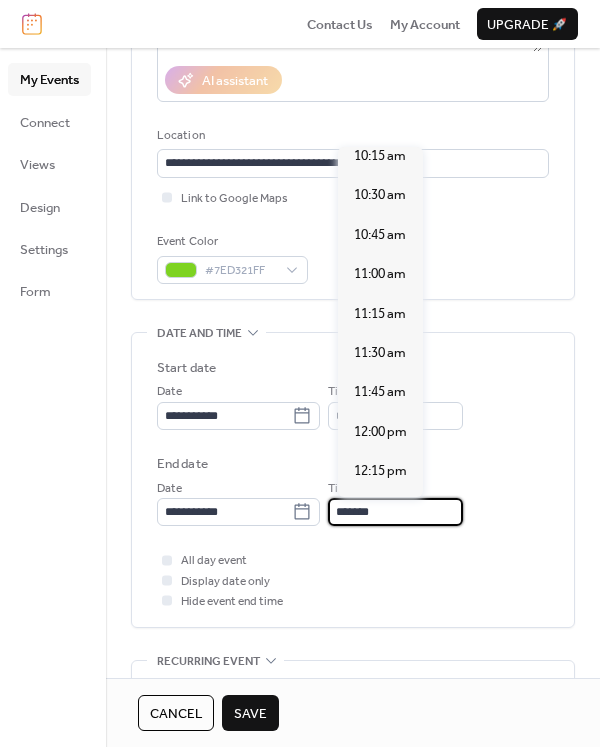 scroll, scrollTop: 343, scrollLeft: 0, axis: vertical 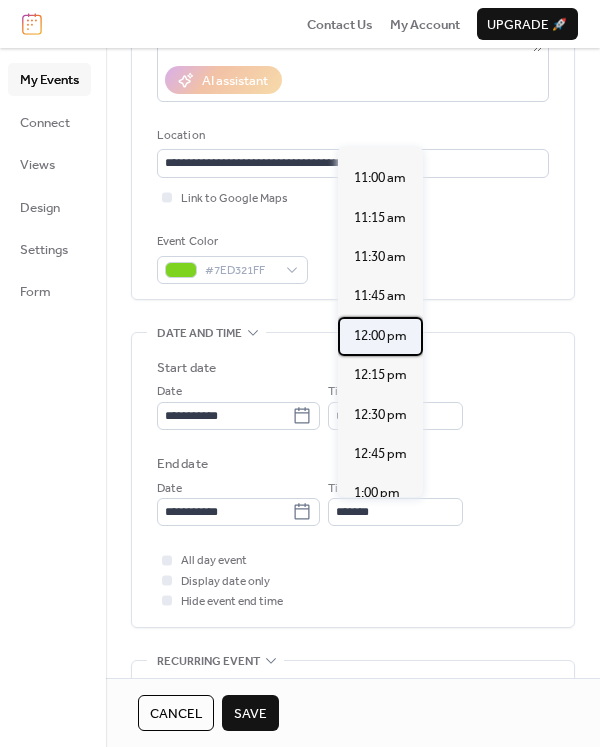 click on "12:00 pm" at bounding box center [380, 336] 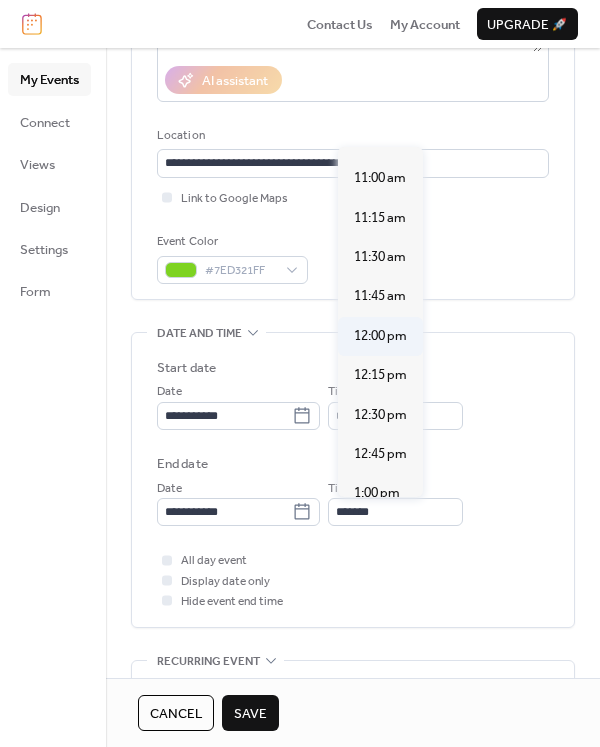 type on "********" 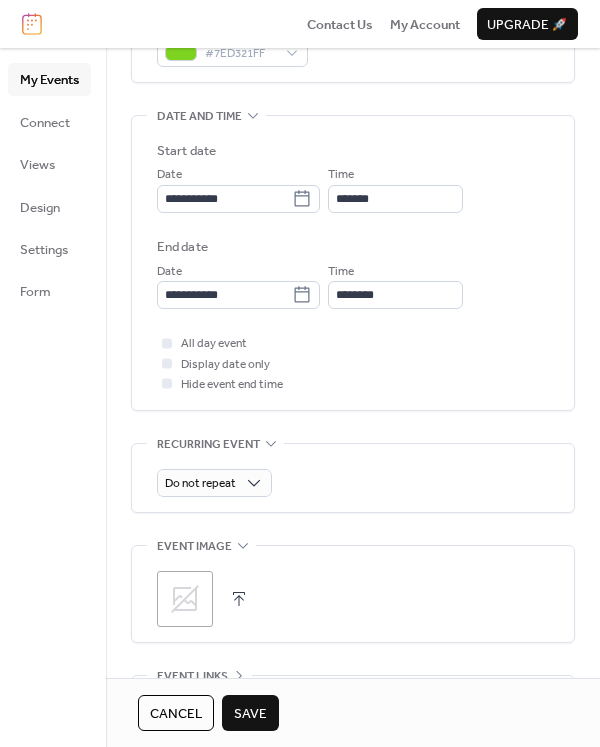 scroll, scrollTop: 568, scrollLeft: 0, axis: vertical 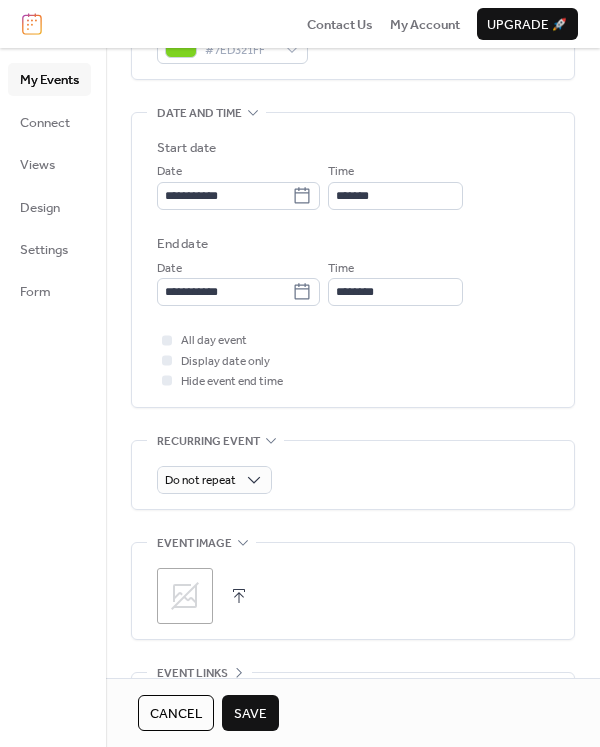 click 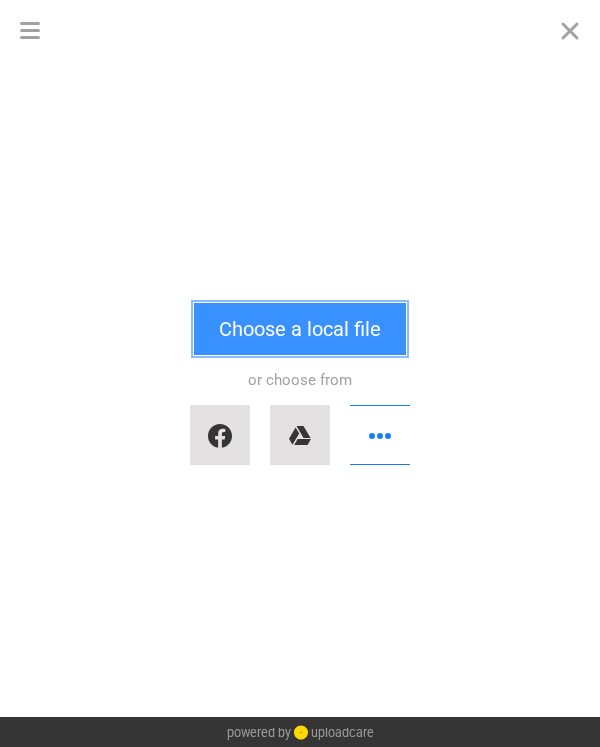 click on "Choose a local file" at bounding box center [300, 329] 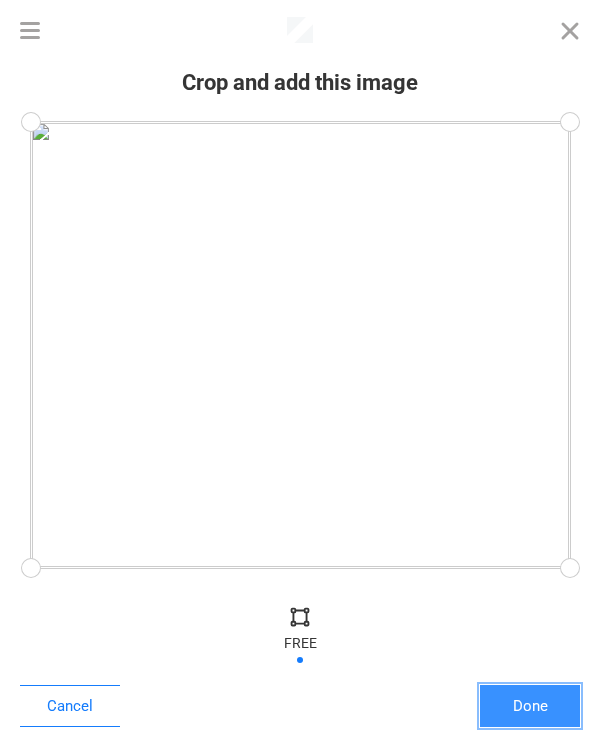 click on "Done" at bounding box center [530, 706] 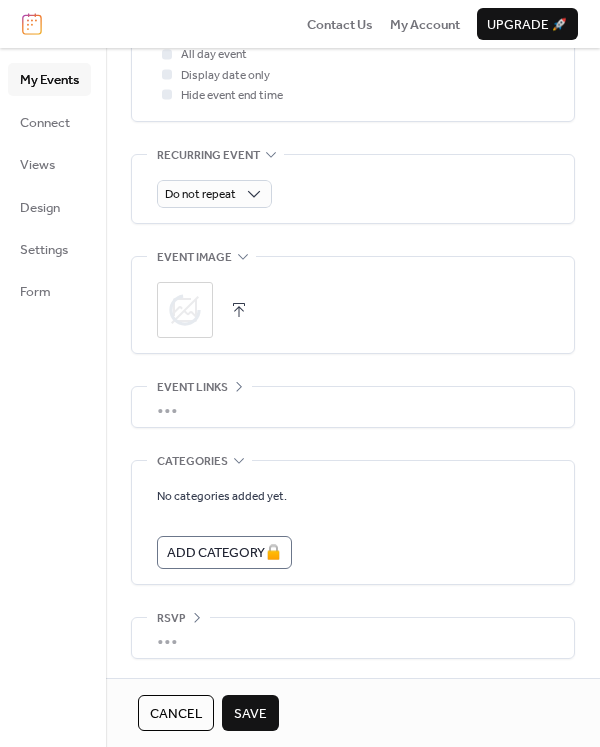 scroll, scrollTop: 855, scrollLeft: 0, axis: vertical 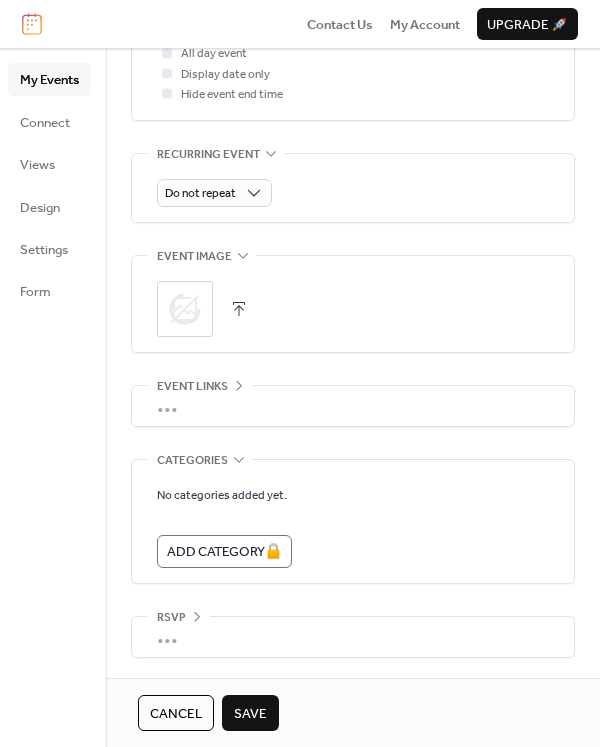 click on "Save" at bounding box center (250, 713) 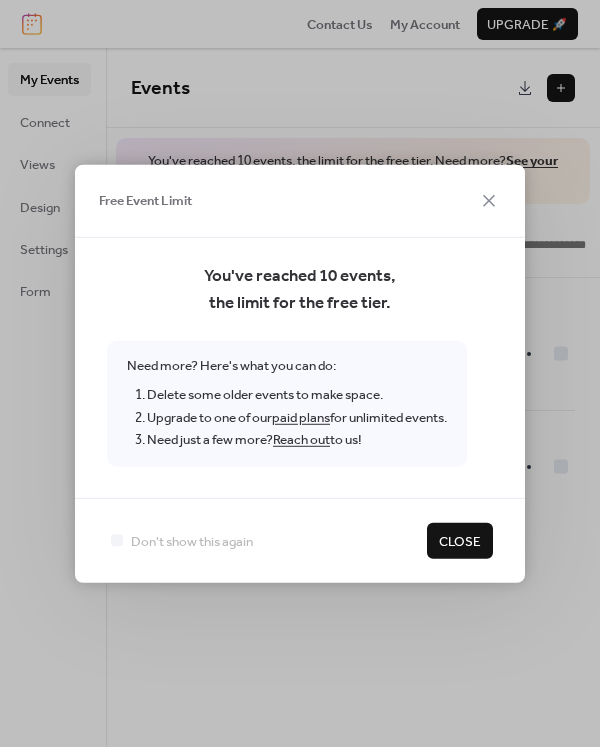 click on "Close" at bounding box center [460, 541] 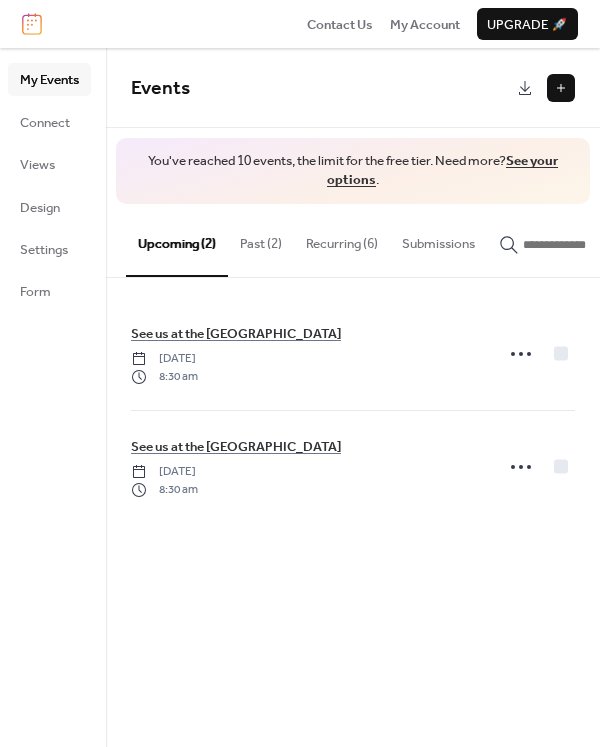 click on "Past  (2)" at bounding box center (261, 239) 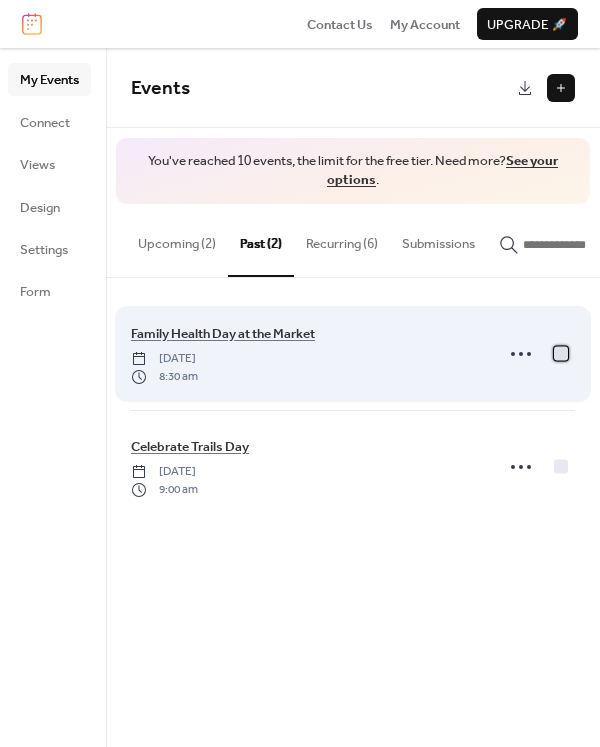 click at bounding box center [561, 353] 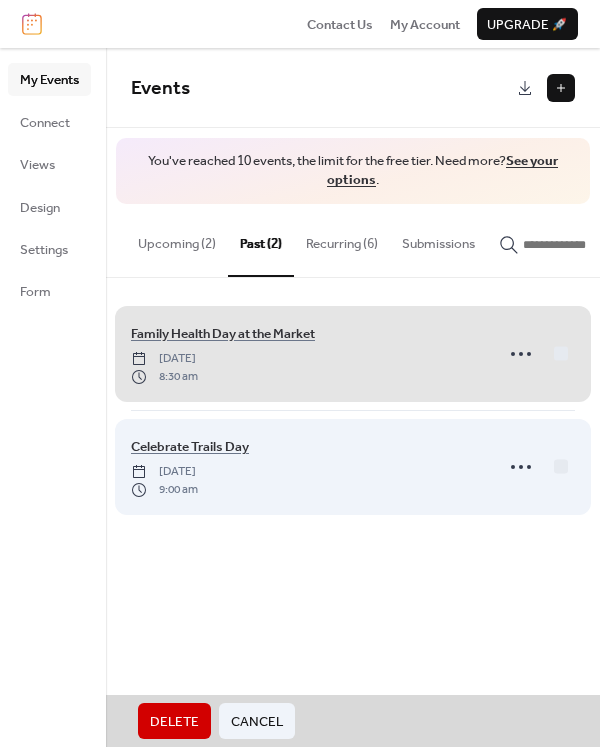 click on "Celebrate Trails Day [DATE] 9:00 am" at bounding box center [353, 466] 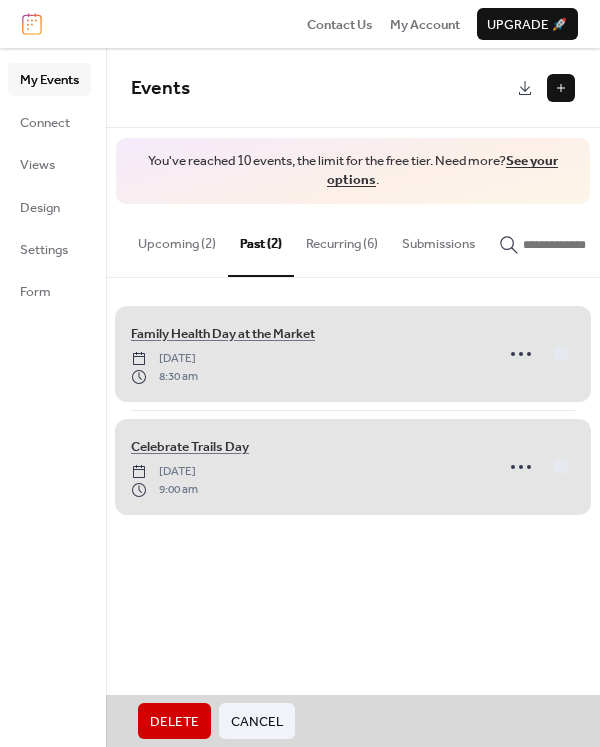 click on "Delete" at bounding box center (174, 722) 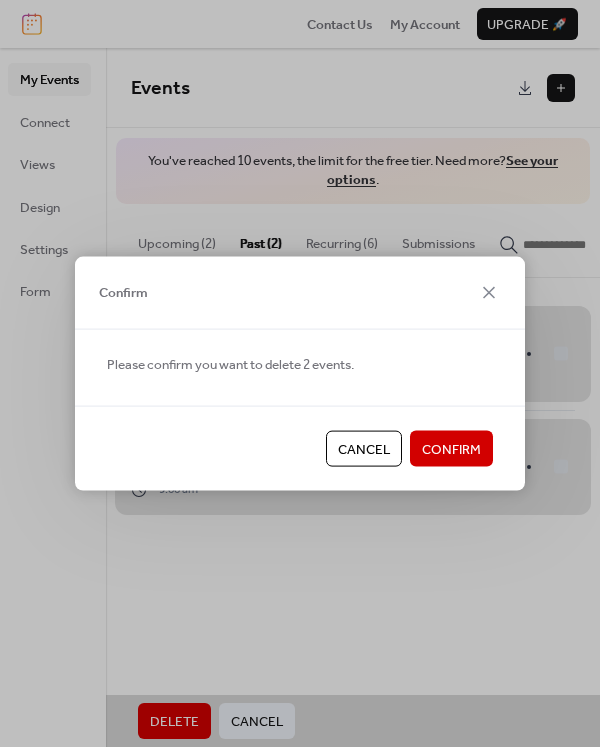 click on "Confirm" at bounding box center (451, 450) 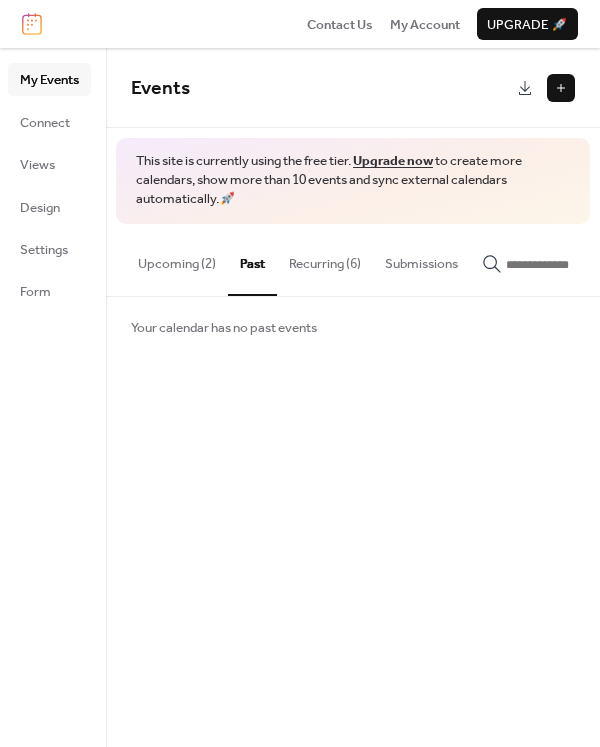 click on "Recurring  (6)" at bounding box center [325, 259] 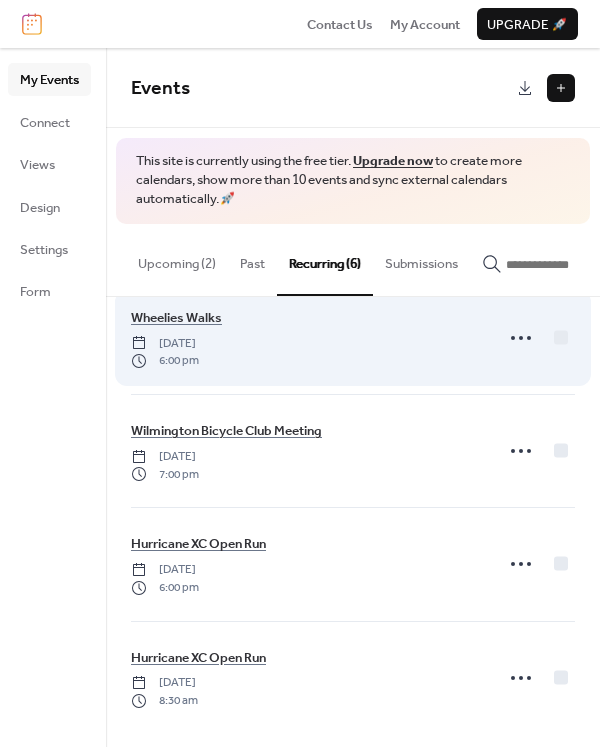 scroll, scrollTop: 273, scrollLeft: 0, axis: vertical 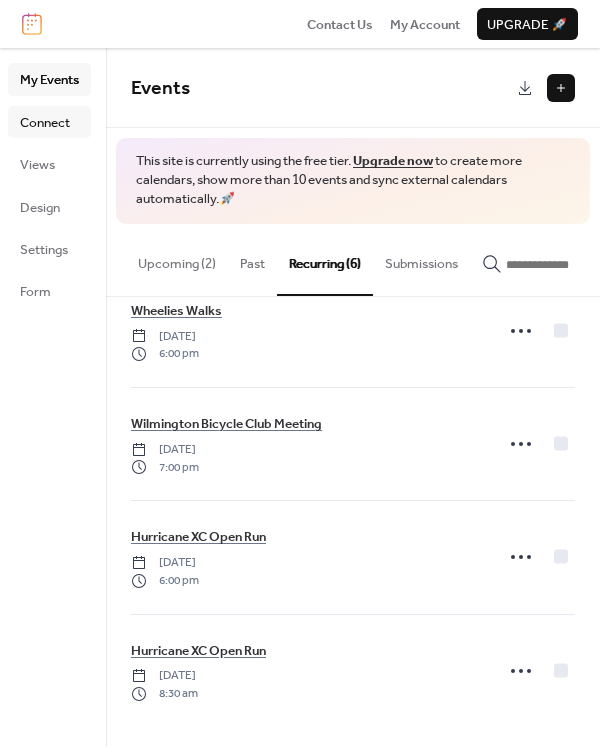 click on "Connect" at bounding box center (45, 123) 